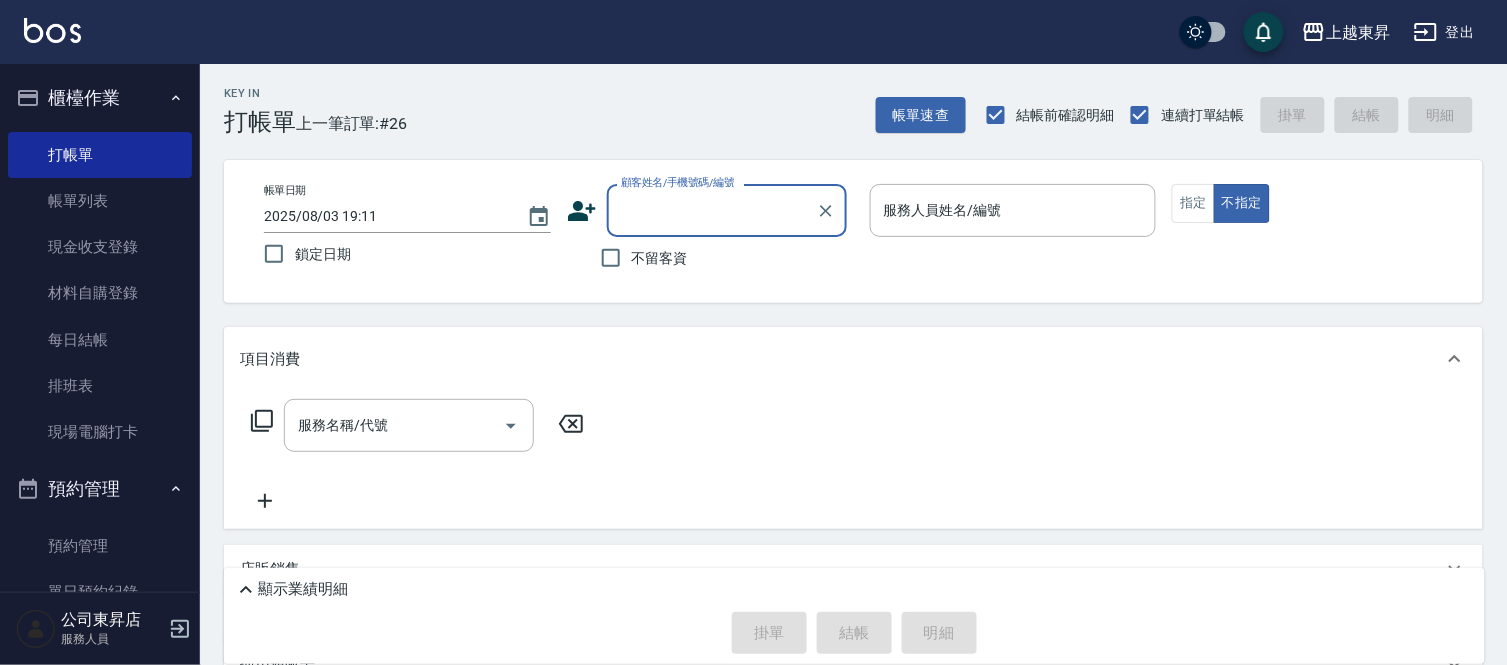 scroll, scrollTop: 0, scrollLeft: 0, axis: both 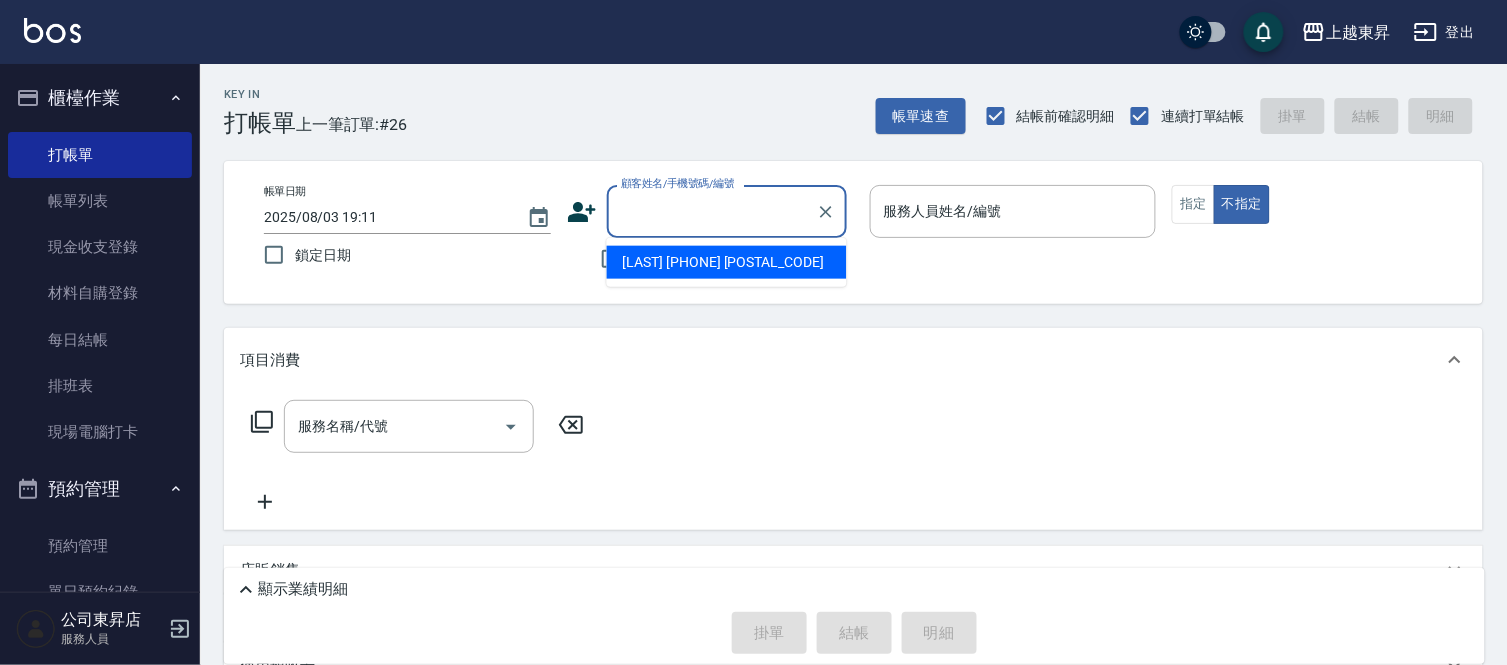 click on "顧客姓名/手機號碼/編號" at bounding box center [712, 211] 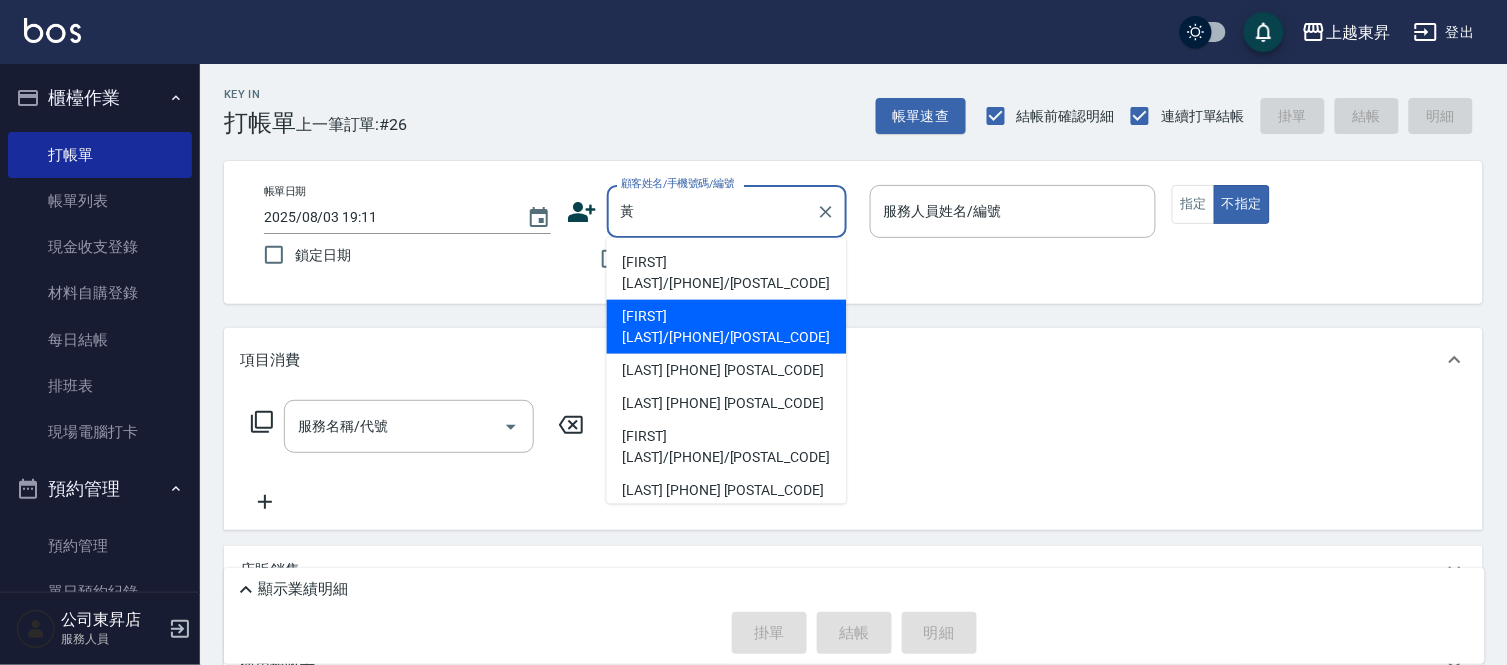 click on "[FIRST] [LAST]/[PHONE]/[POSTAL_CODE]" at bounding box center [727, 327] 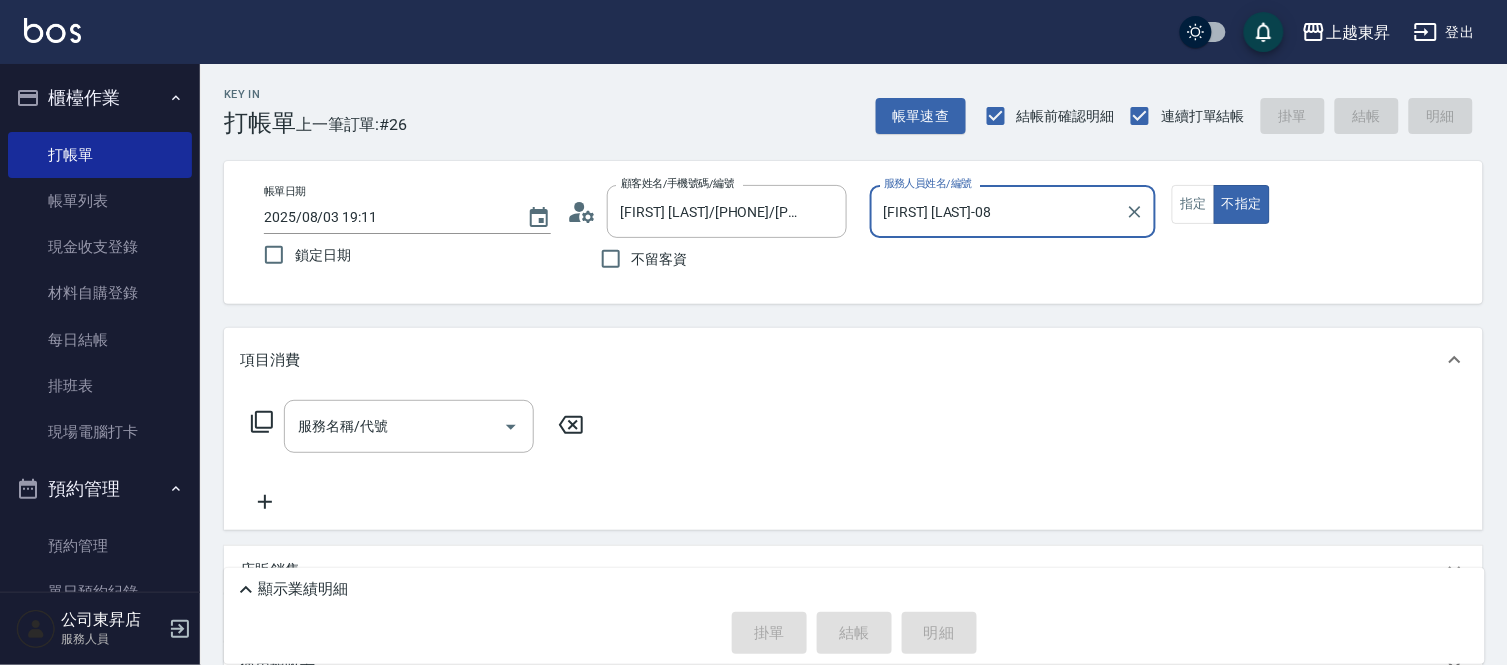 type on "[FIRST] [LAST]-08" 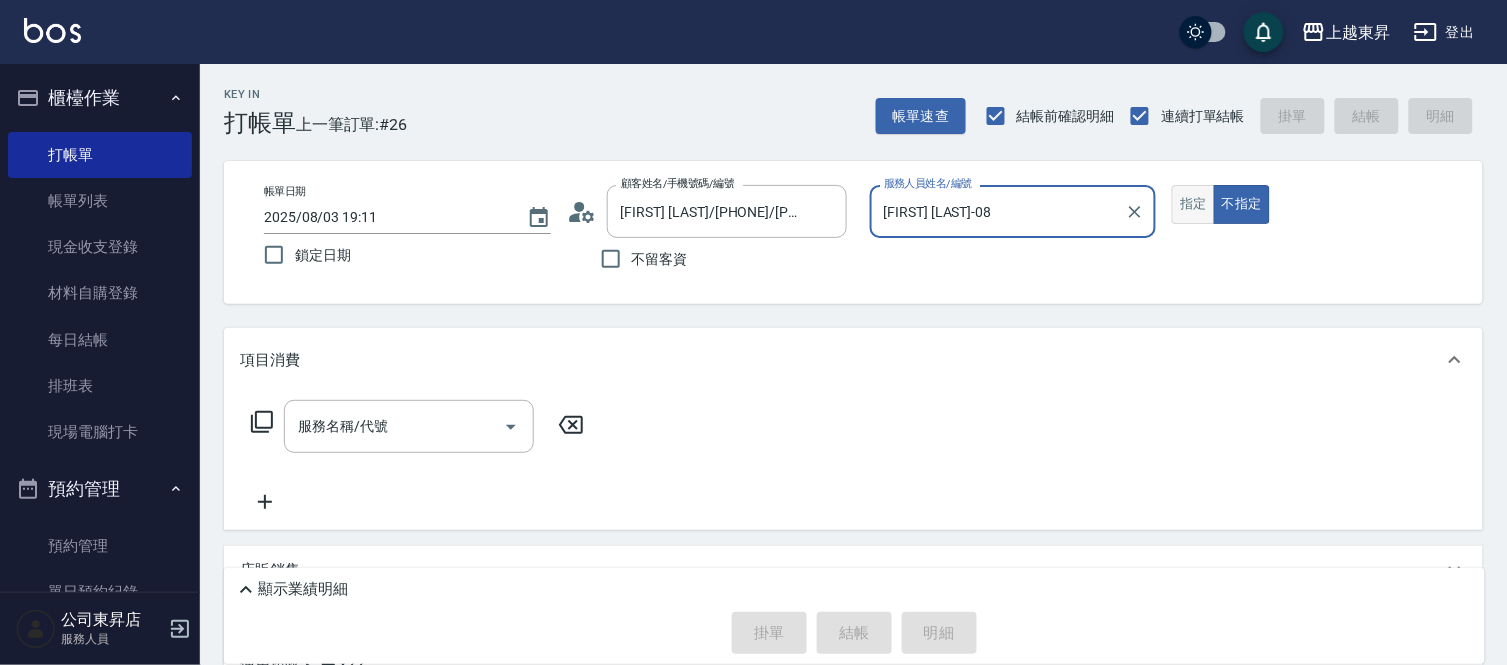 click on "指定" at bounding box center [1193, 204] 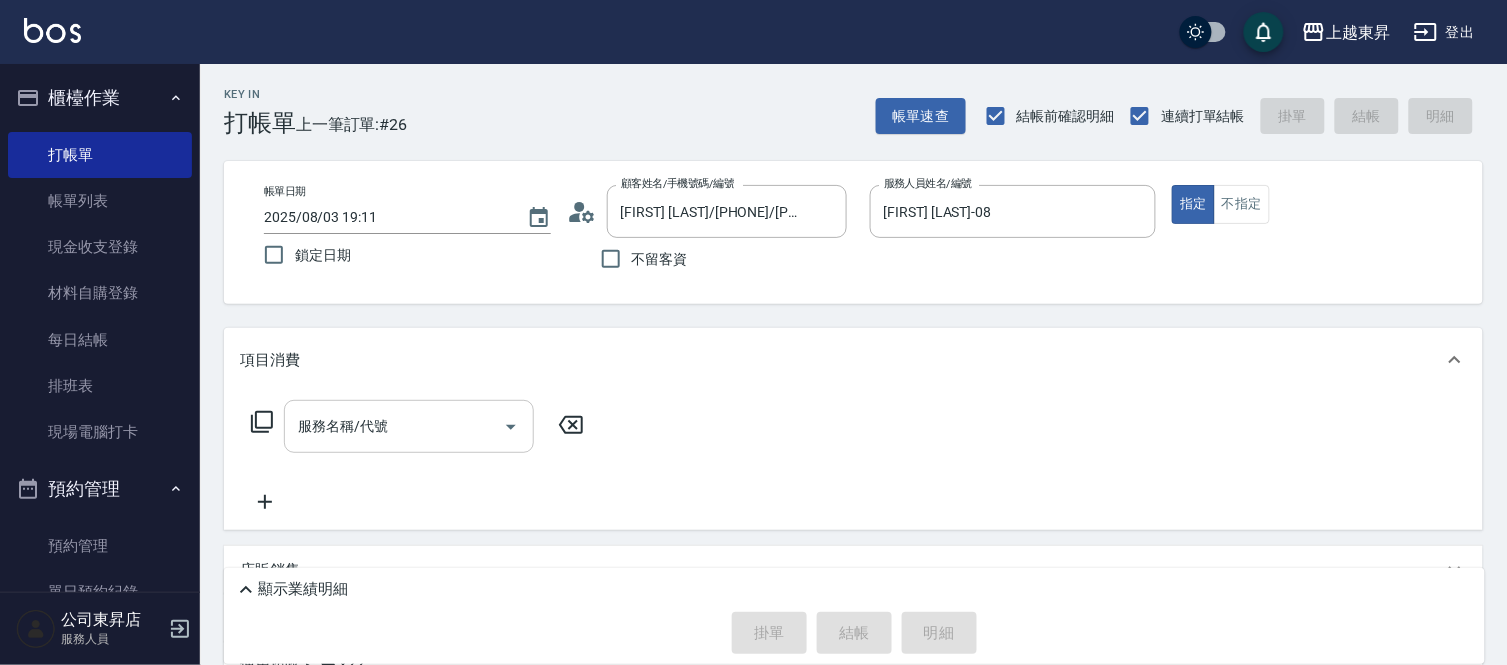 click on "服務名稱/代號" at bounding box center [394, 426] 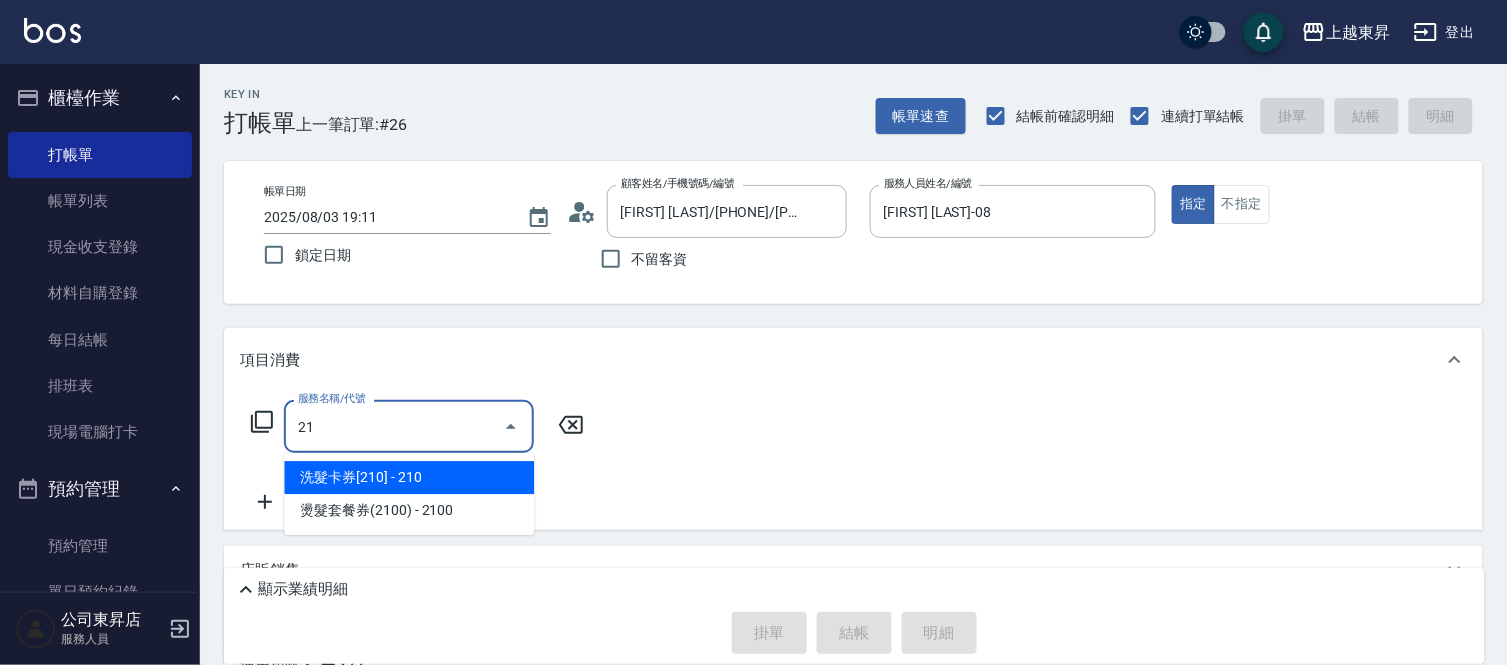 click on "洗髮卡券[210] - 210" at bounding box center (409, 477) 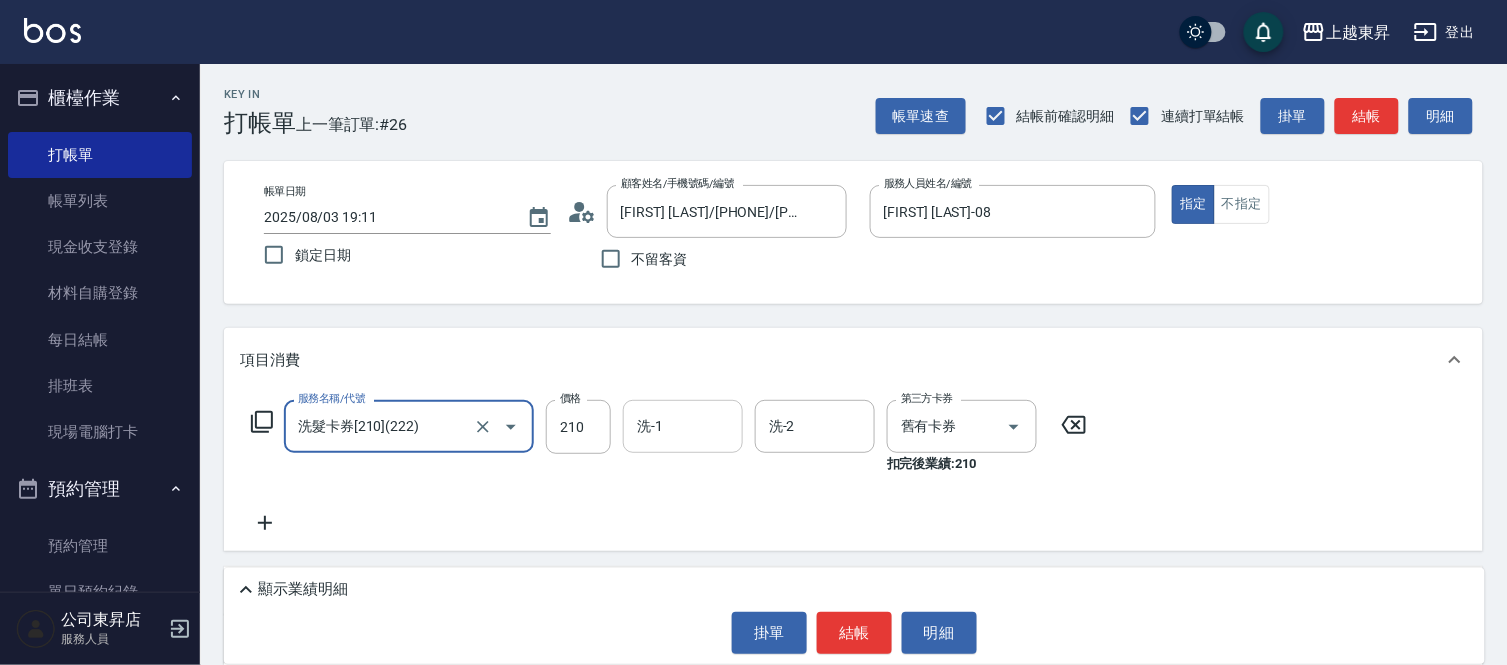 type on "洗髮卡券[210](222)" 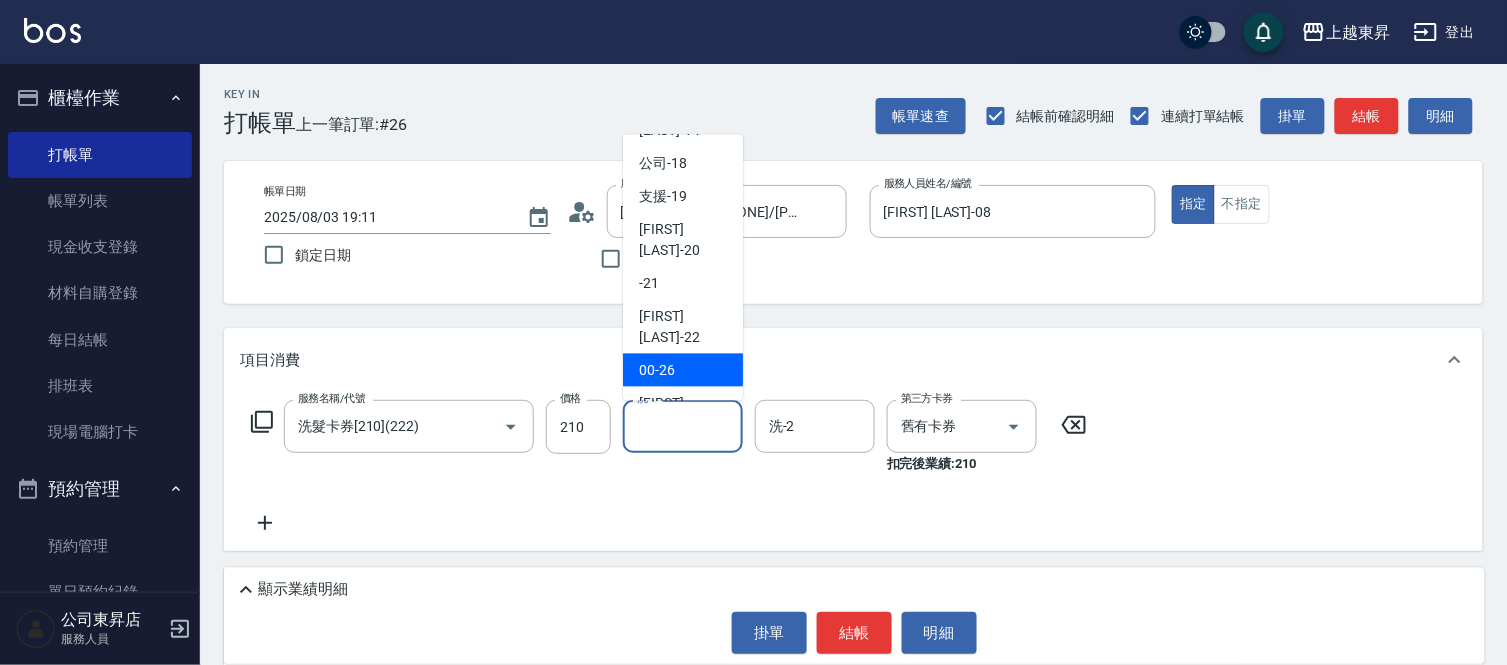 scroll, scrollTop: 310, scrollLeft: 0, axis: vertical 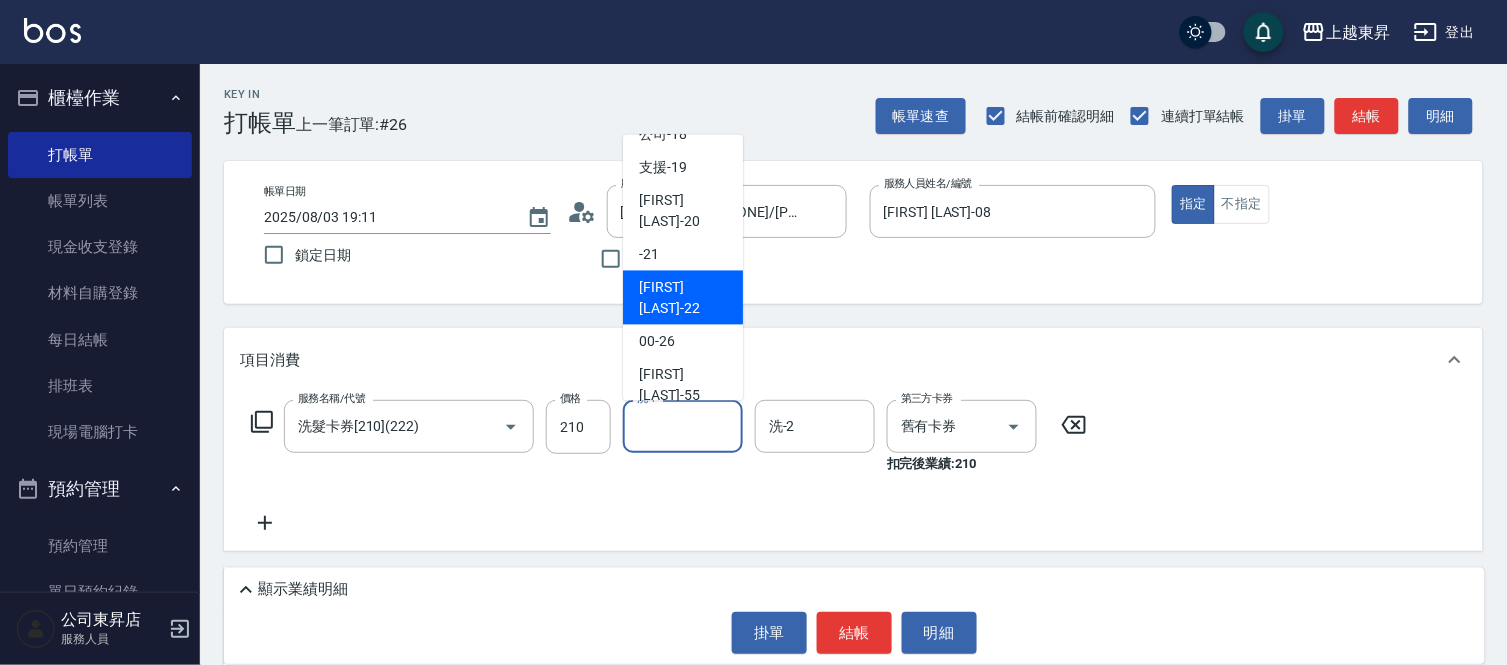 click on "[FIRST] [LAST] -22" at bounding box center (683, 298) 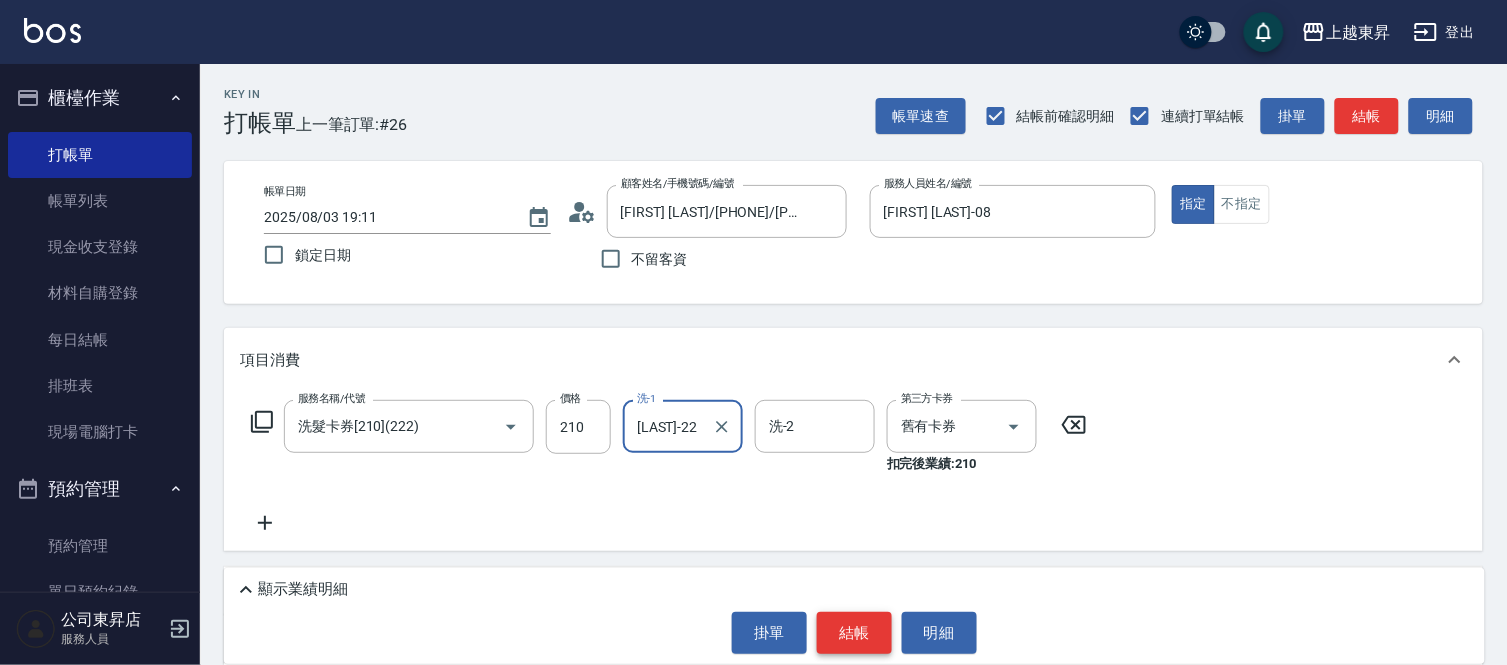 click on "結帳" at bounding box center (854, 633) 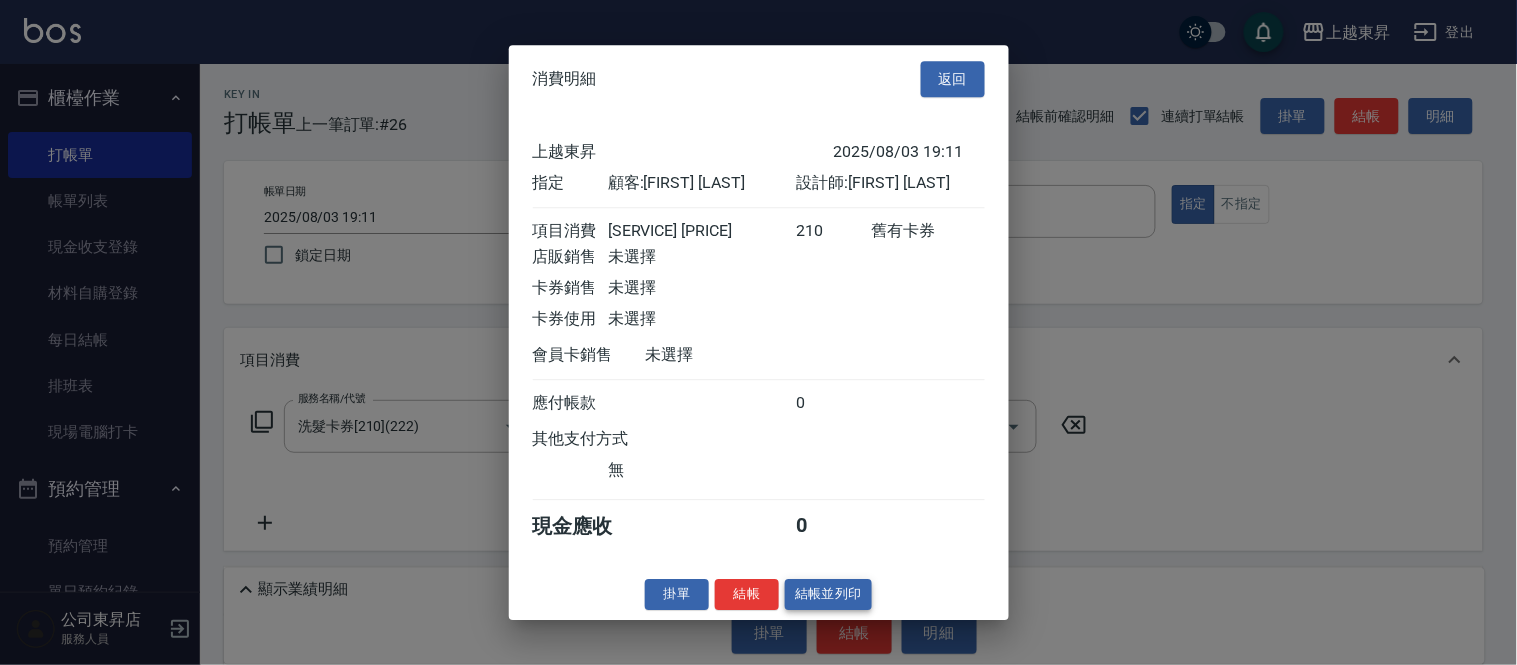 click on "結帳並列印" at bounding box center [828, 594] 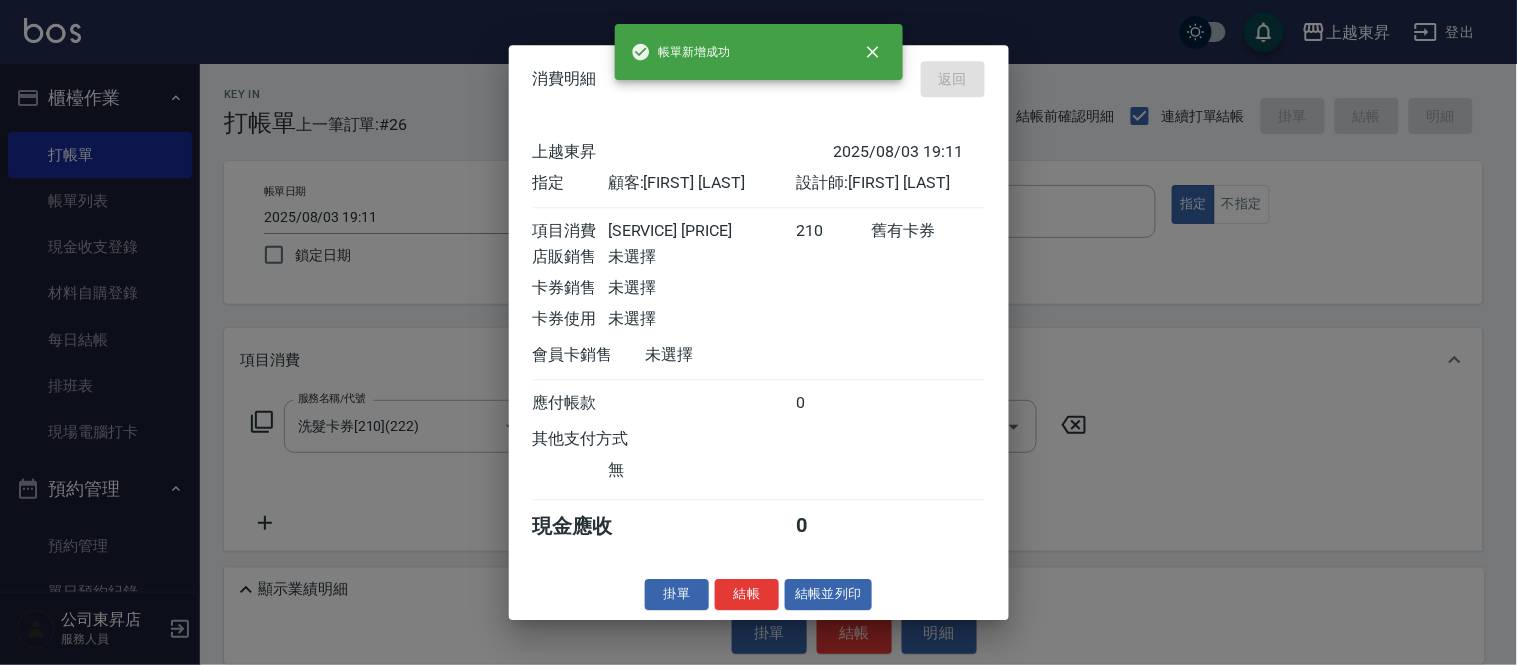 type on "[DATE] [TIME]" 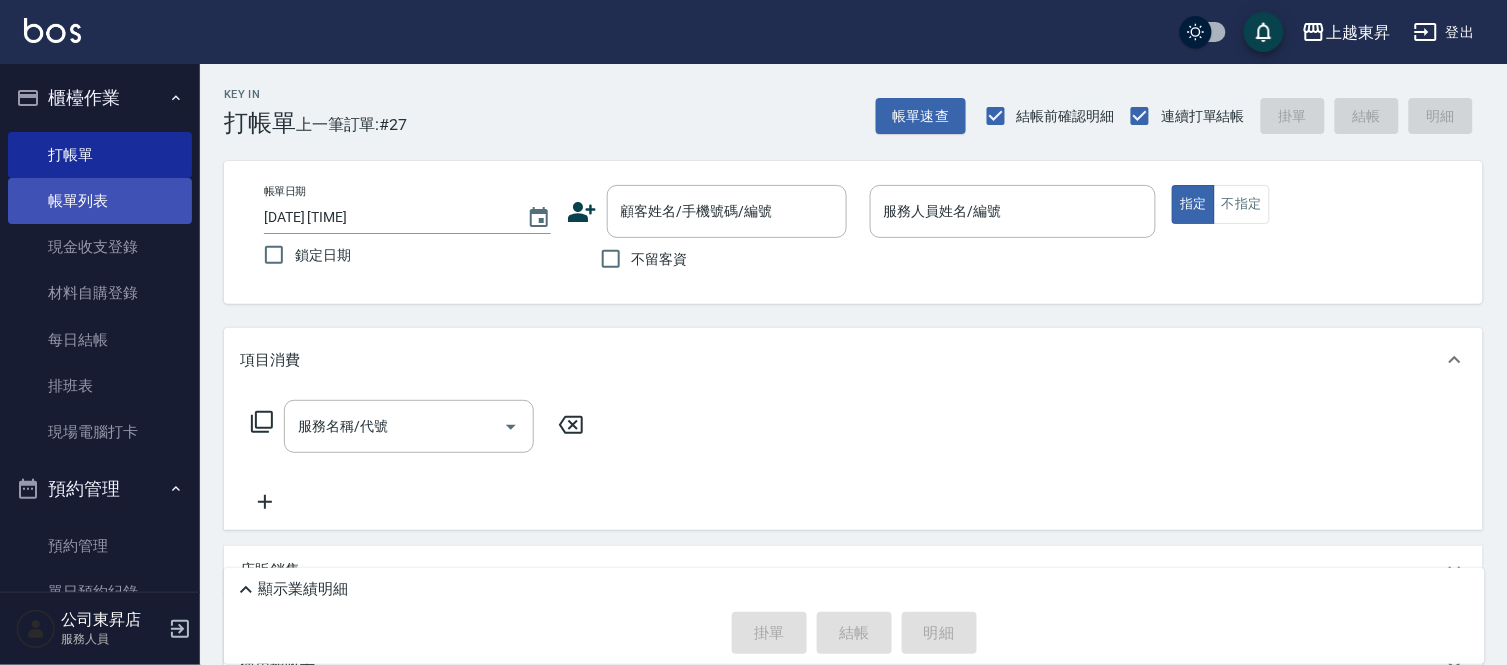 click on "帳單列表" at bounding box center (100, 201) 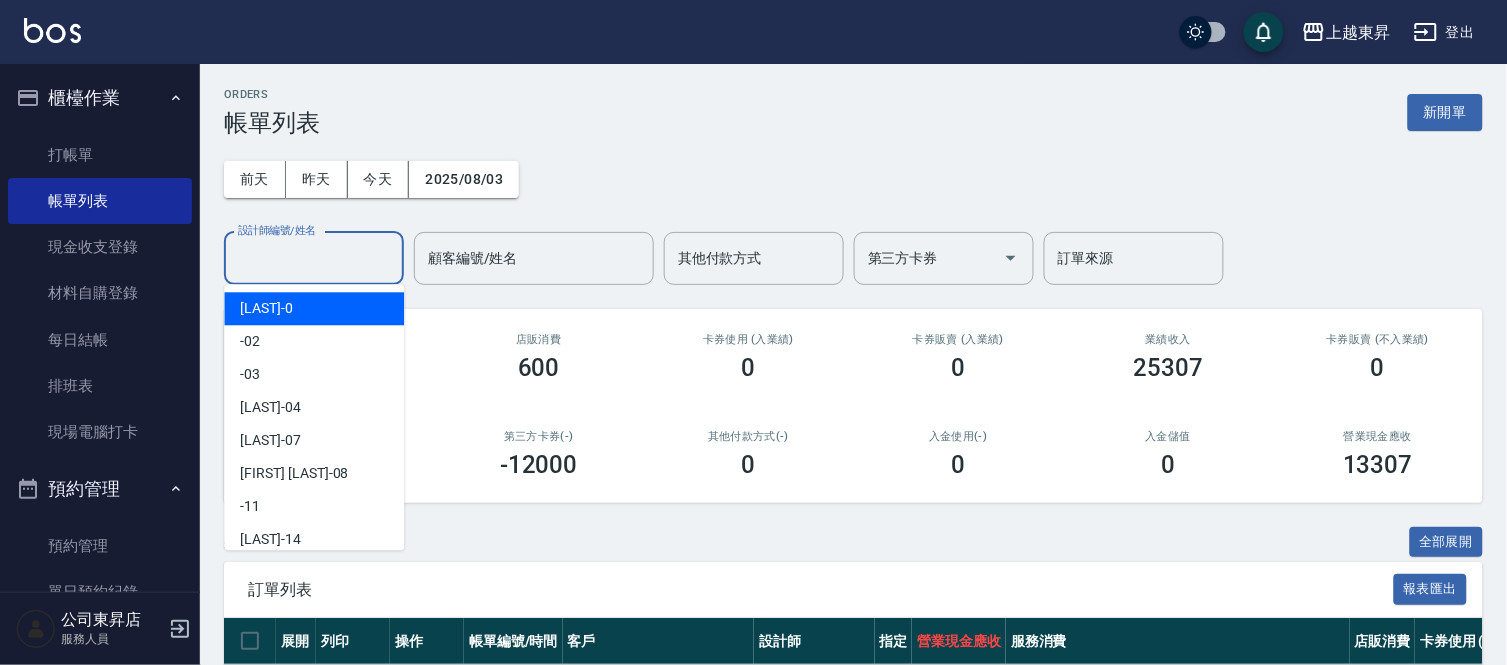 click on "設計師編號/姓名" at bounding box center [314, 258] 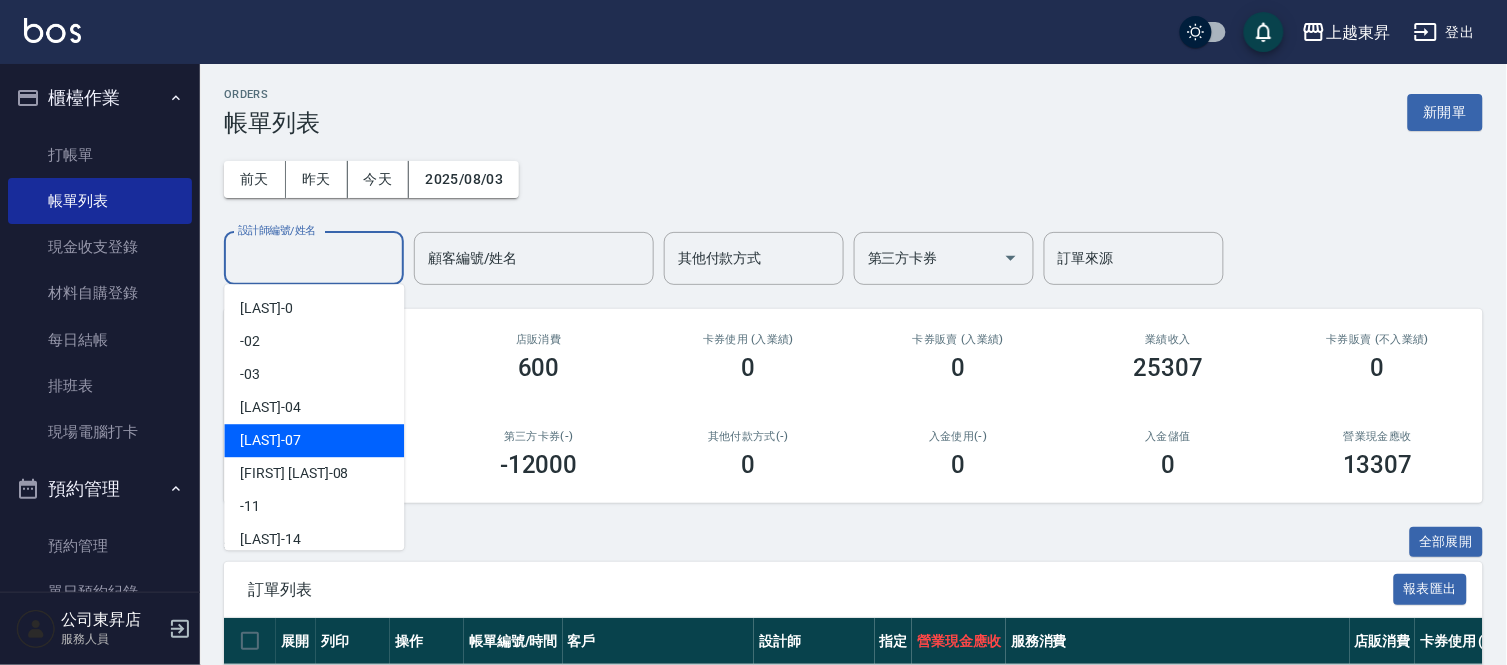 click on "[LAST] -07" at bounding box center (270, 440) 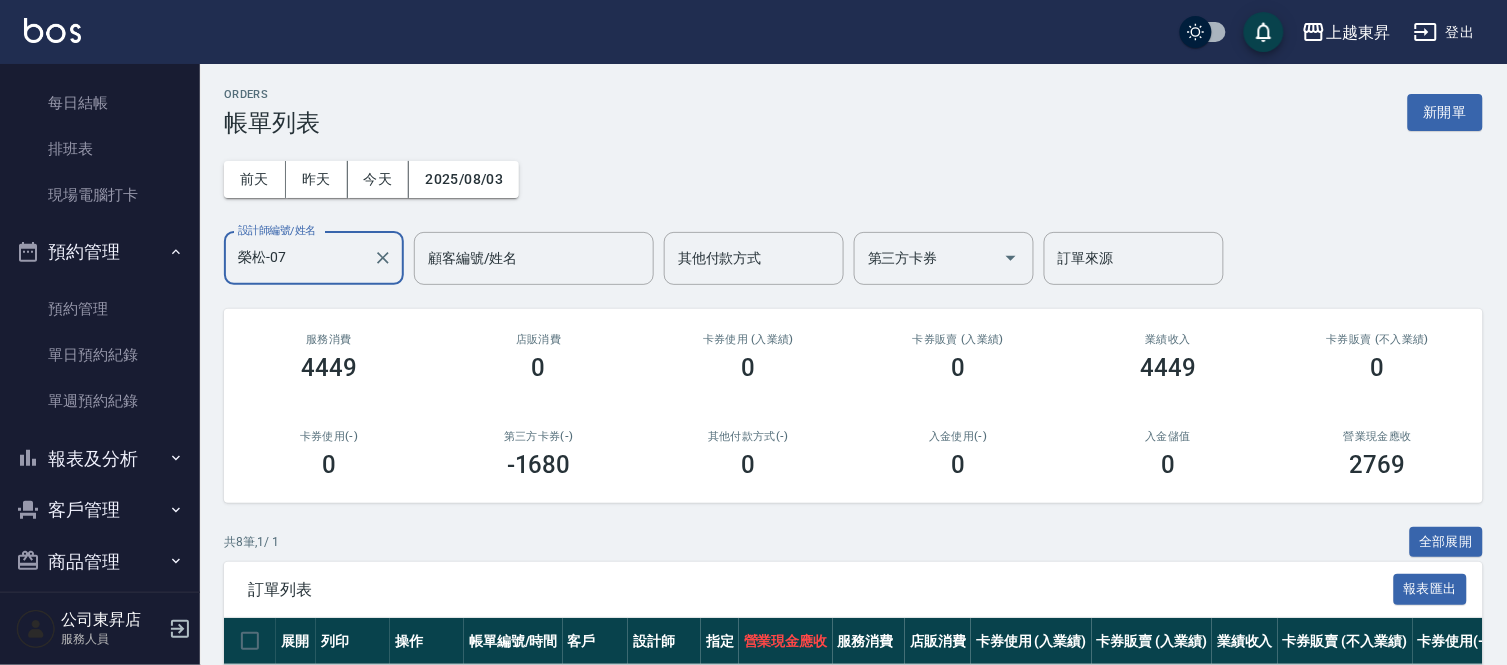 scroll, scrollTop: 254, scrollLeft: 0, axis: vertical 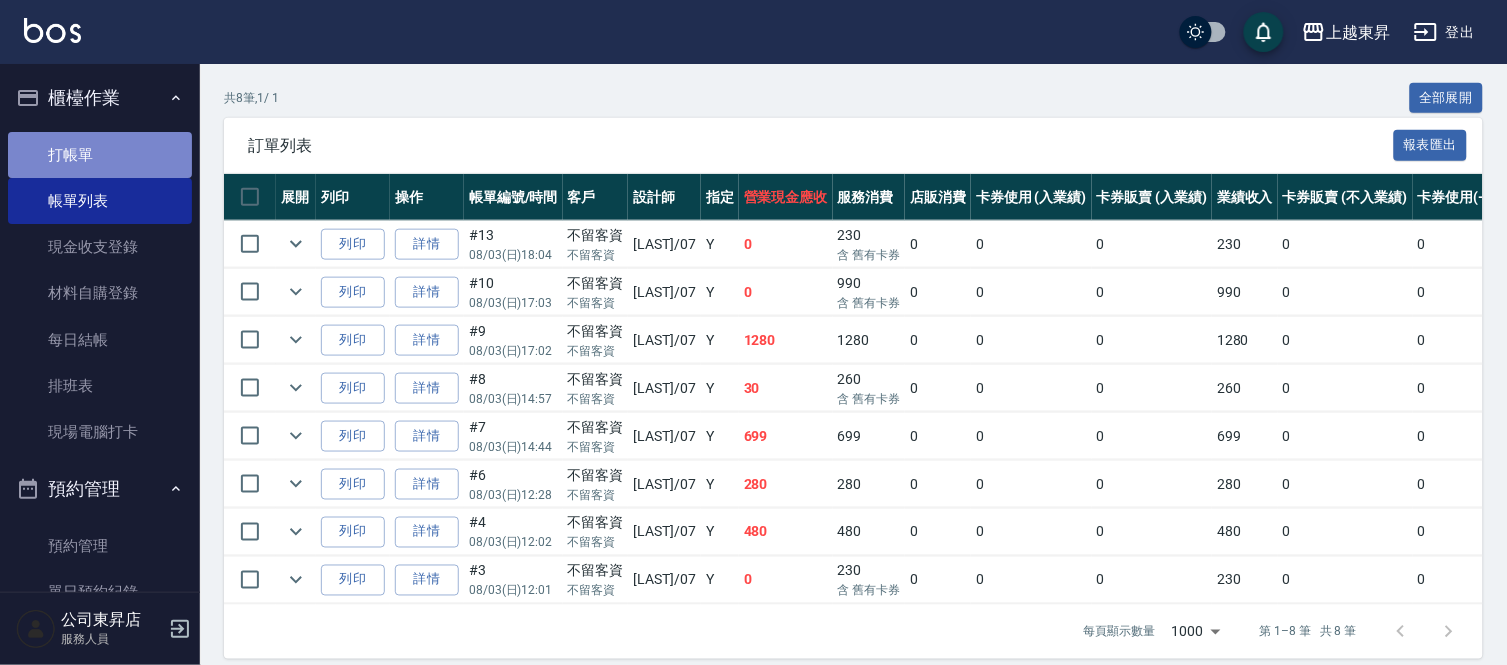 click on "打帳單" at bounding box center [100, 155] 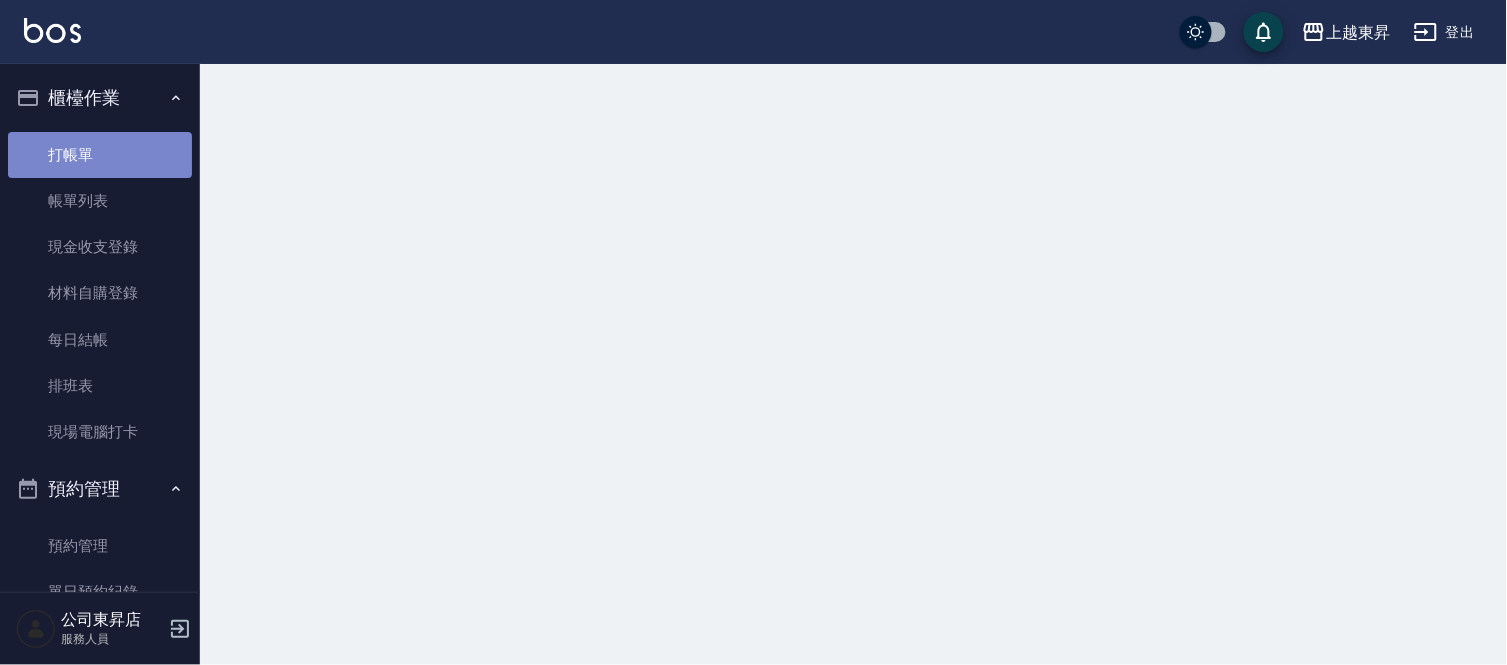scroll, scrollTop: 0, scrollLeft: 0, axis: both 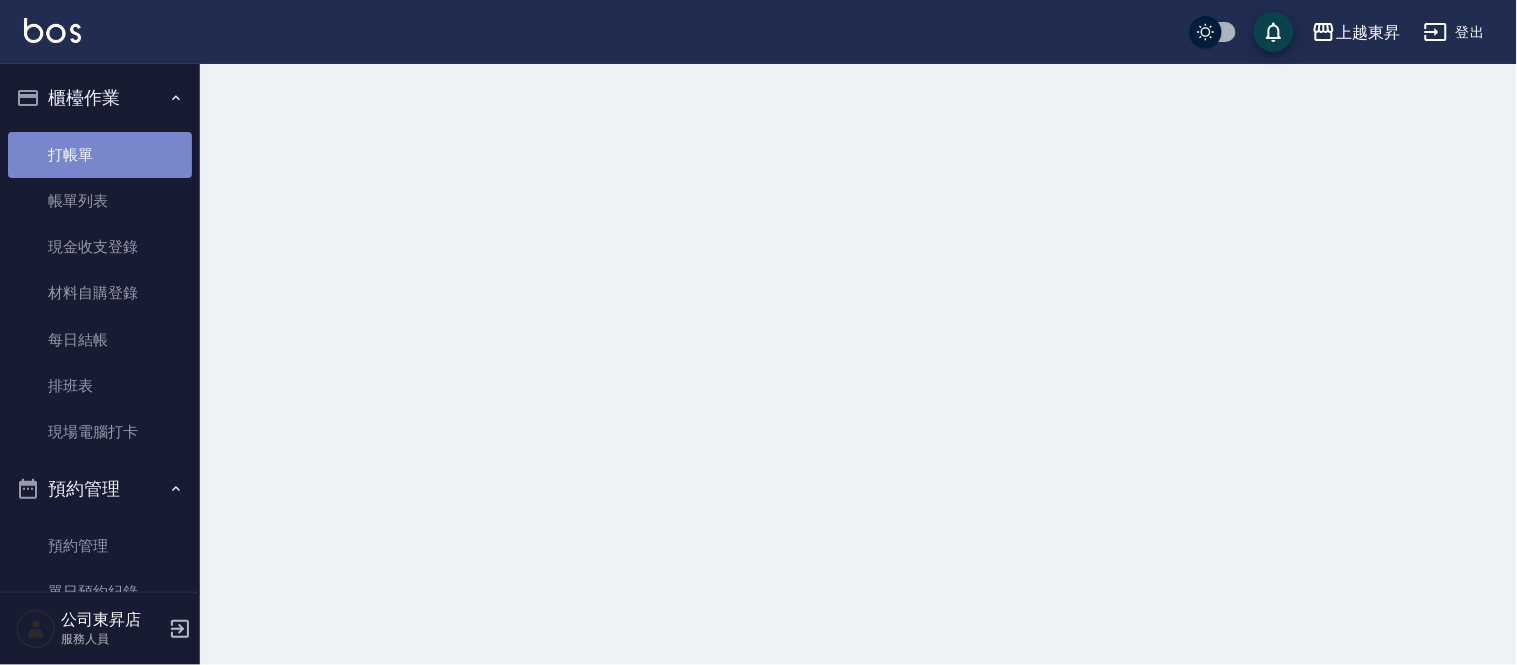click on "打帳單" at bounding box center (100, 155) 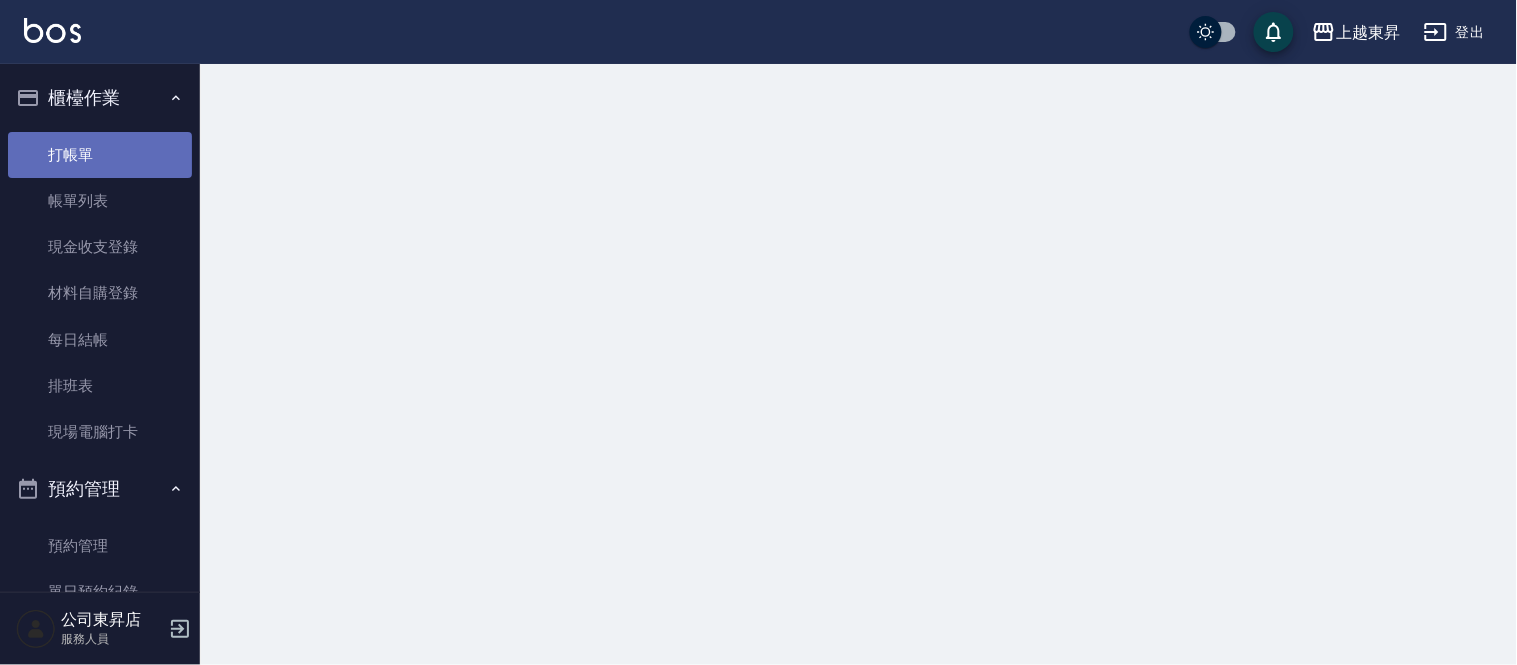 drag, startPoint x: 146, startPoint y: 151, endPoint x: 145, endPoint y: 12, distance: 139.0036 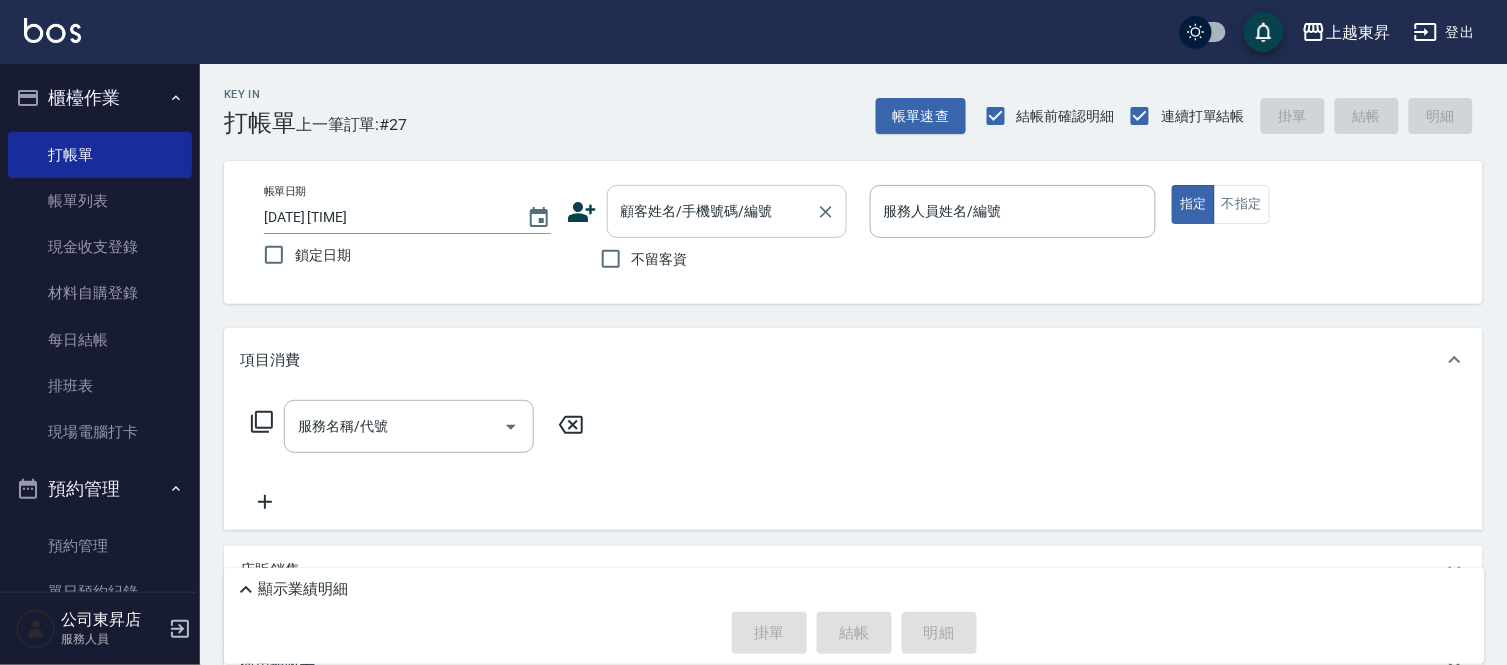 click on "顧客姓名/手機號碼/編號" at bounding box center (712, 211) 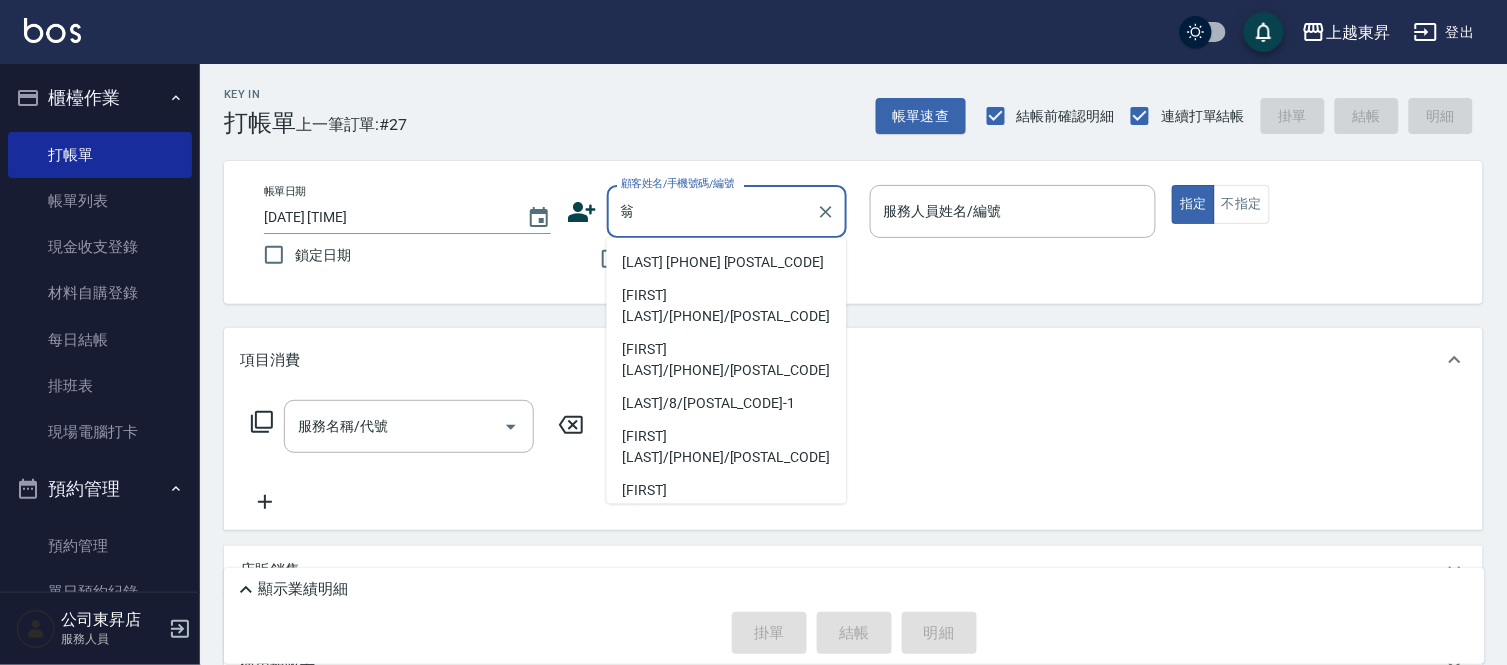 click on "[LAST] [PHONE] [POSTAL_CODE]" at bounding box center [727, 262] 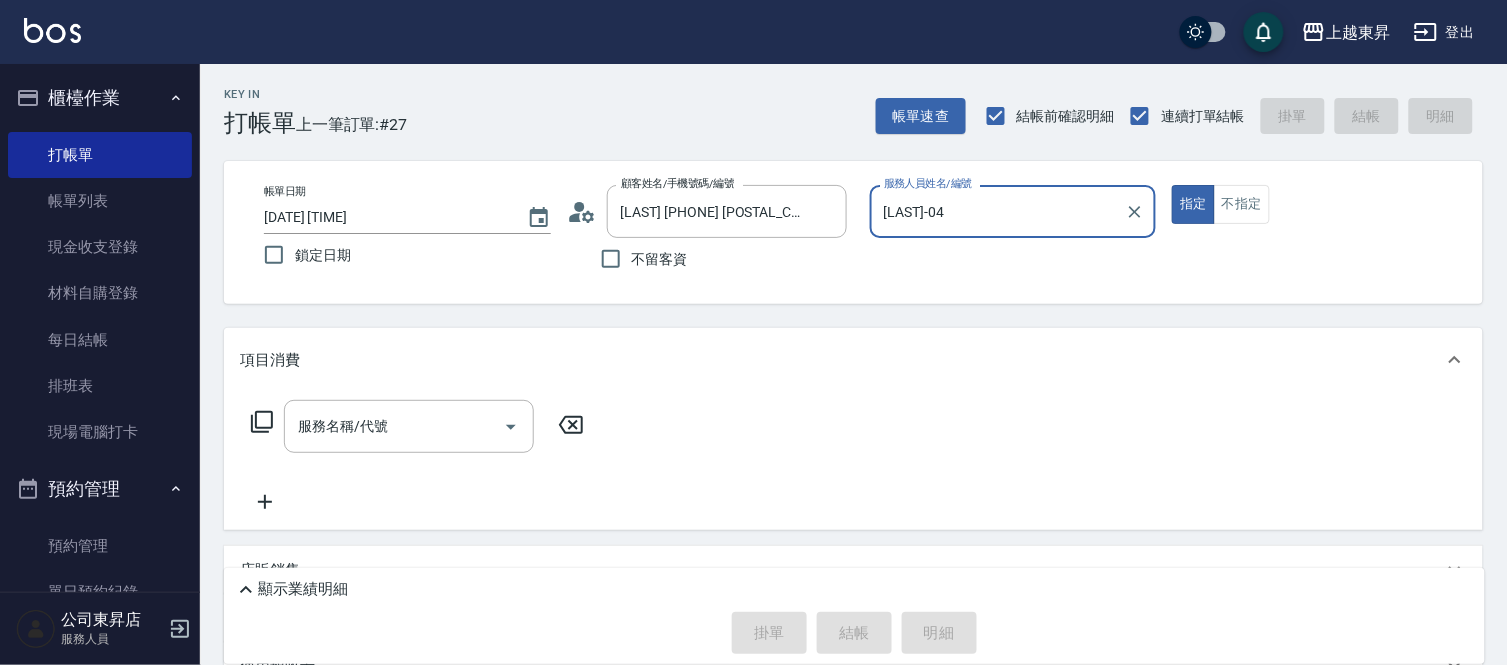 type on "[LAST]-04" 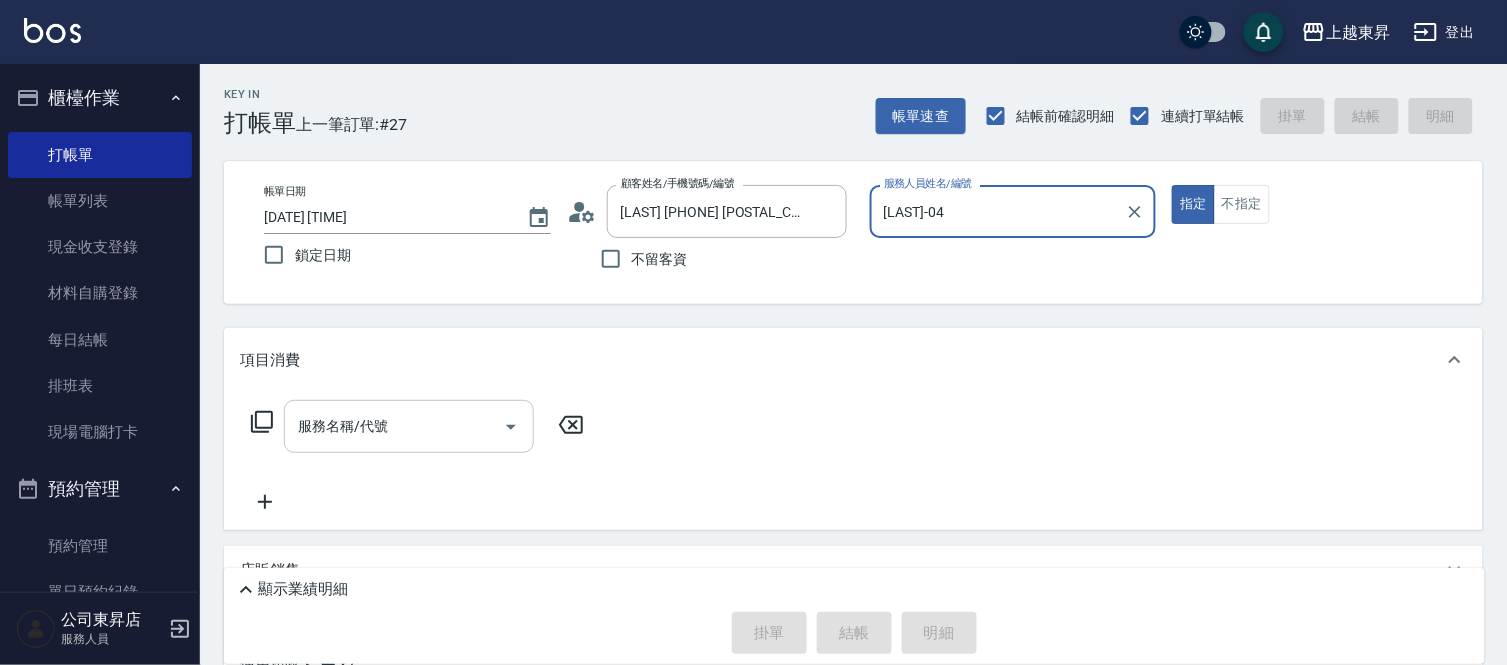 click on "服務名稱/代號" at bounding box center [394, 426] 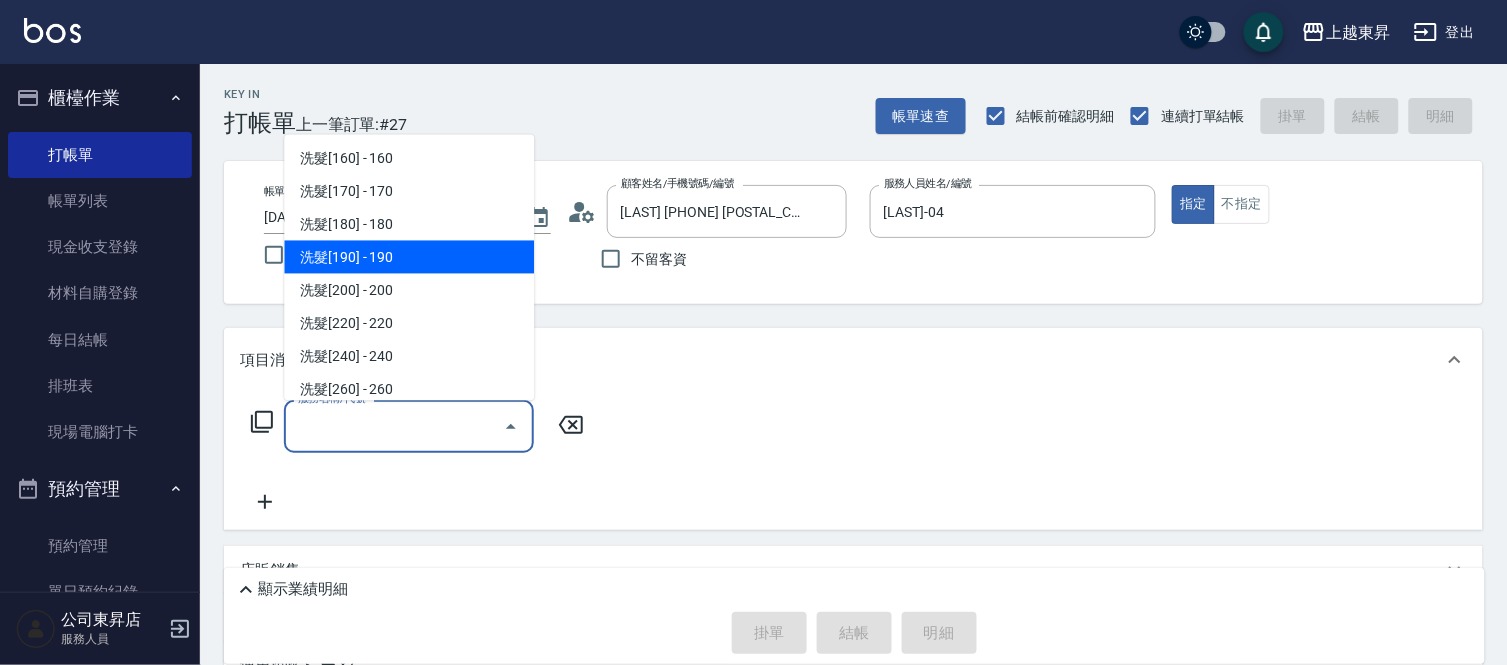 scroll, scrollTop: 333, scrollLeft: 0, axis: vertical 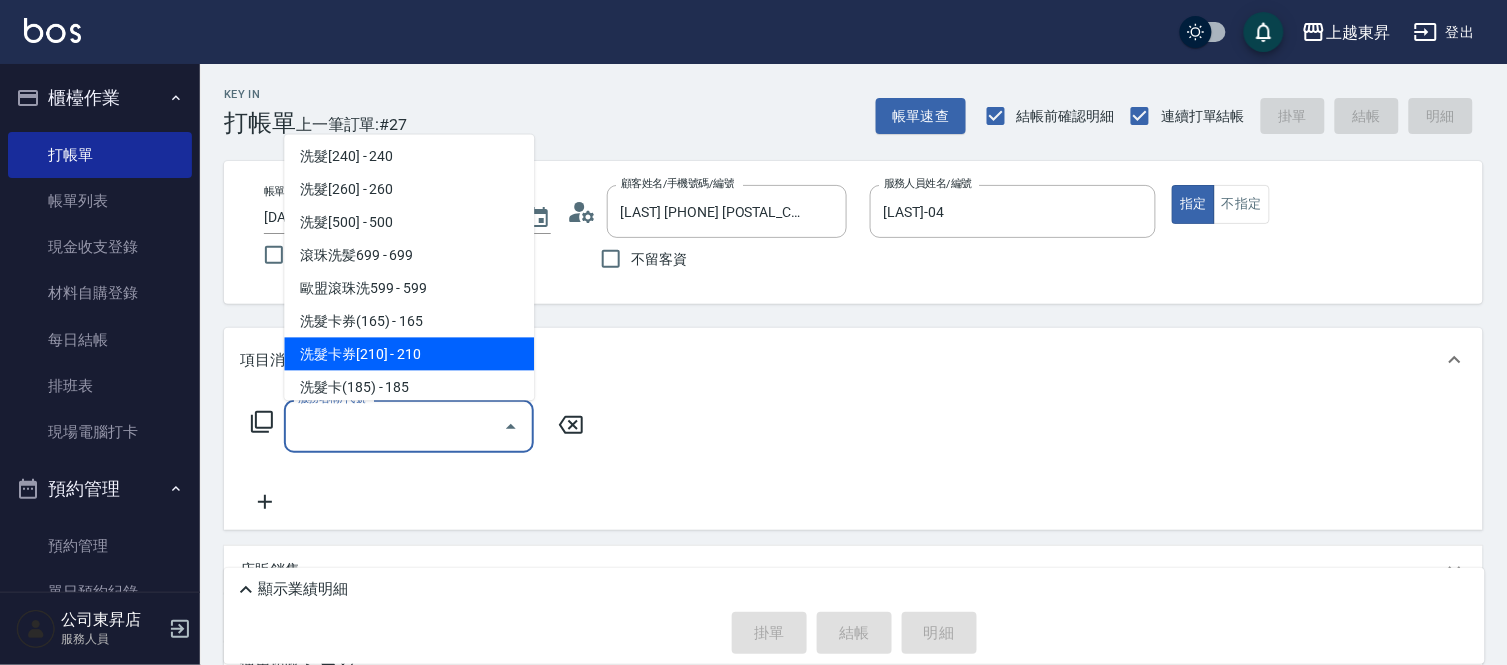 click on "洗髮卡券[210] - 210" at bounding box center (409, 354) 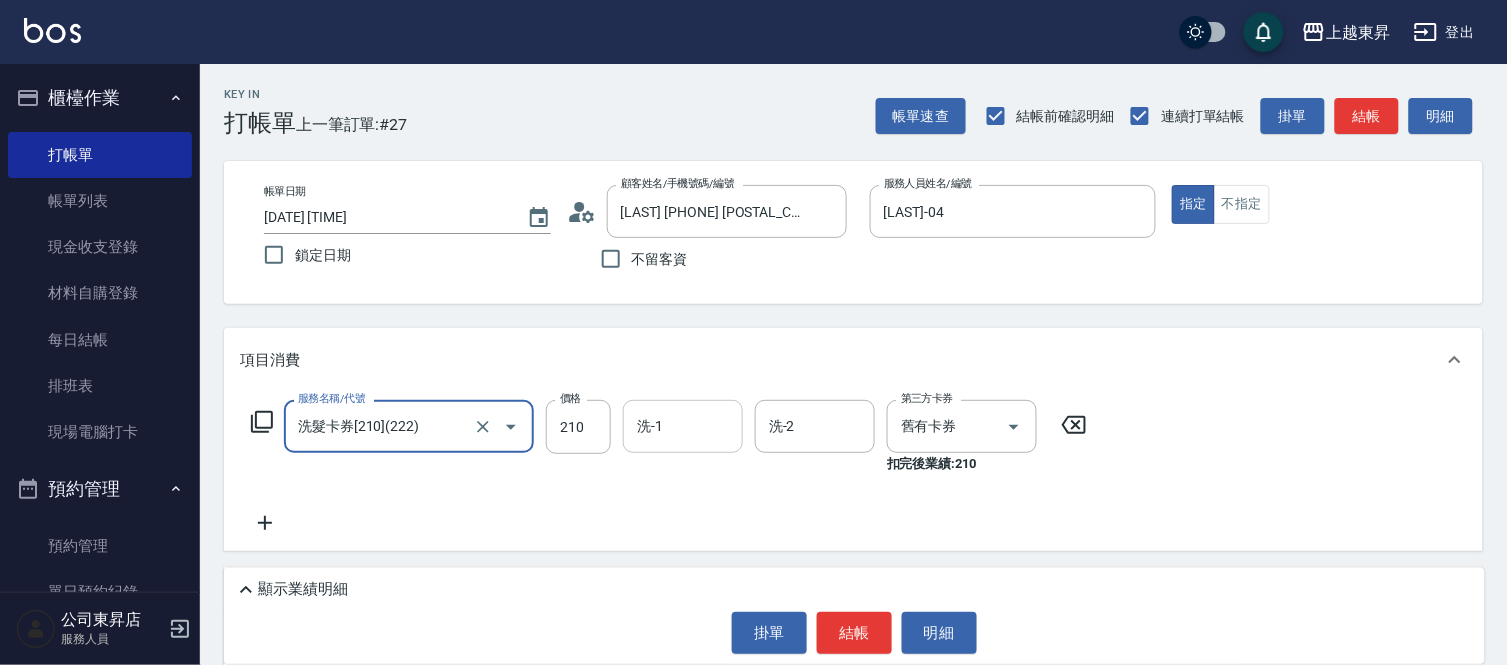click on "洗-1" at bounding box center (683, 426) 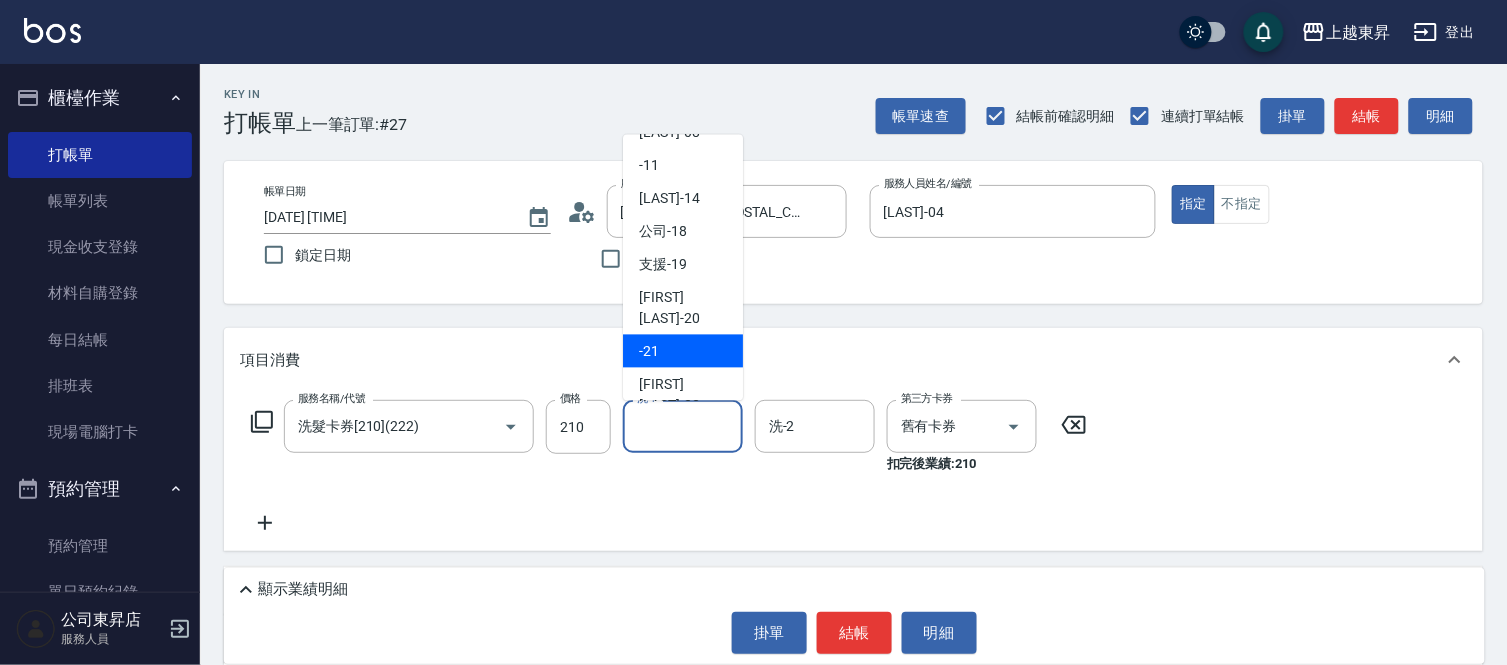 scroll, scrollTop: 310, scrollLeft: 0, axis: vertical 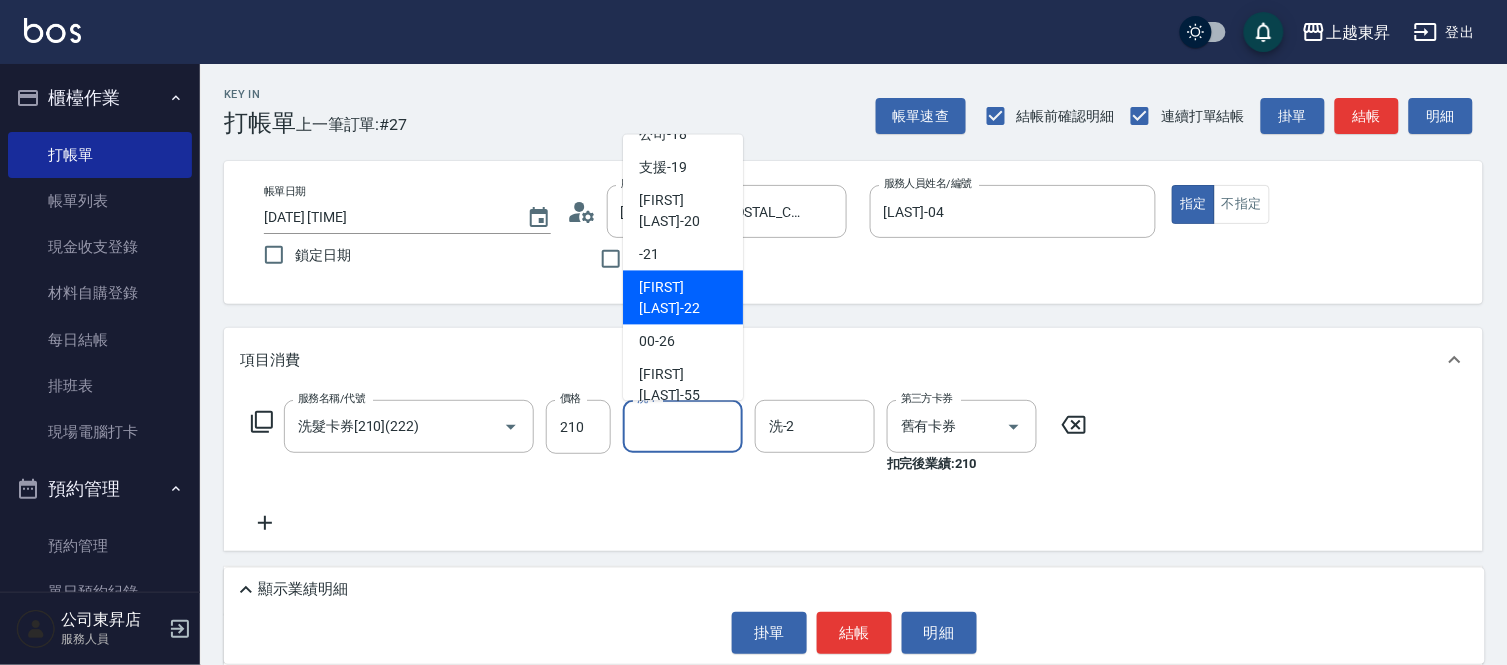 click on "[FIRST] [LAST] -22" at bounding box center [683, 298] 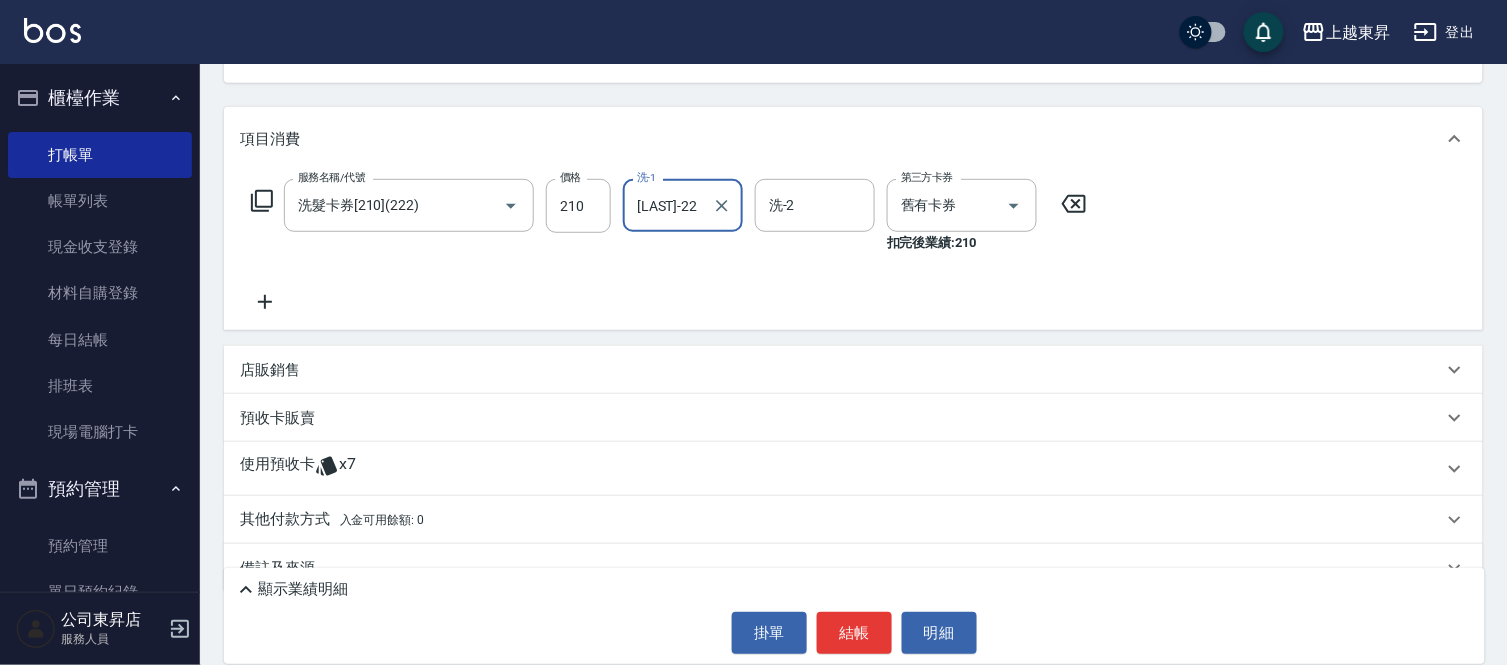 scroll, scrollTop: 222, scrollLeft: 0, axis: vertical 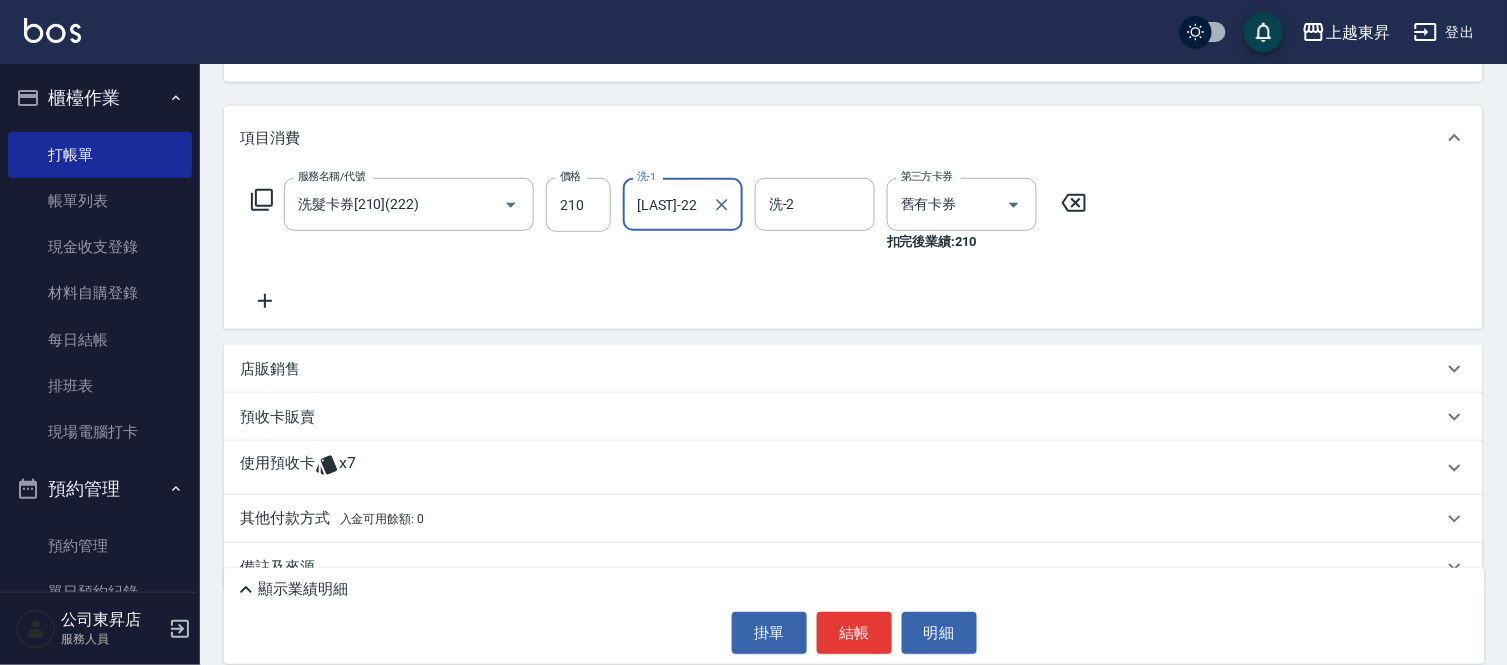 click 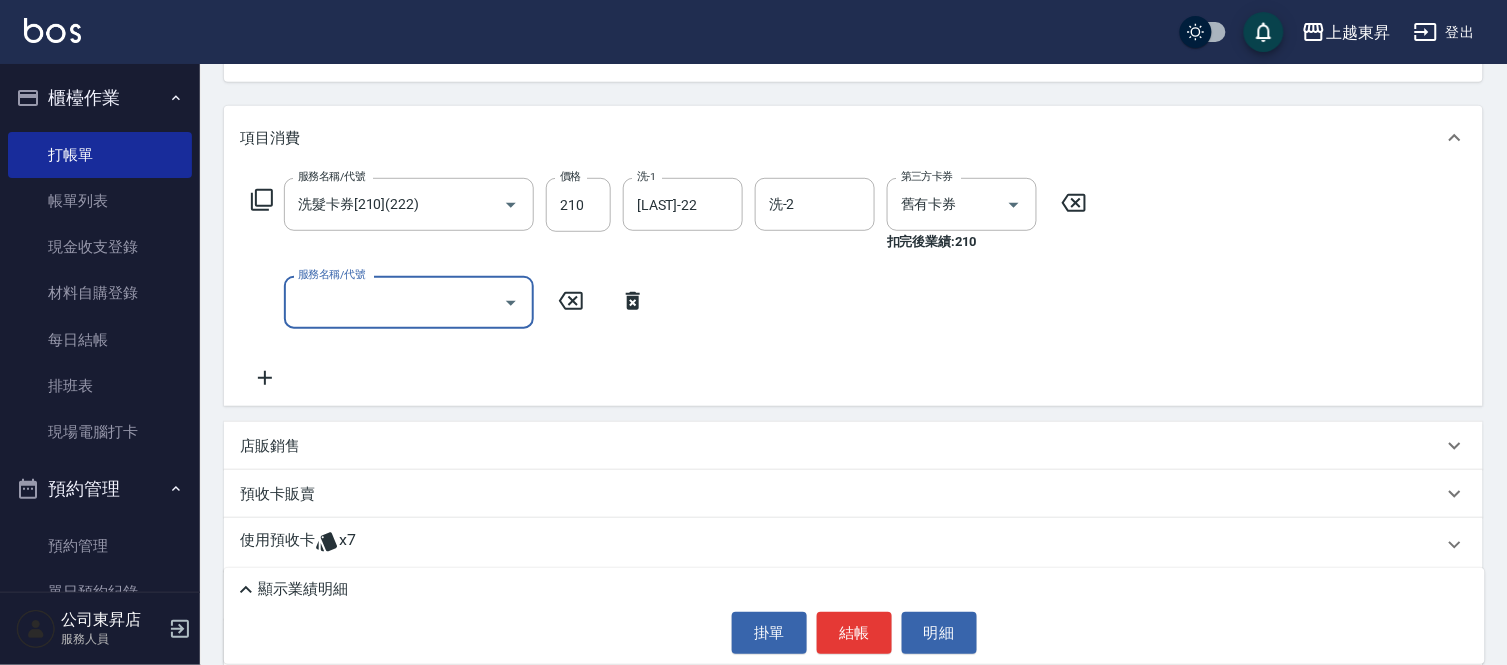 click on "服務名稱/代號" at bounding box center (394, 302) 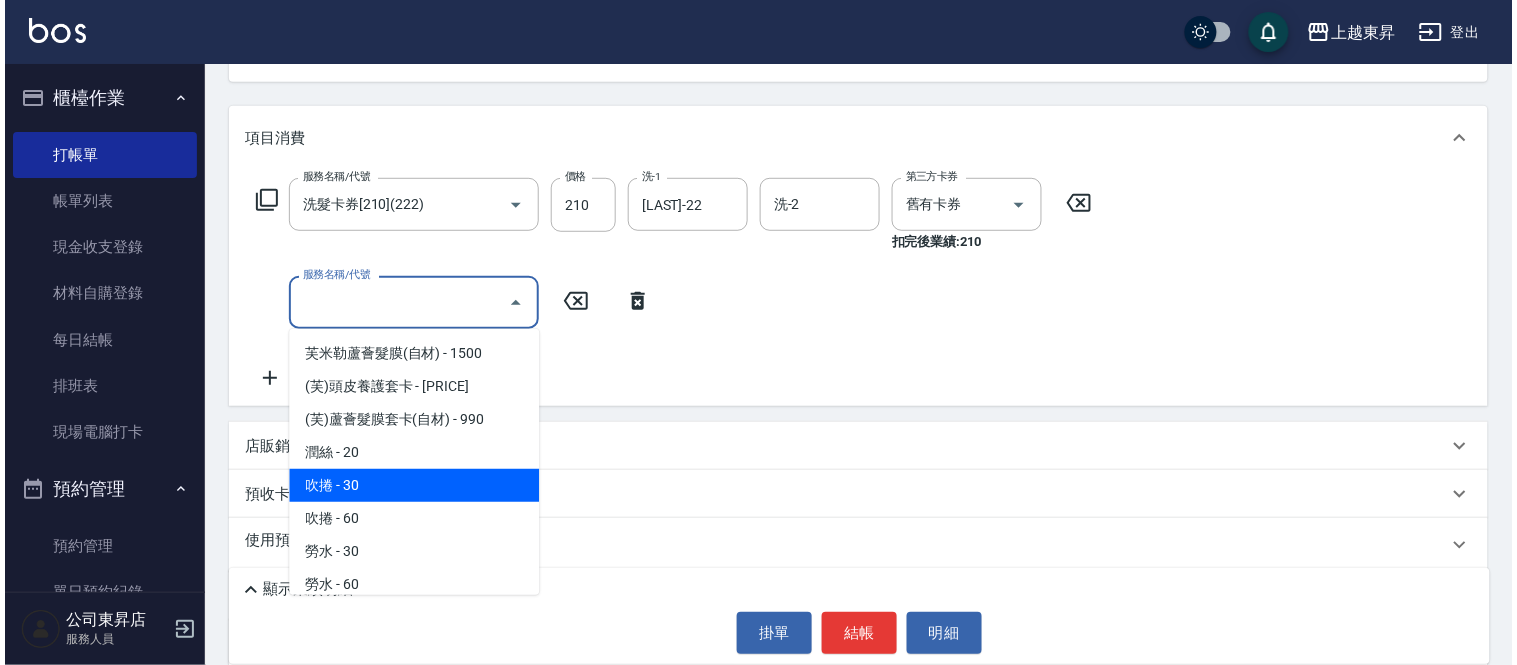 scroll, scrollTop: 3444, scrollLeft: 0, axis: vertical 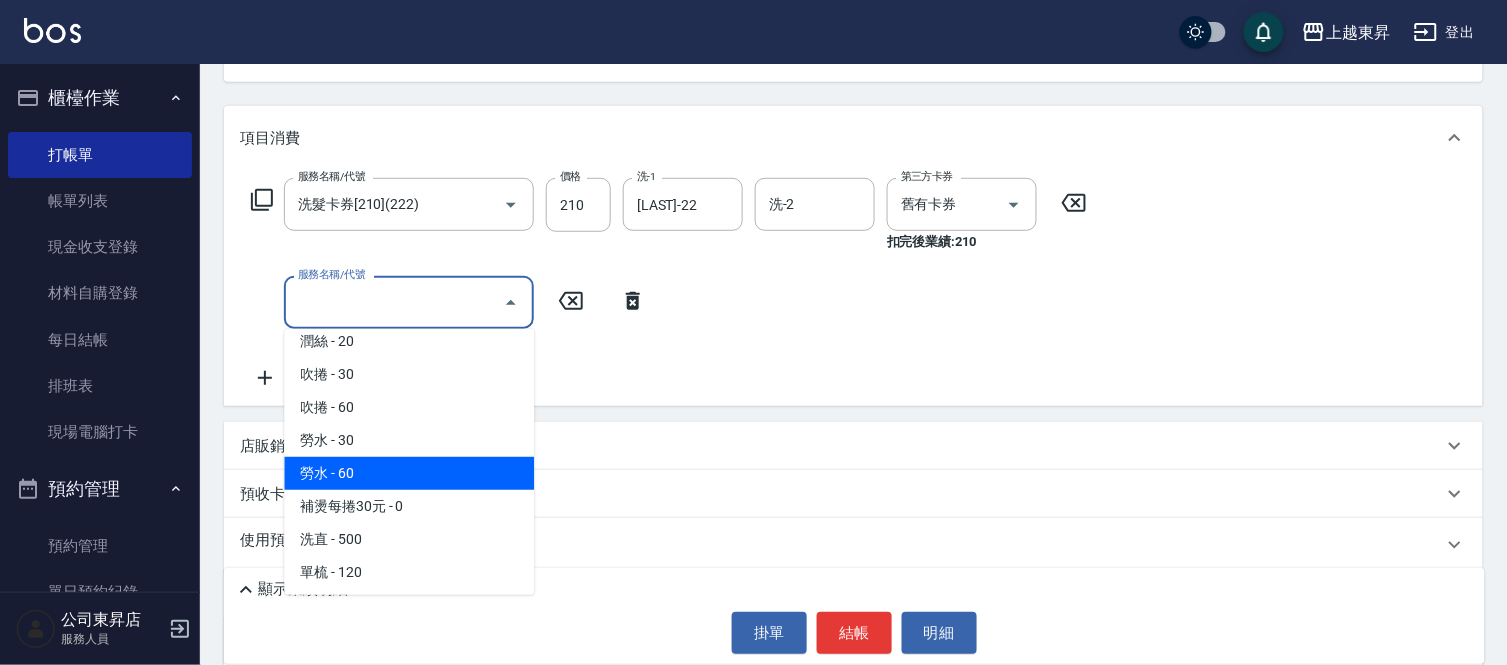 click on "勞水 - 60" at bounding box center [409, 473] 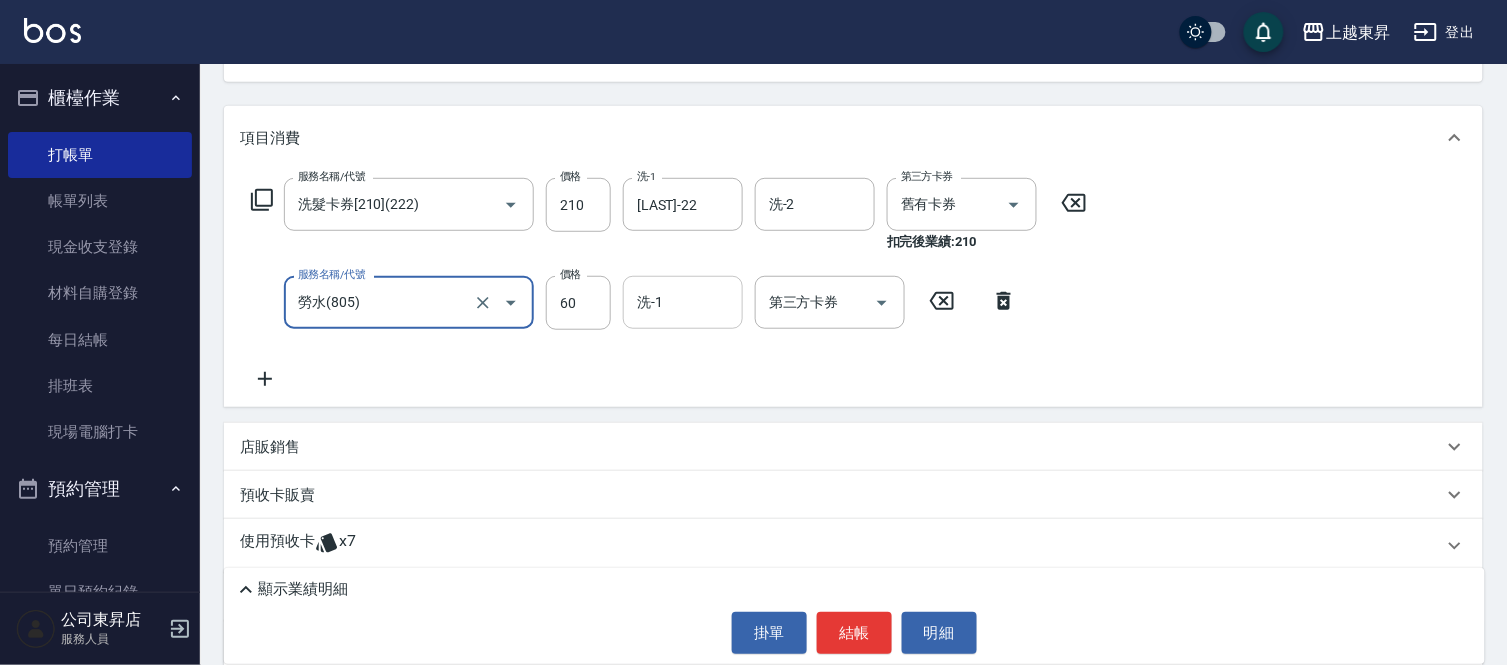 click on "洗-1 洗-1" at bounding box center [683, 302] 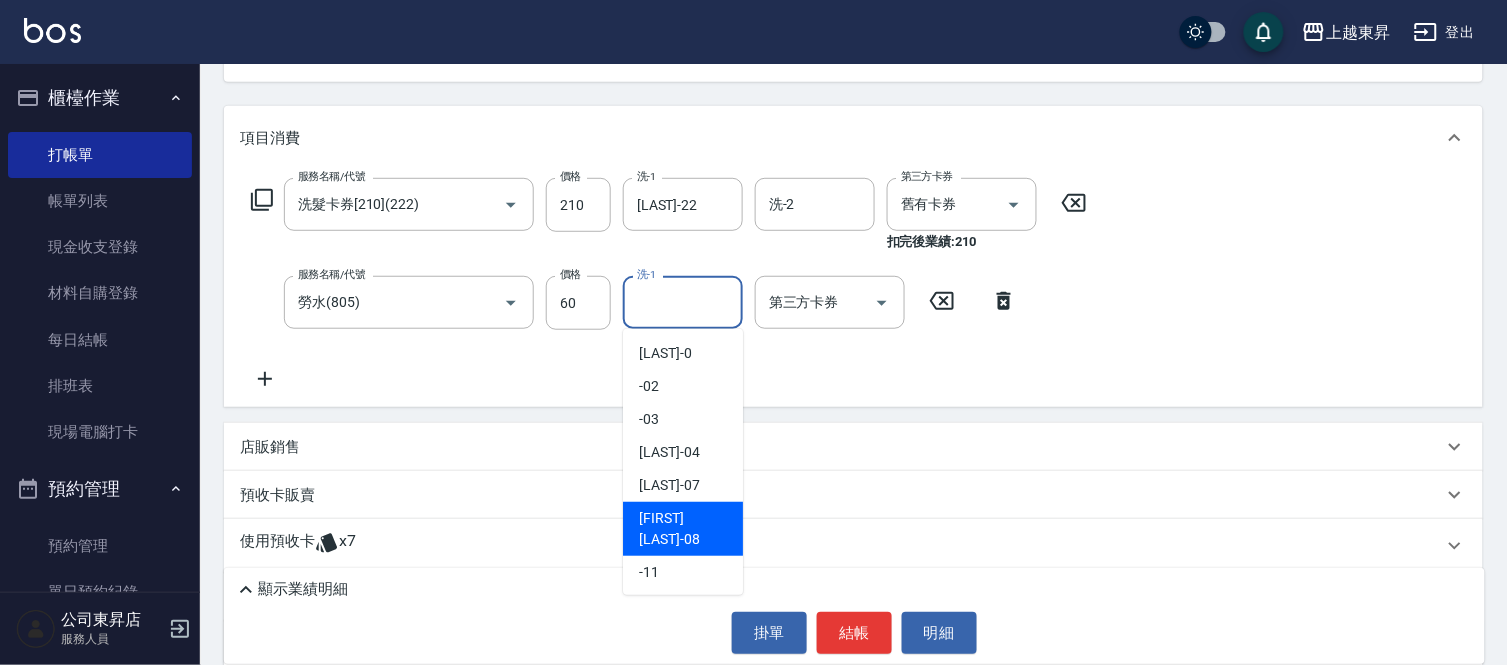 click on "[LAST] -08" at bounding box center (683, 529) 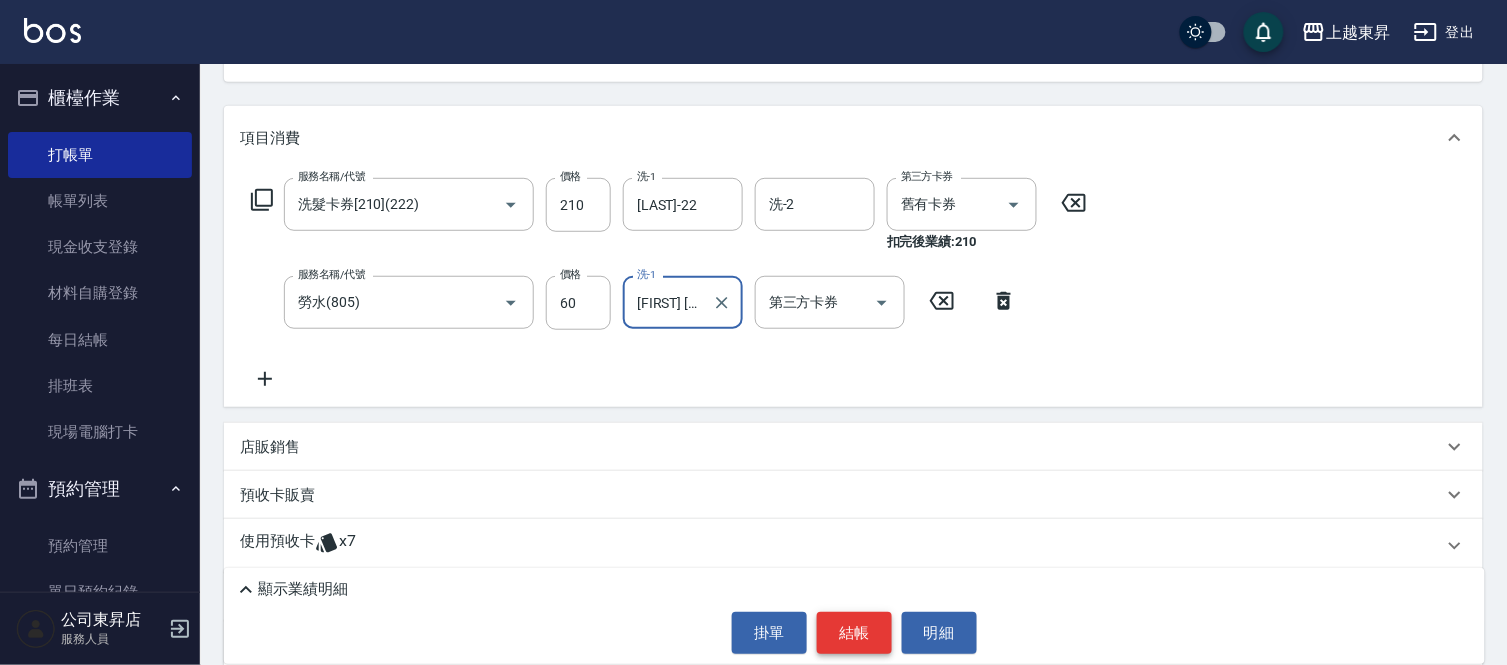 click on "結帳" at bounding box center [854, 633] 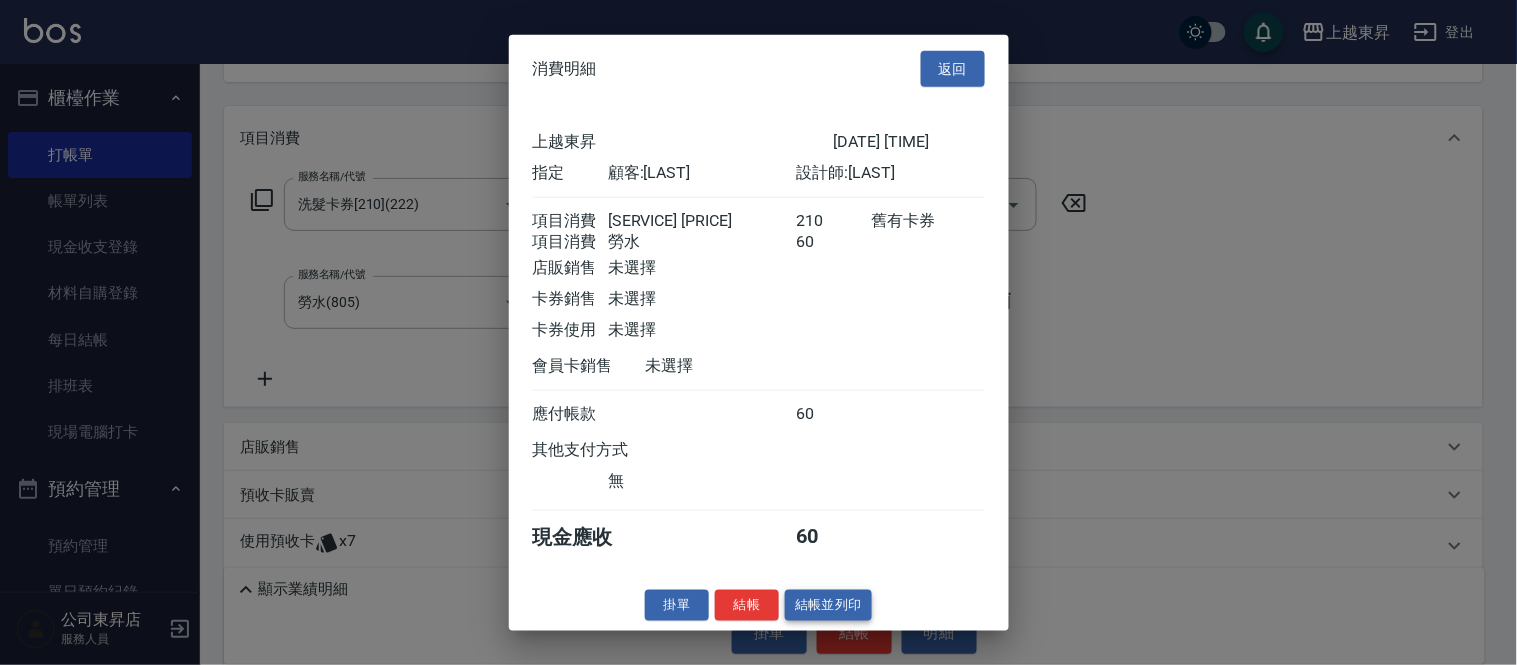 click on "結帳並列印" at bounding box center [828, 605] 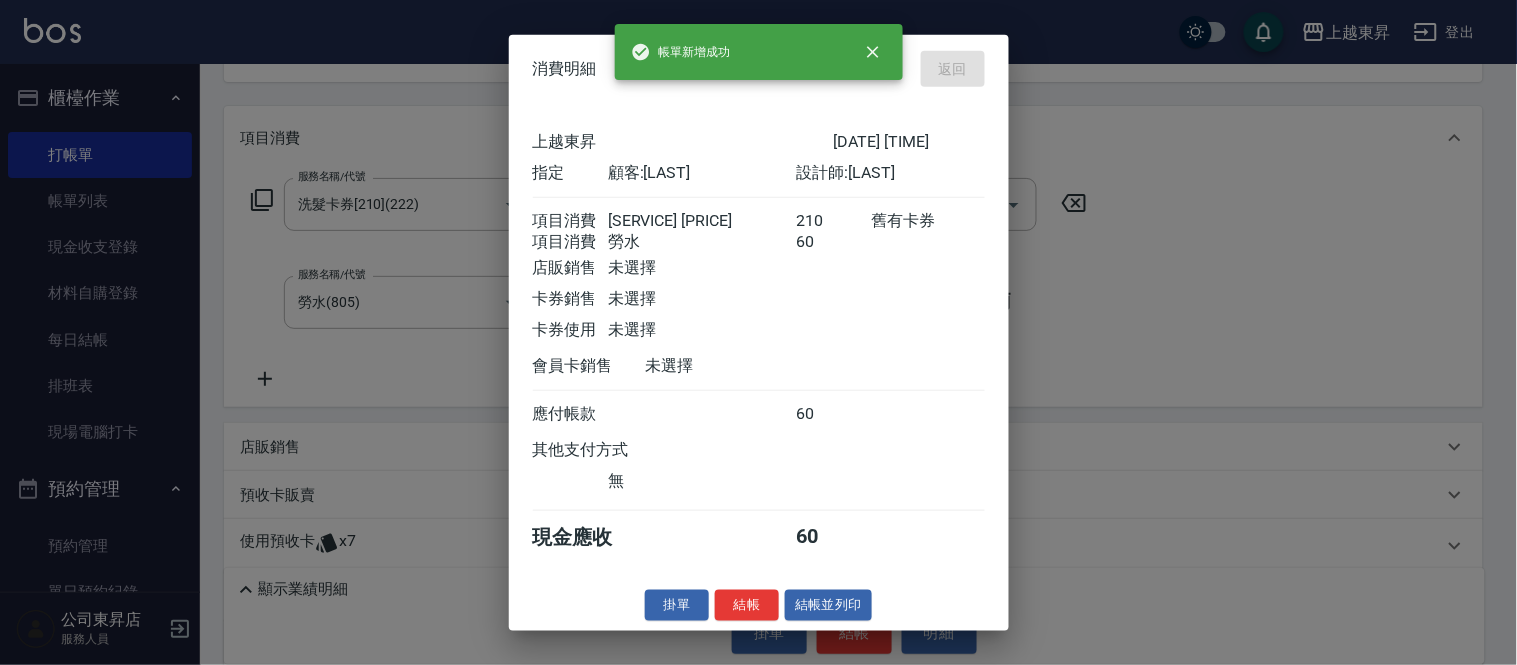 type on "[DATE] [TIME]" 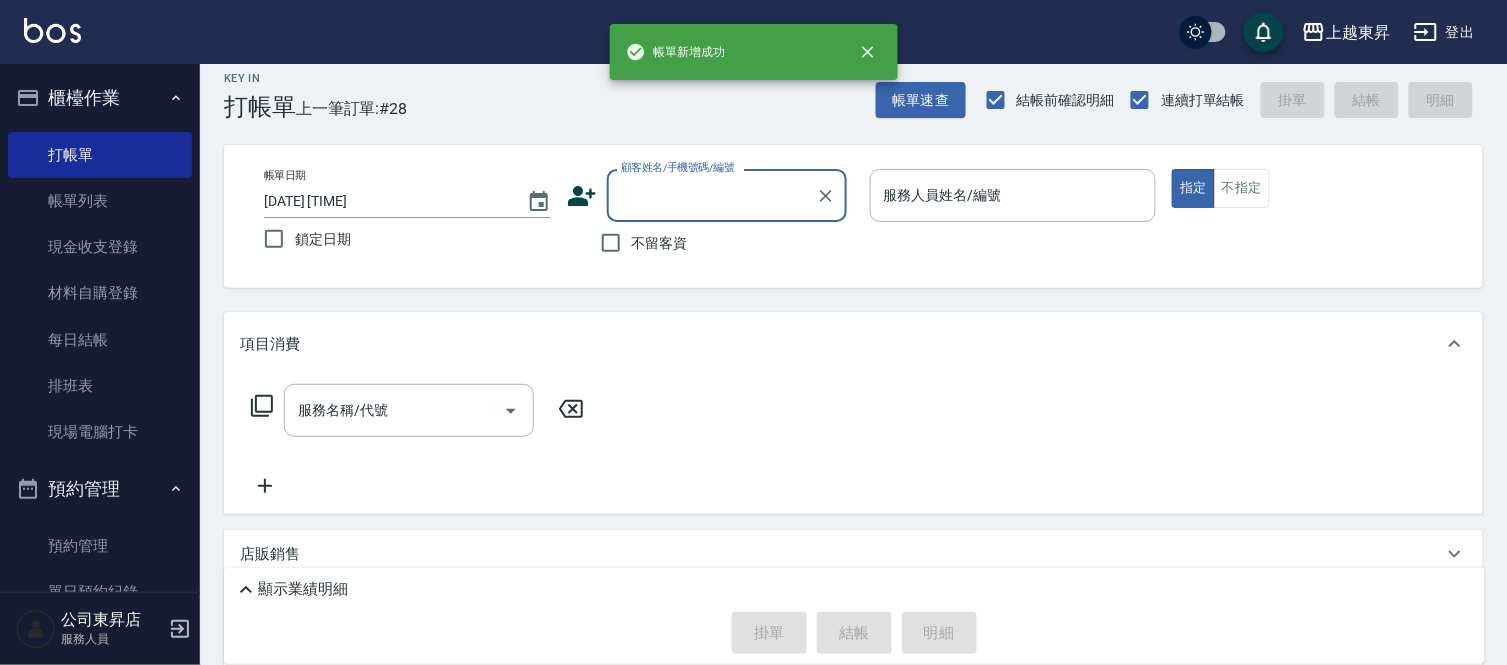 scroll, scrollTop: 0, scrollLeft: 0, axis: both 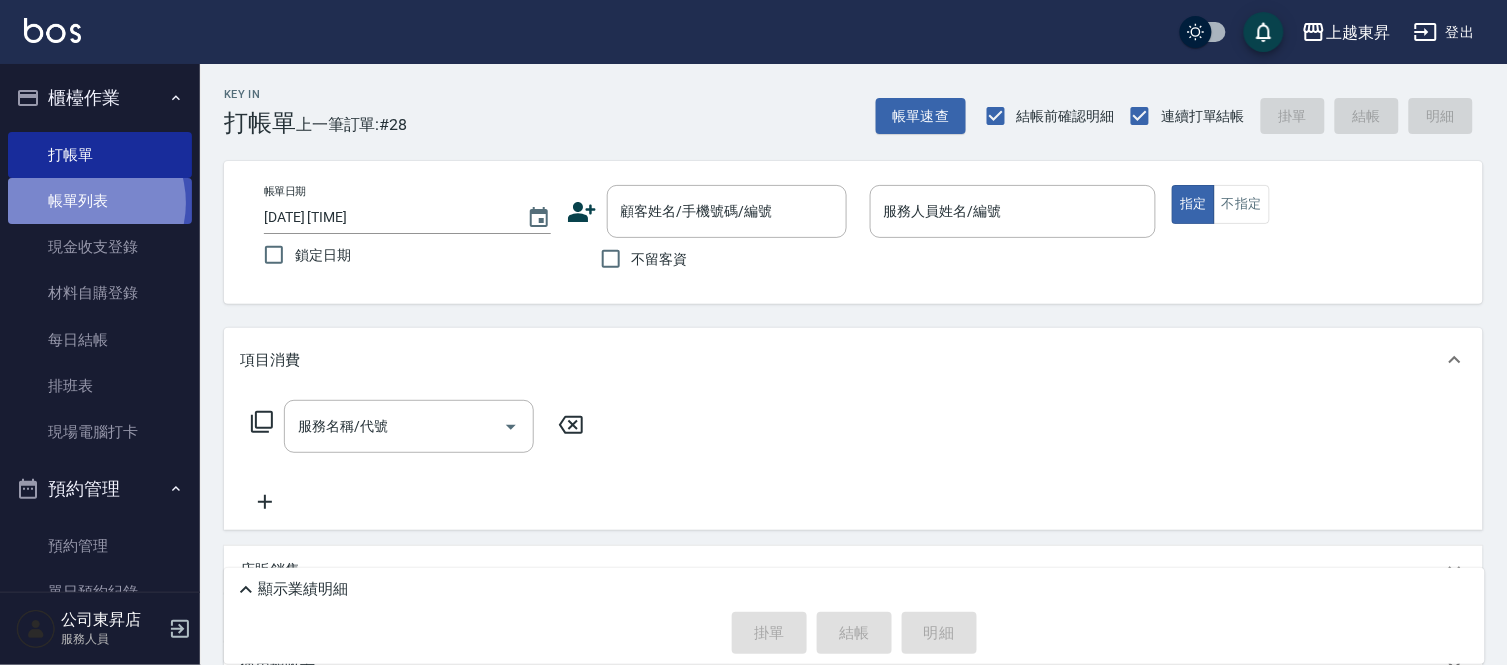 click on "帳單列表" at bounding box center (100, 201) 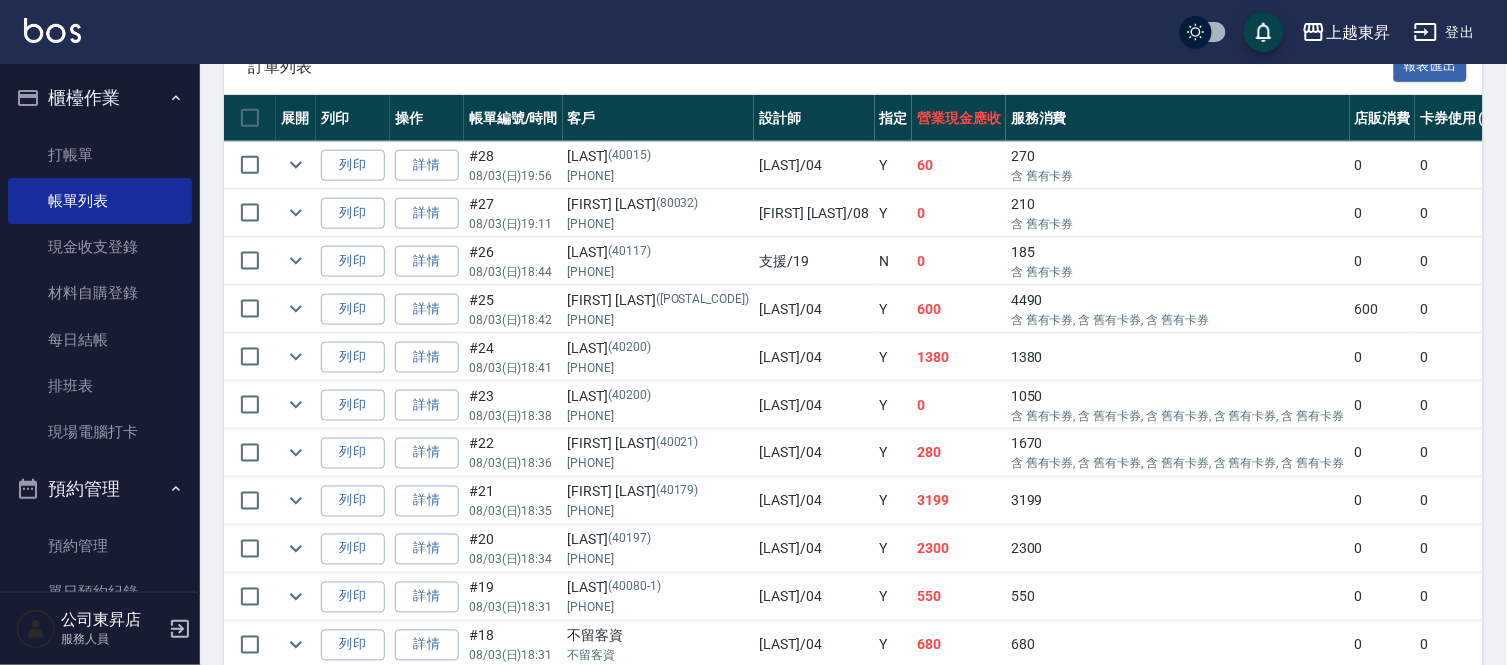 scroll, scrollTop: 554, scrollLeft: 0, axis: vertical 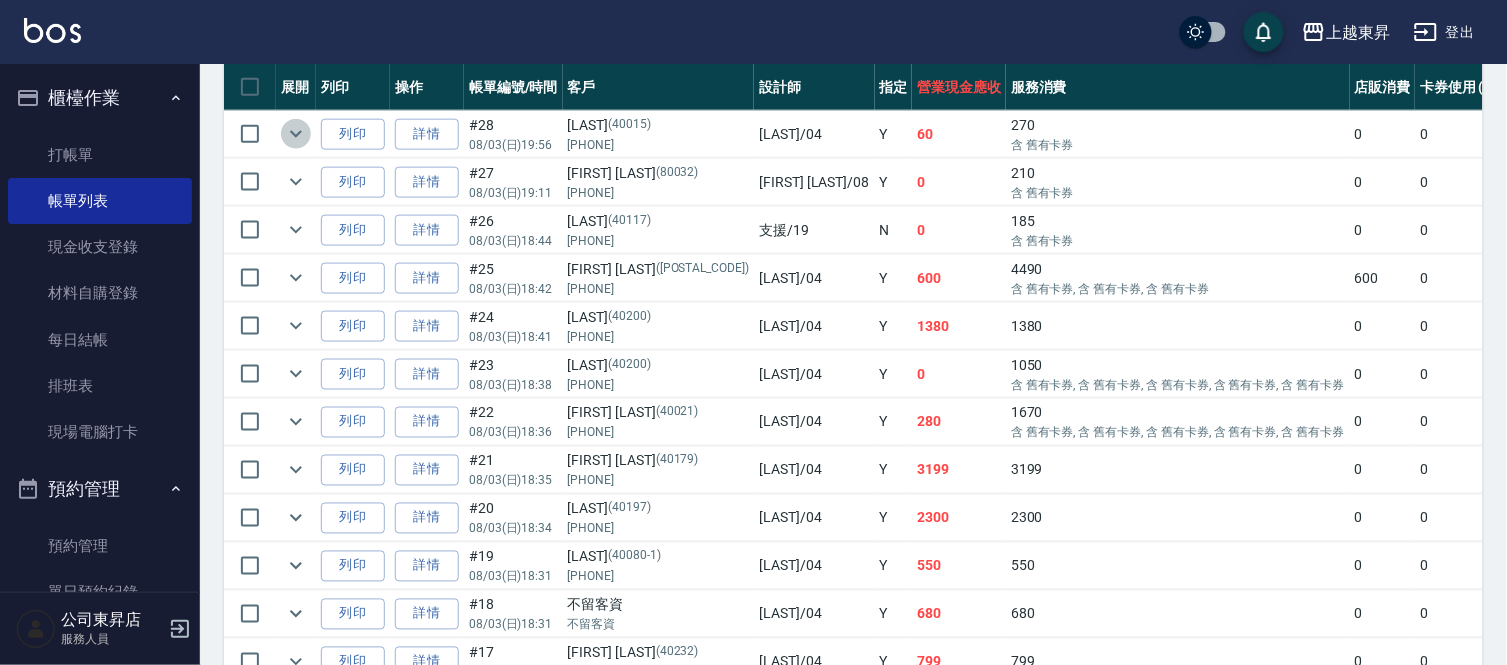 click 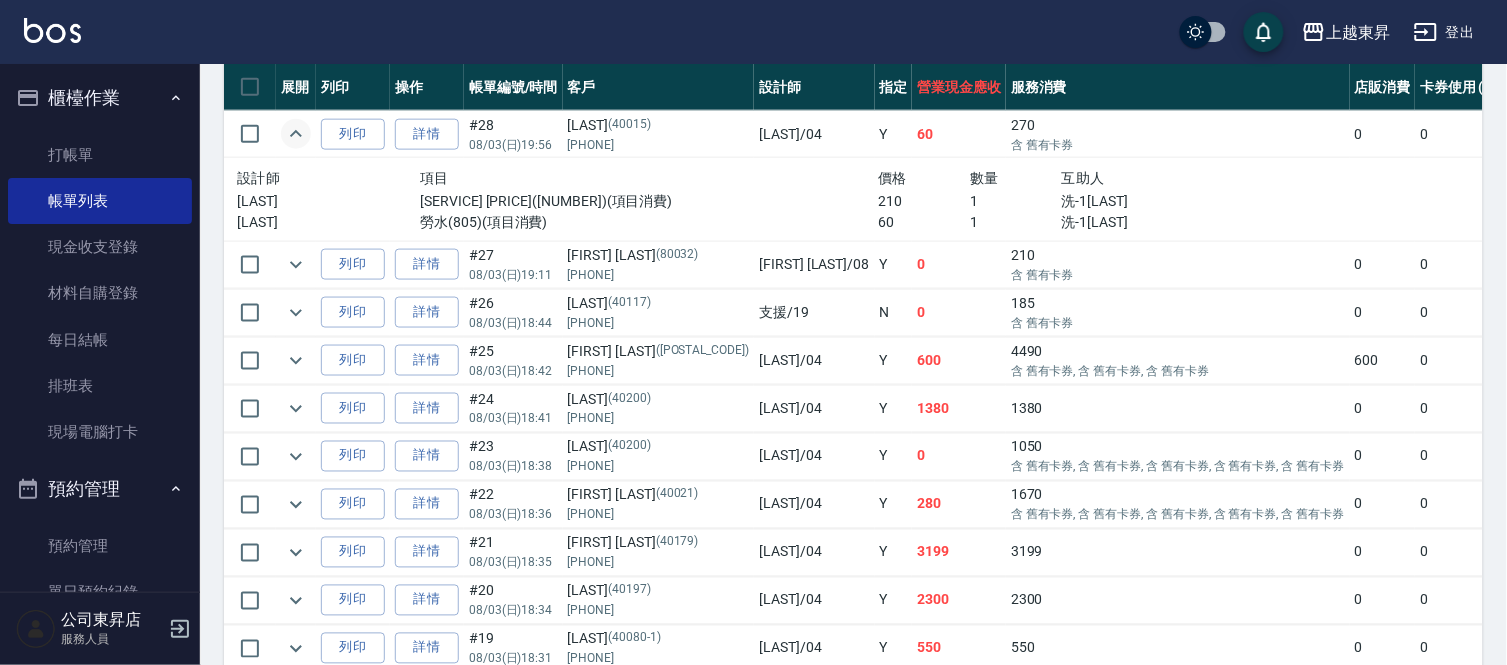 click 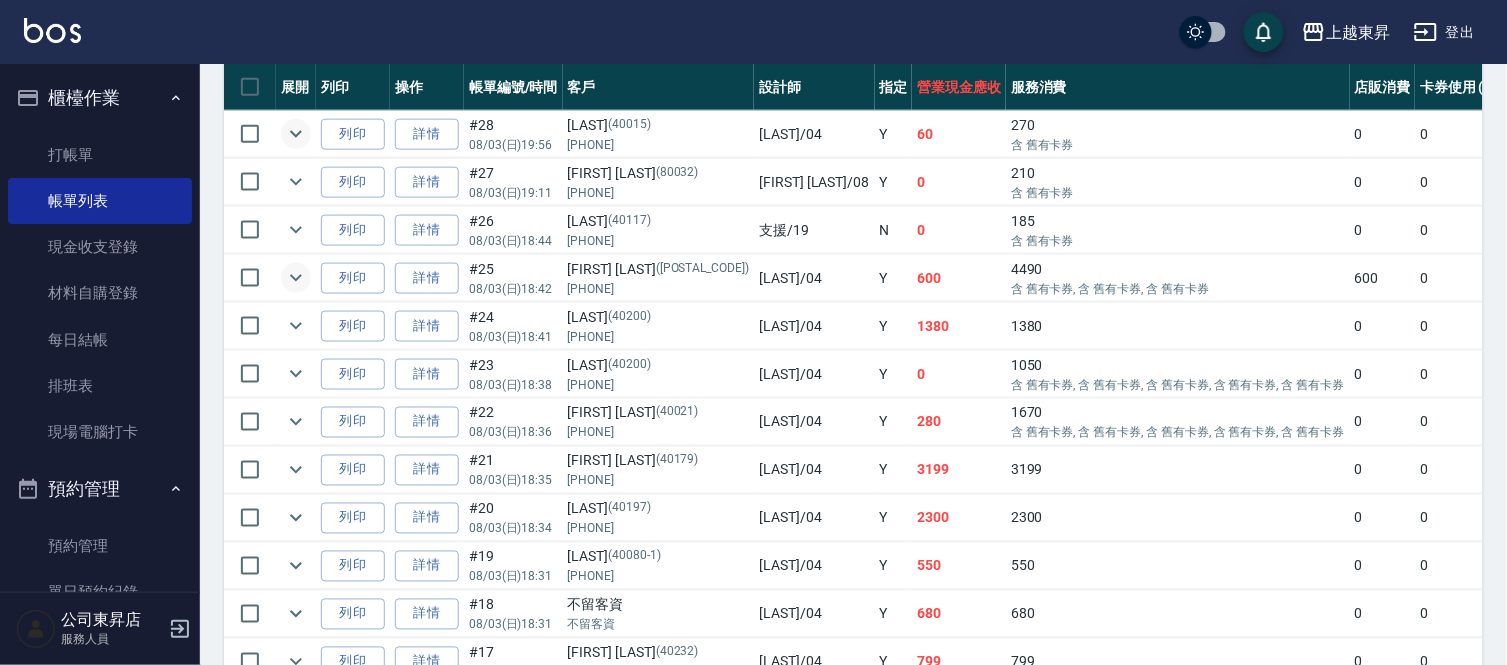 click 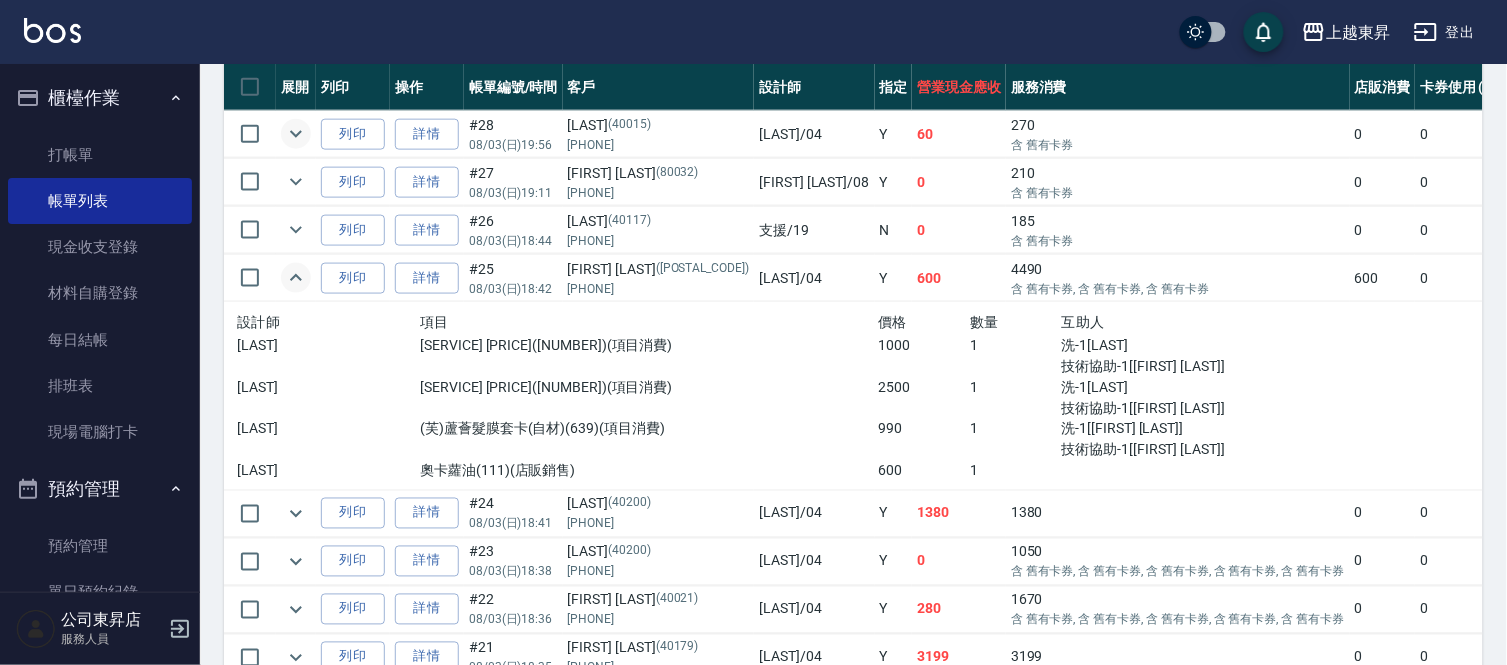 click 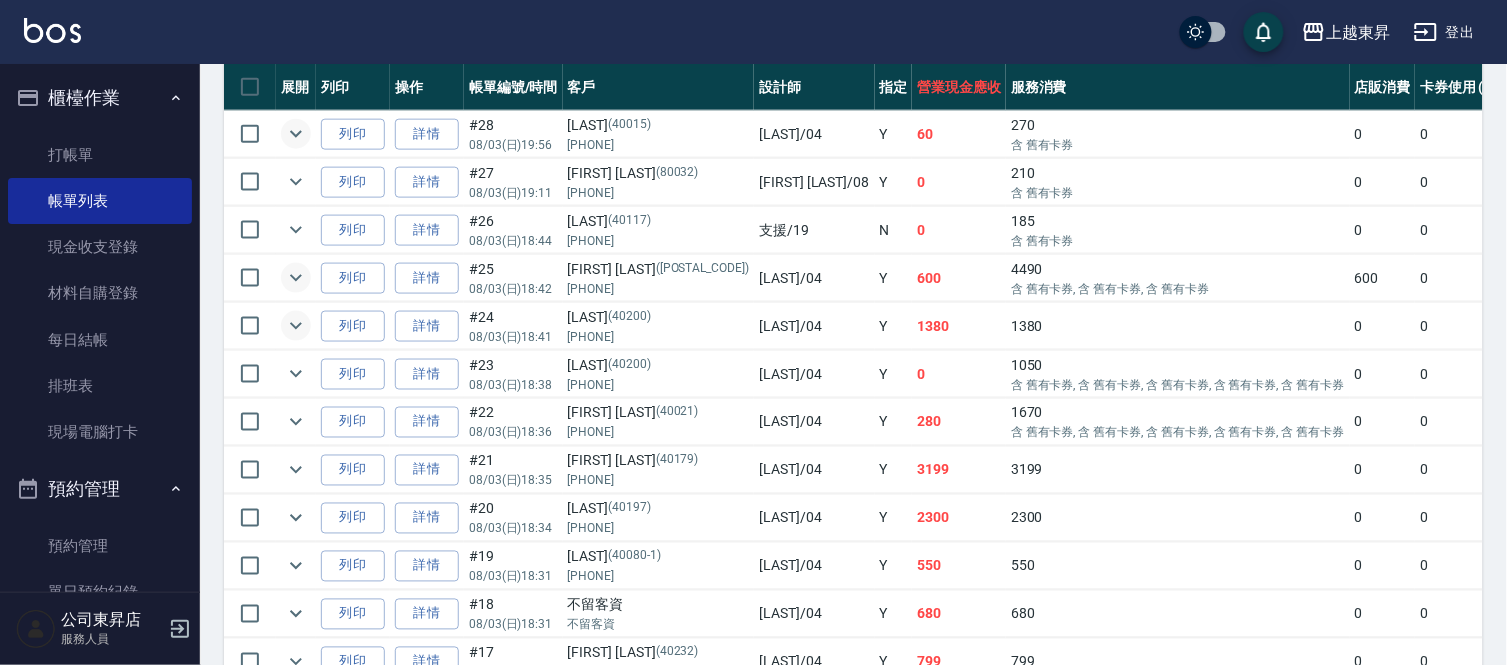 click 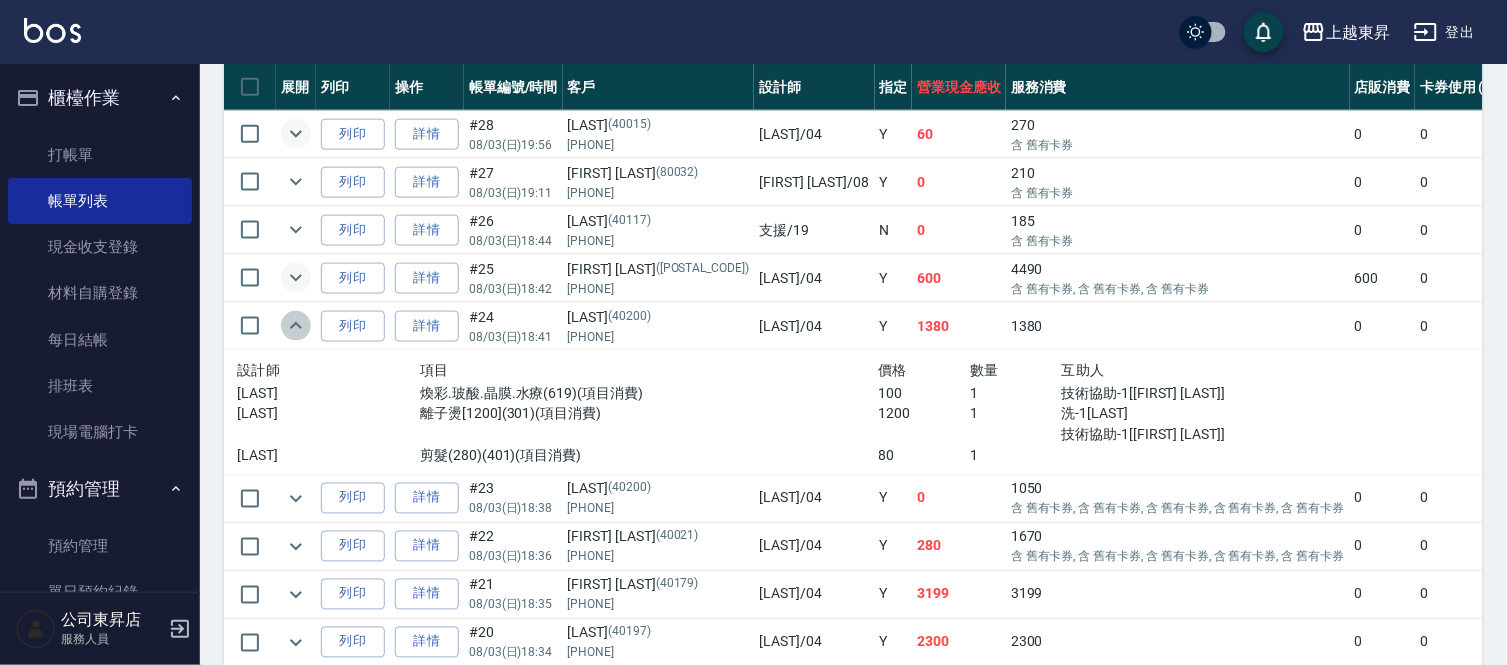 click 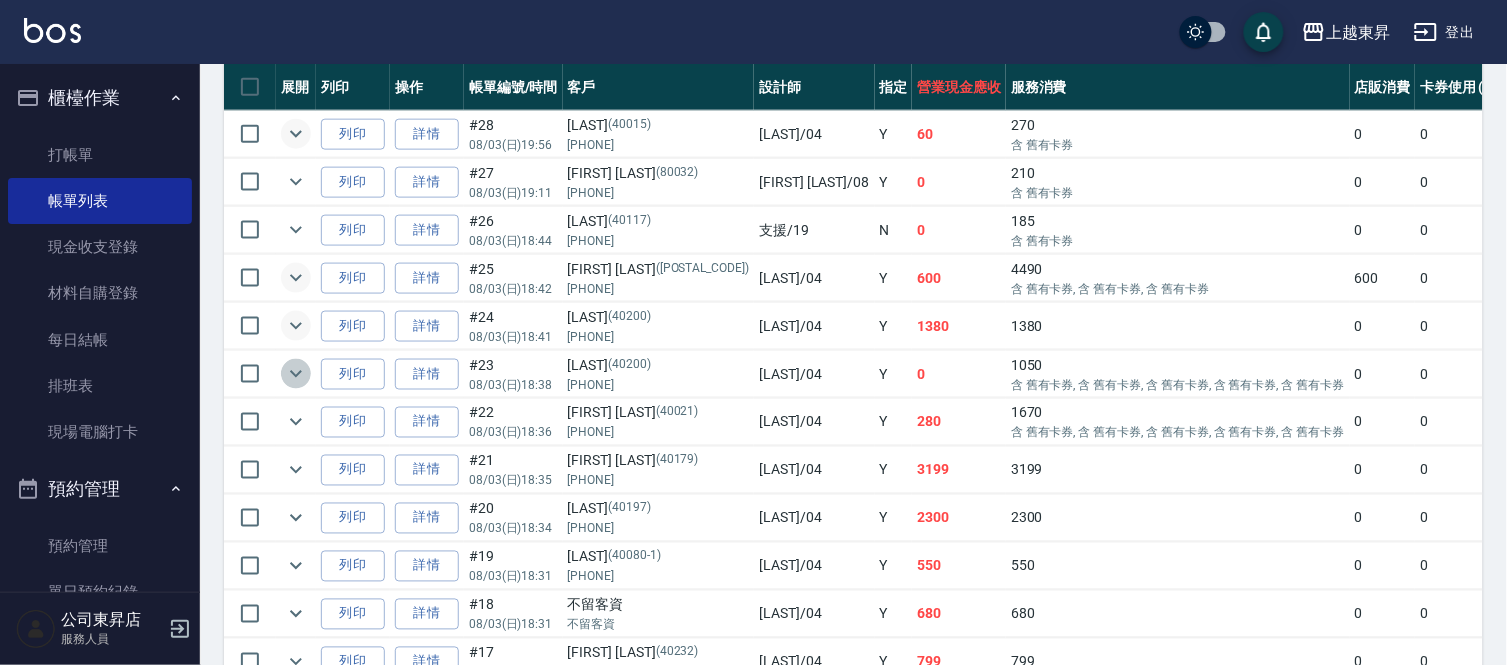 click 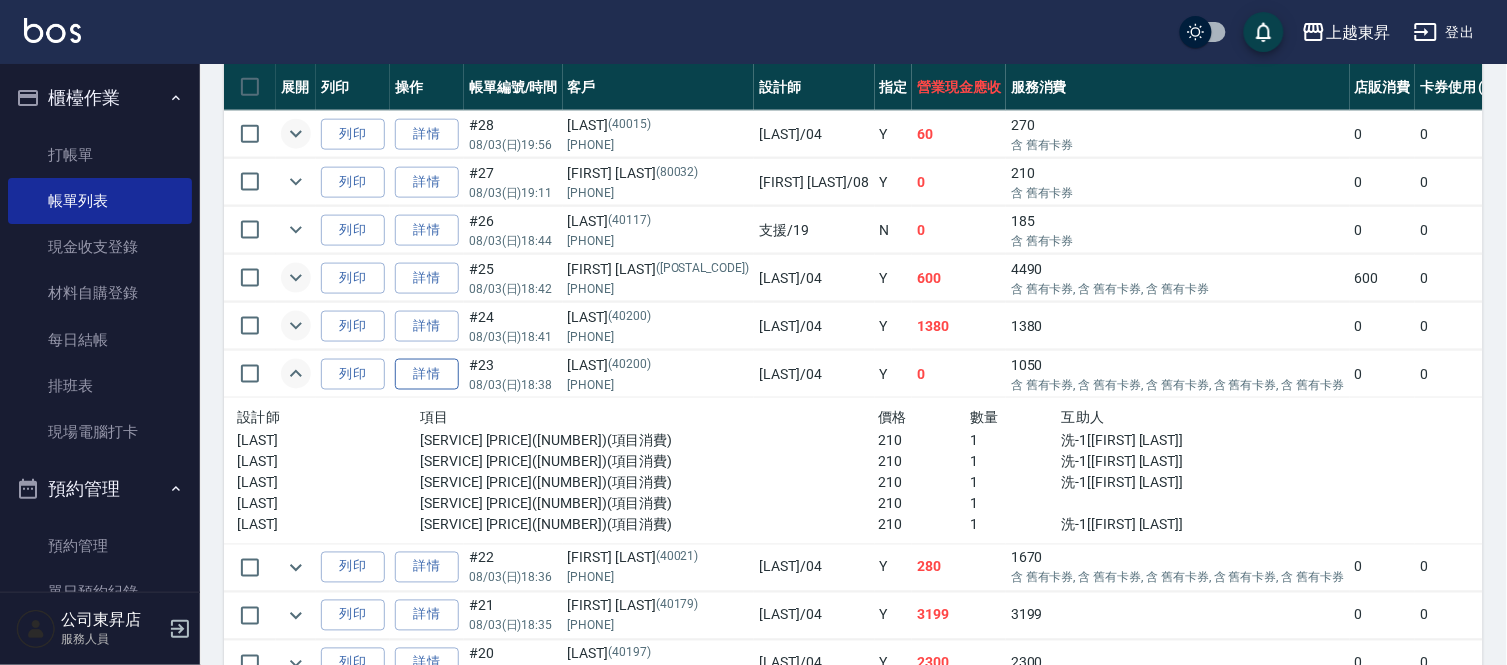 click on "詳情" at bounding box center [427, 374] 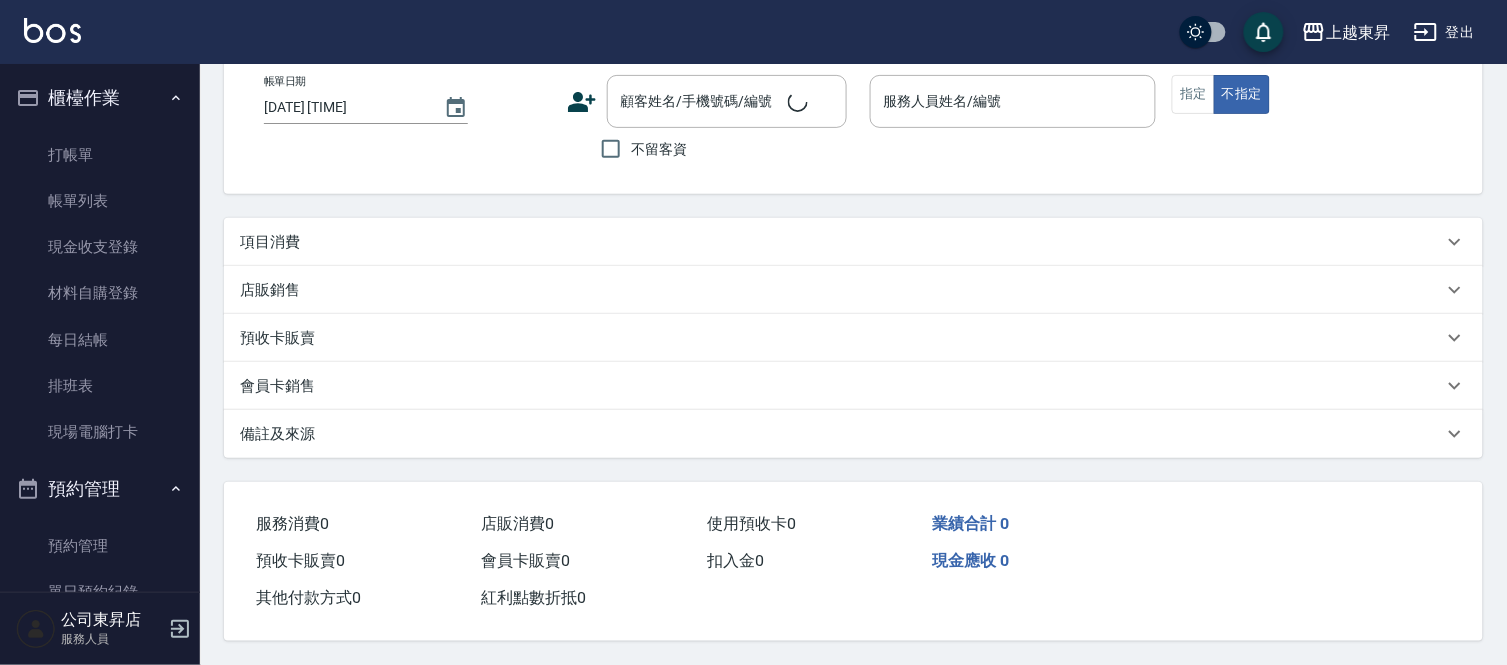 scroll, scrollTop: 0, scrollLeft: 0, axis: both 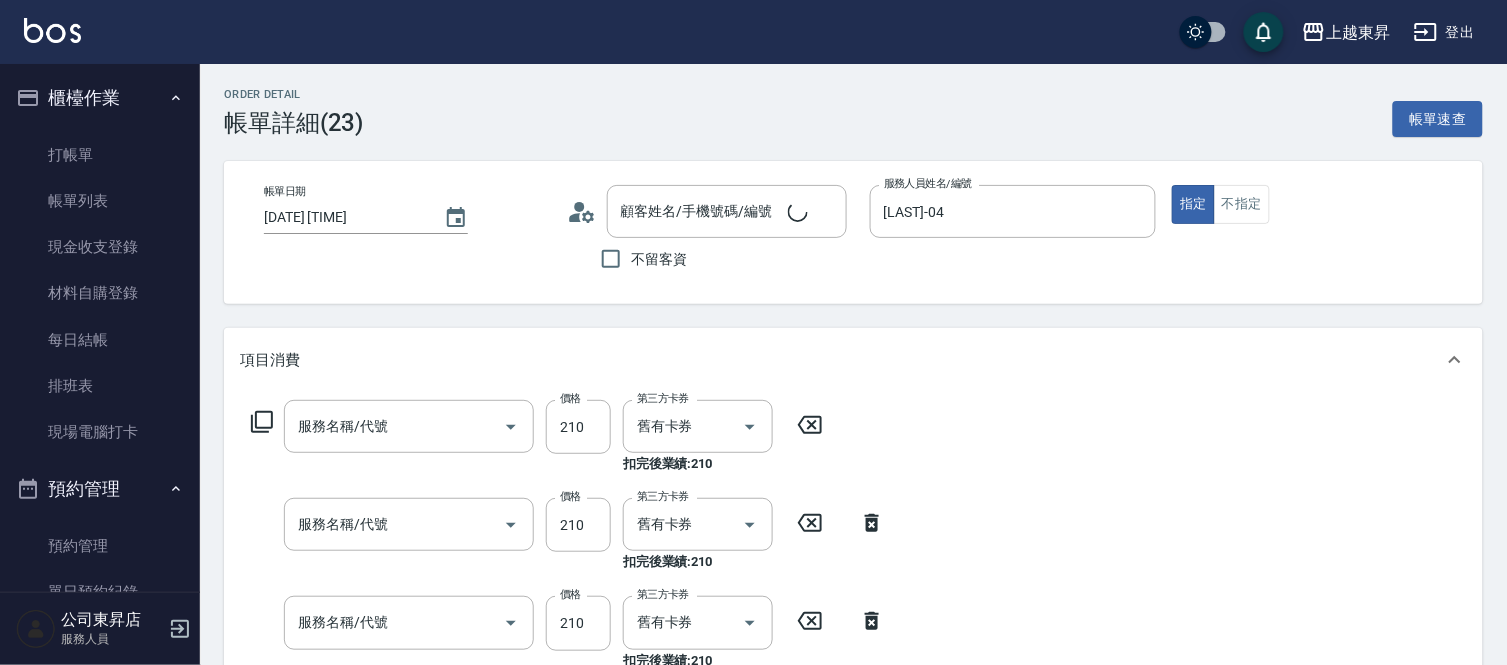 type on "[DATE] [TIME]" 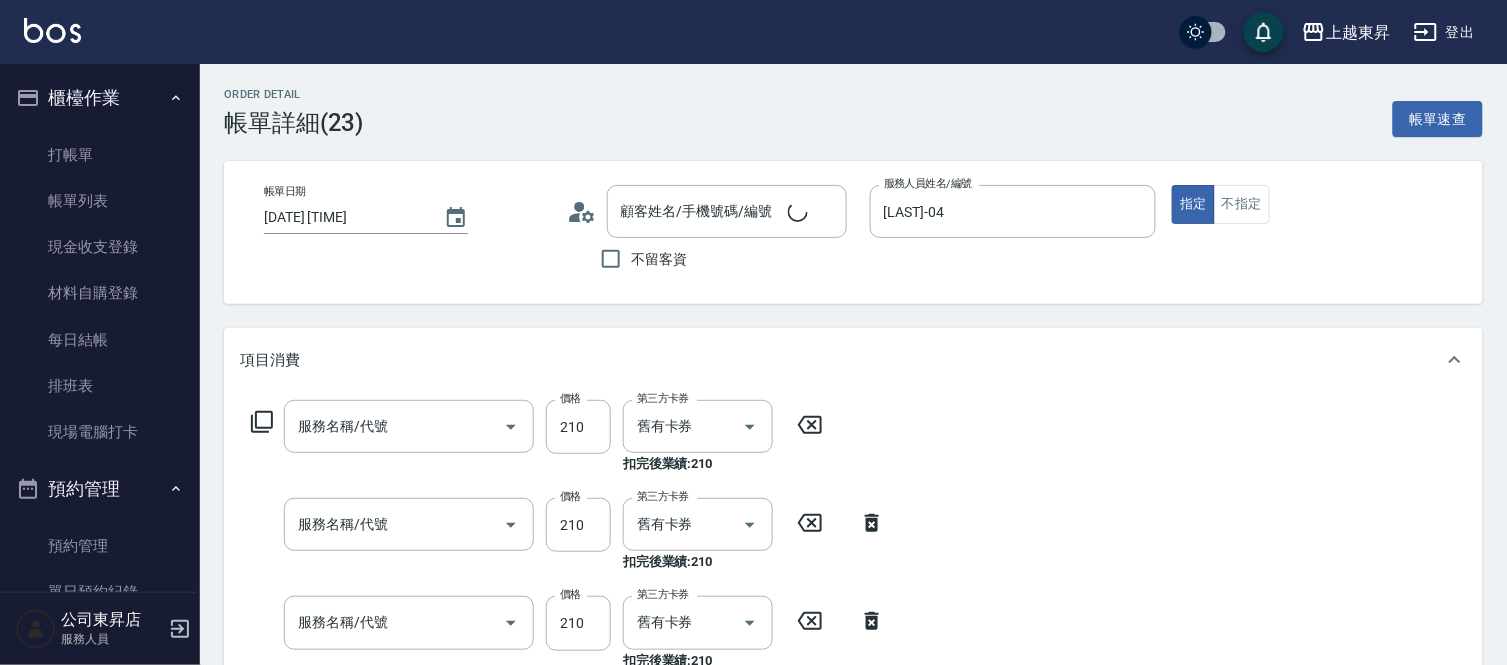 type on "[LAST]-04" 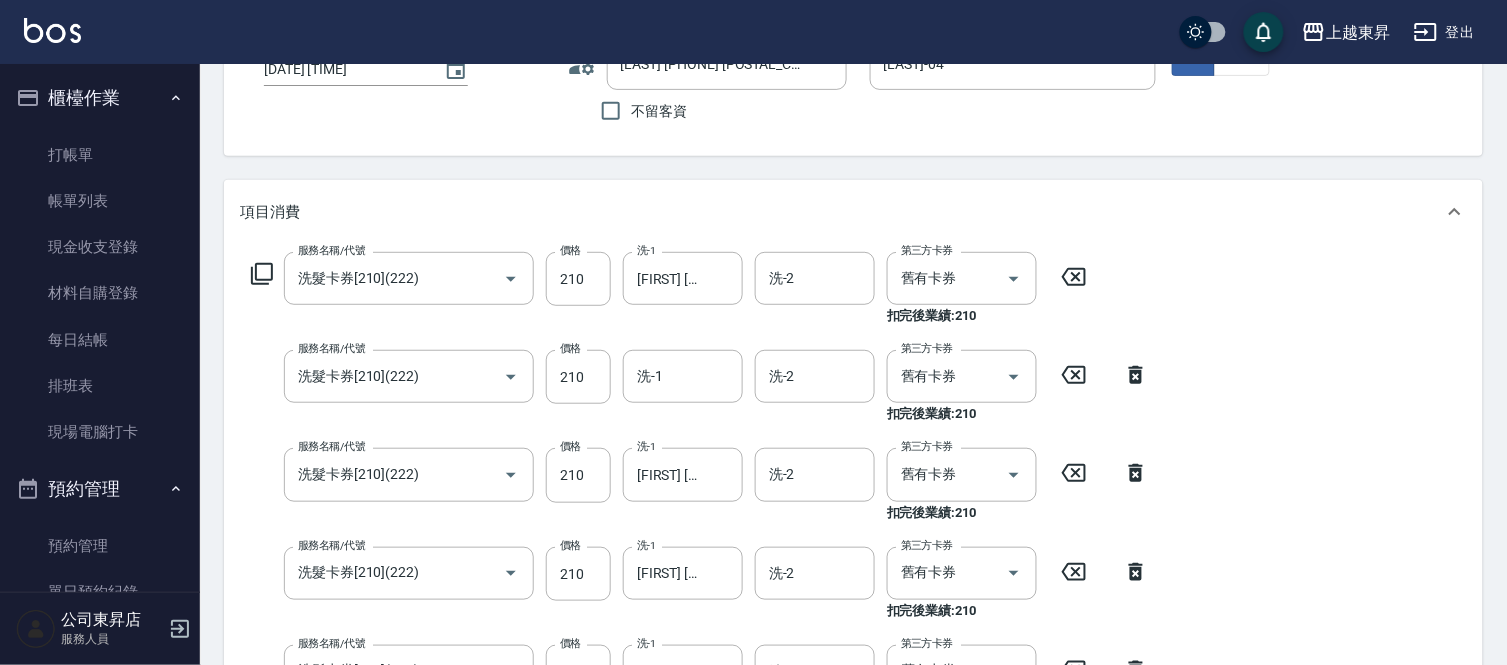 type on "[LAST] [PHONE] [POSTAL_CODE]" 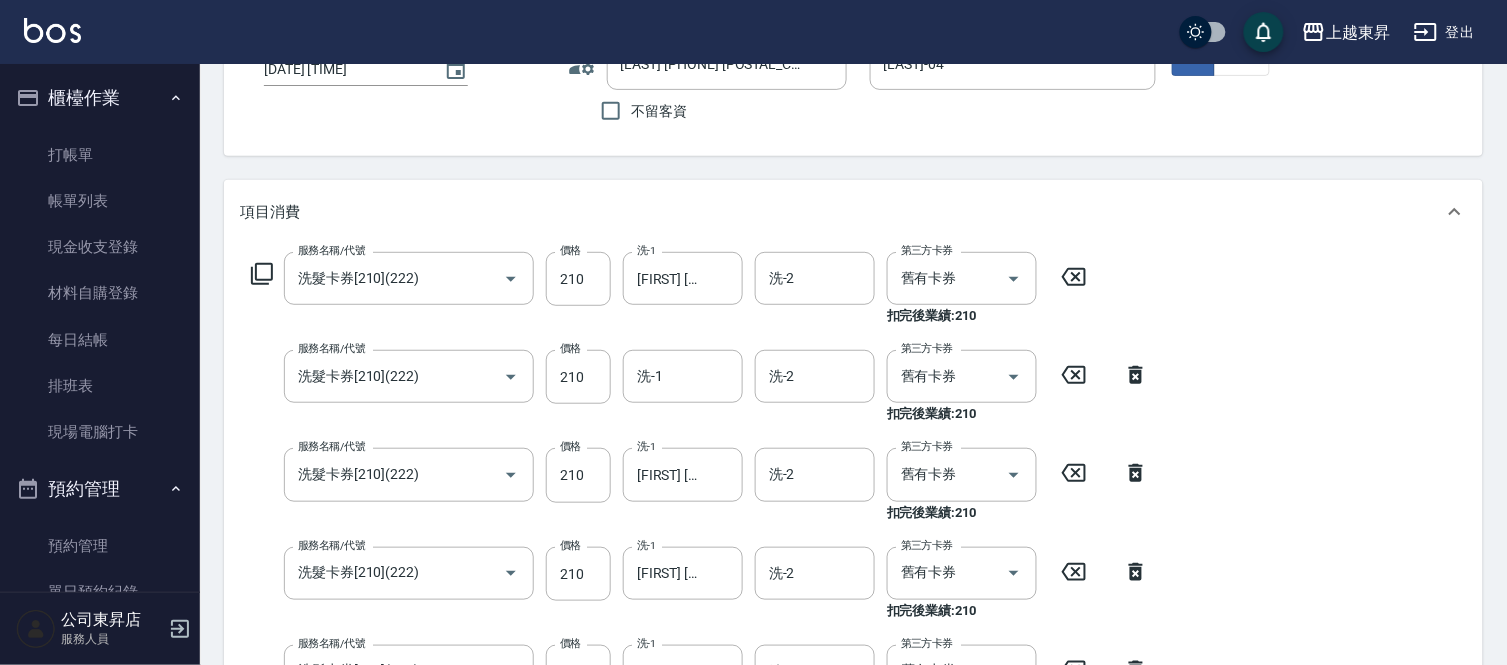 type on "洗髮卡券[210](222)" 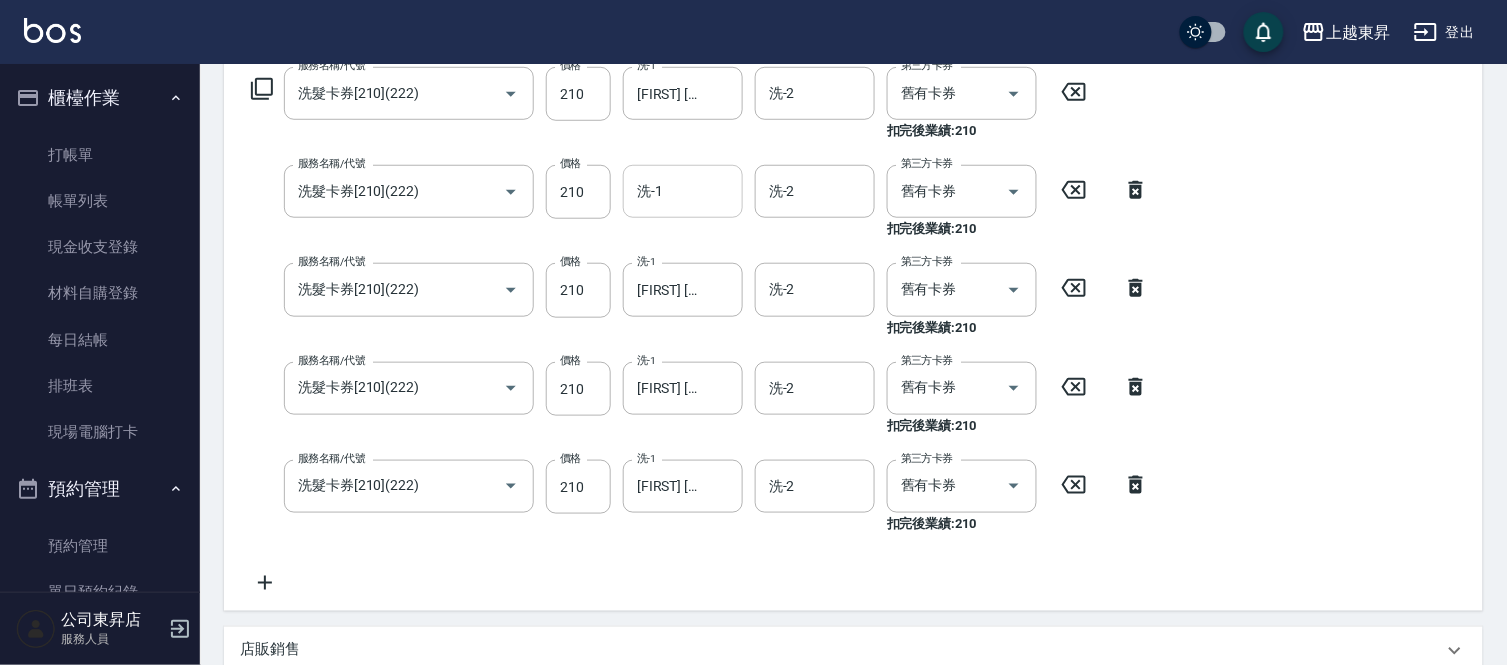 click on "洗-1" at bounding box center [683, 191] 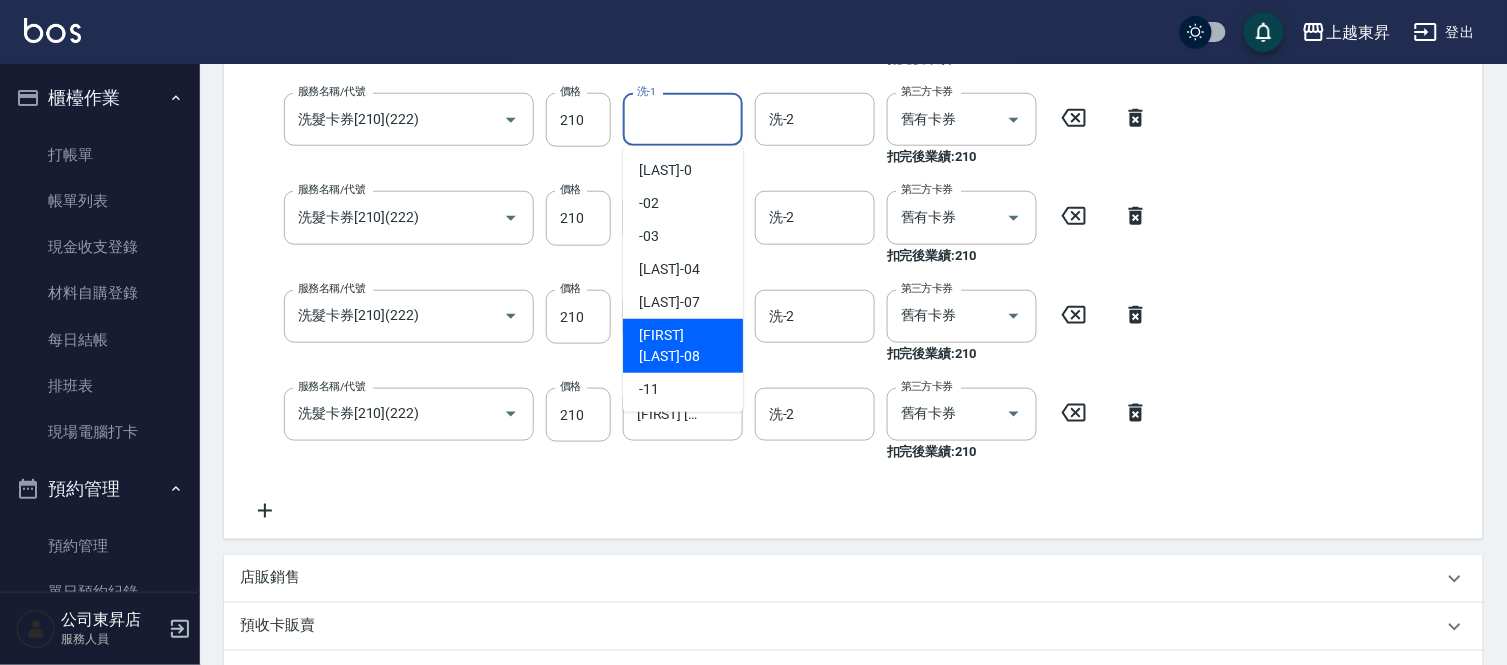 scroll, scrollTop: 444, scrollLeft: 0, axis: vertical 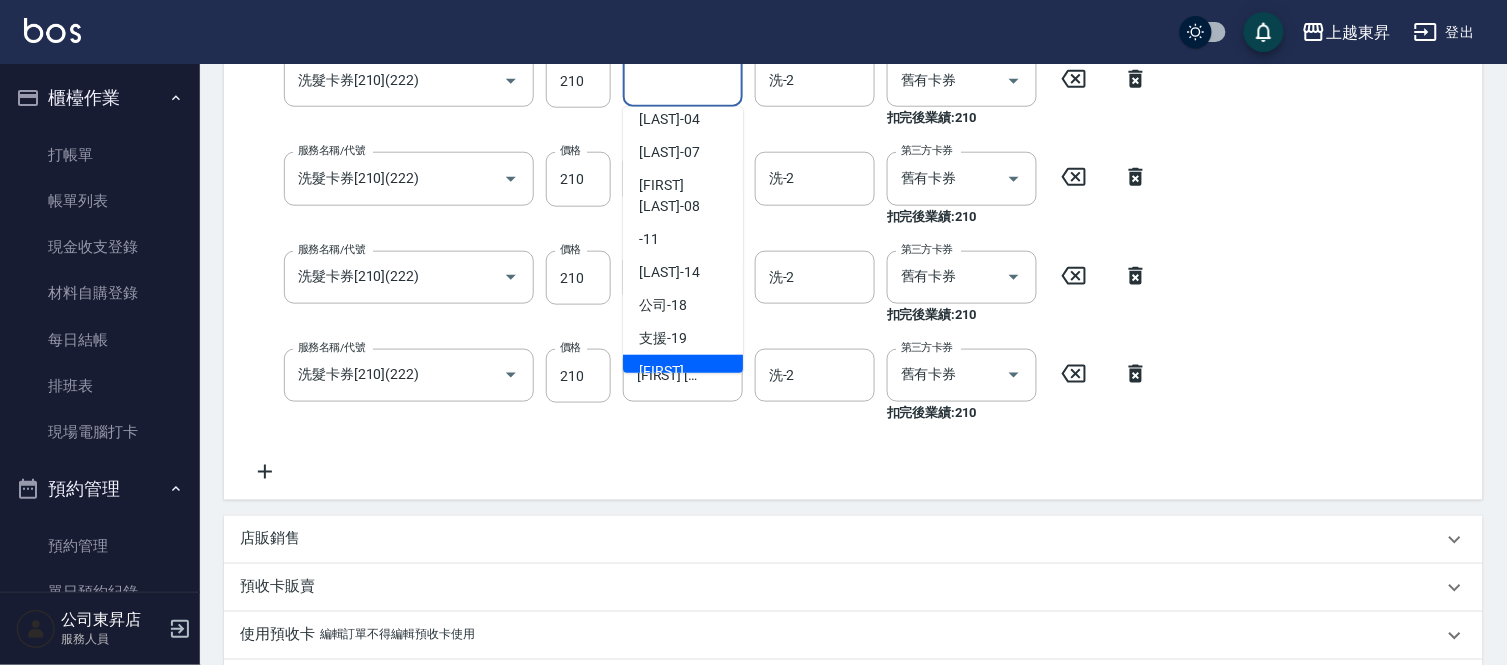 click on "[FIRST] [LAST] -20" at bounding box center [683, 382] 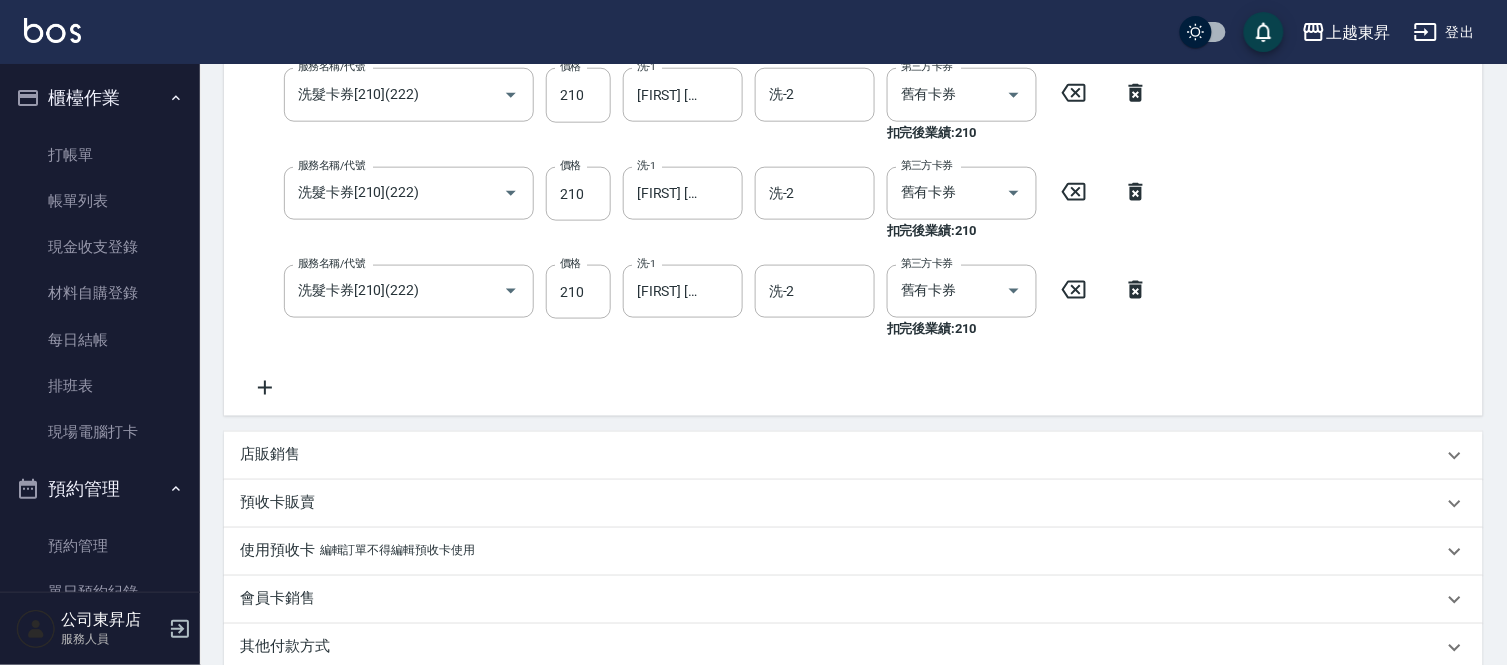 scroll, scrollTop: 666, scrollLeft: 0, axis: vertical 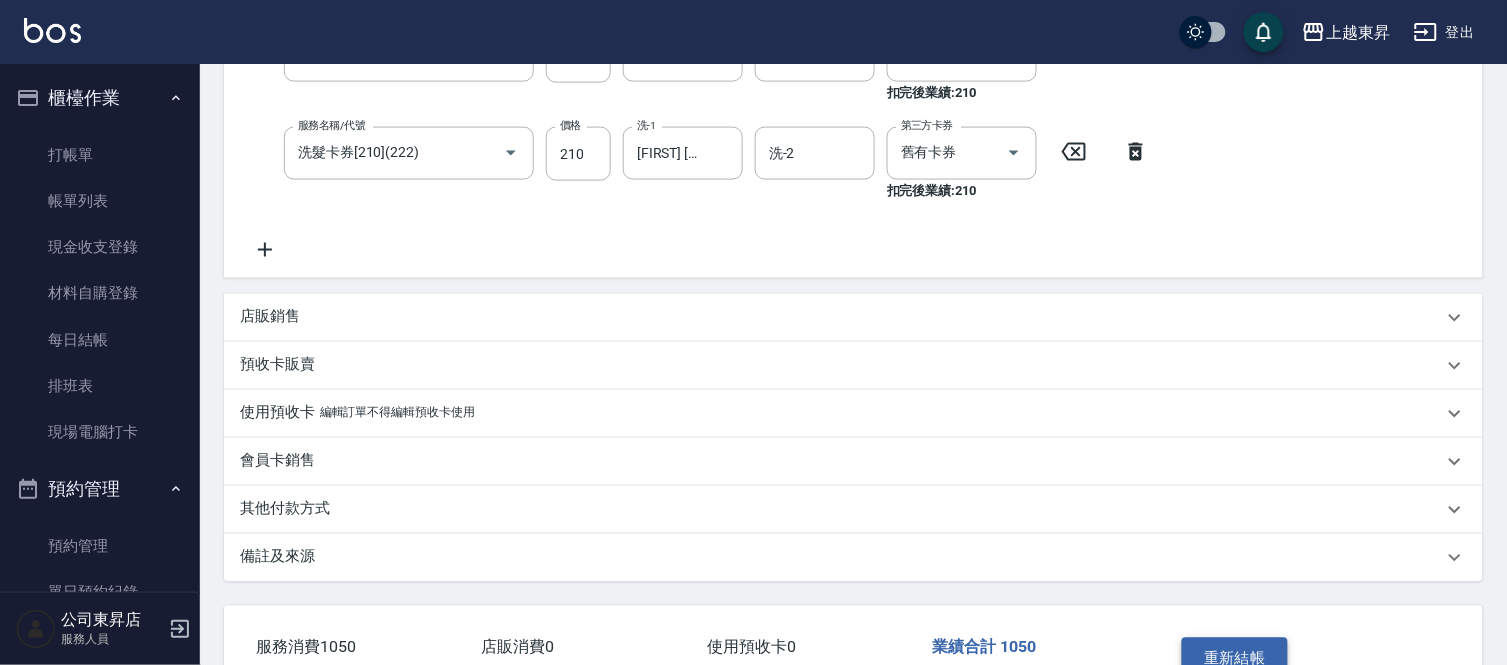 click on "重新結帳" at bounding box center [1235, 659] 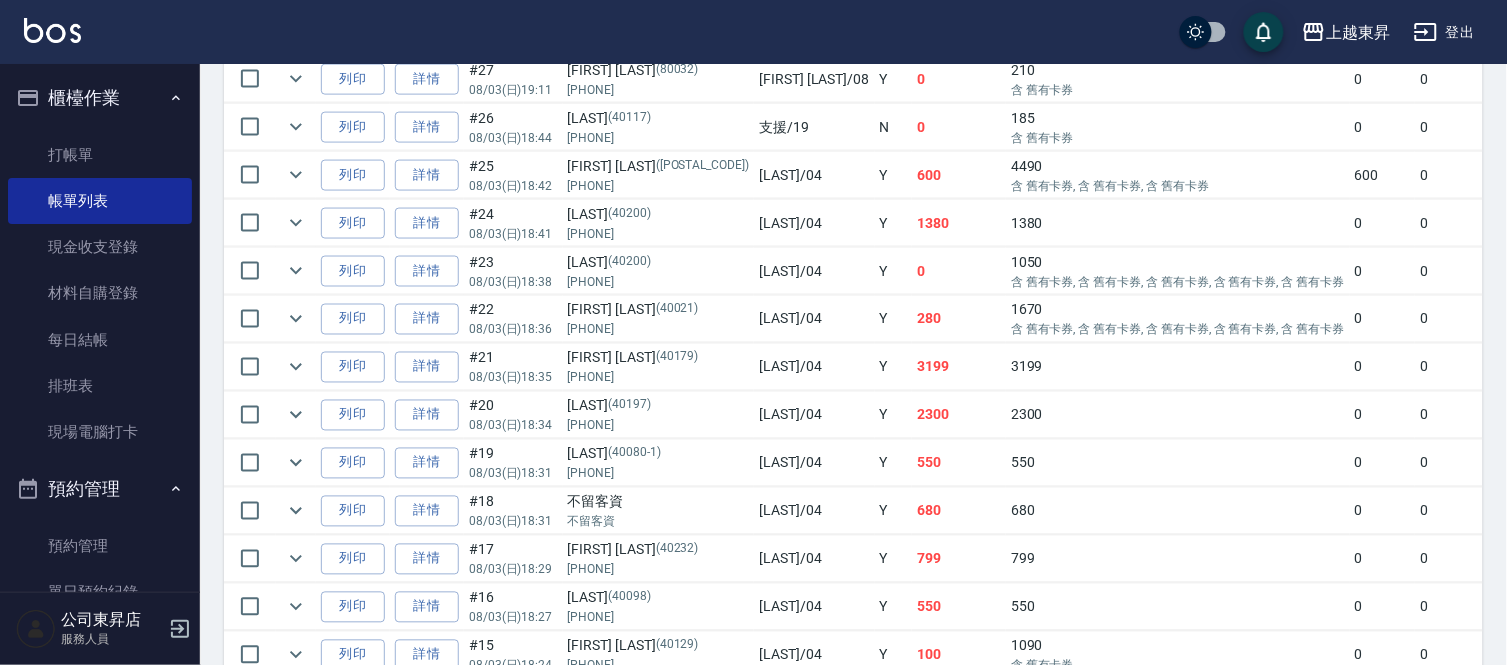 scroll, scrollTop: 666, scrollLeft: 0, axis: vertical 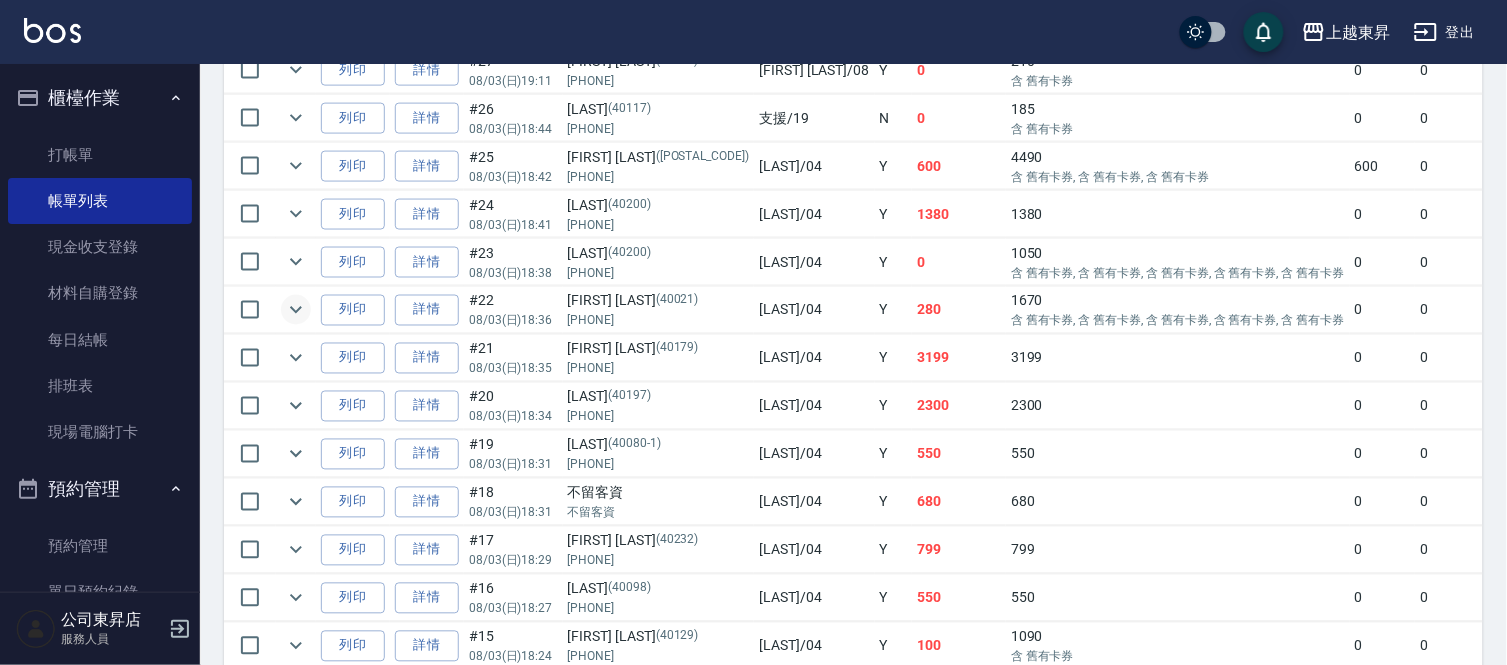 click 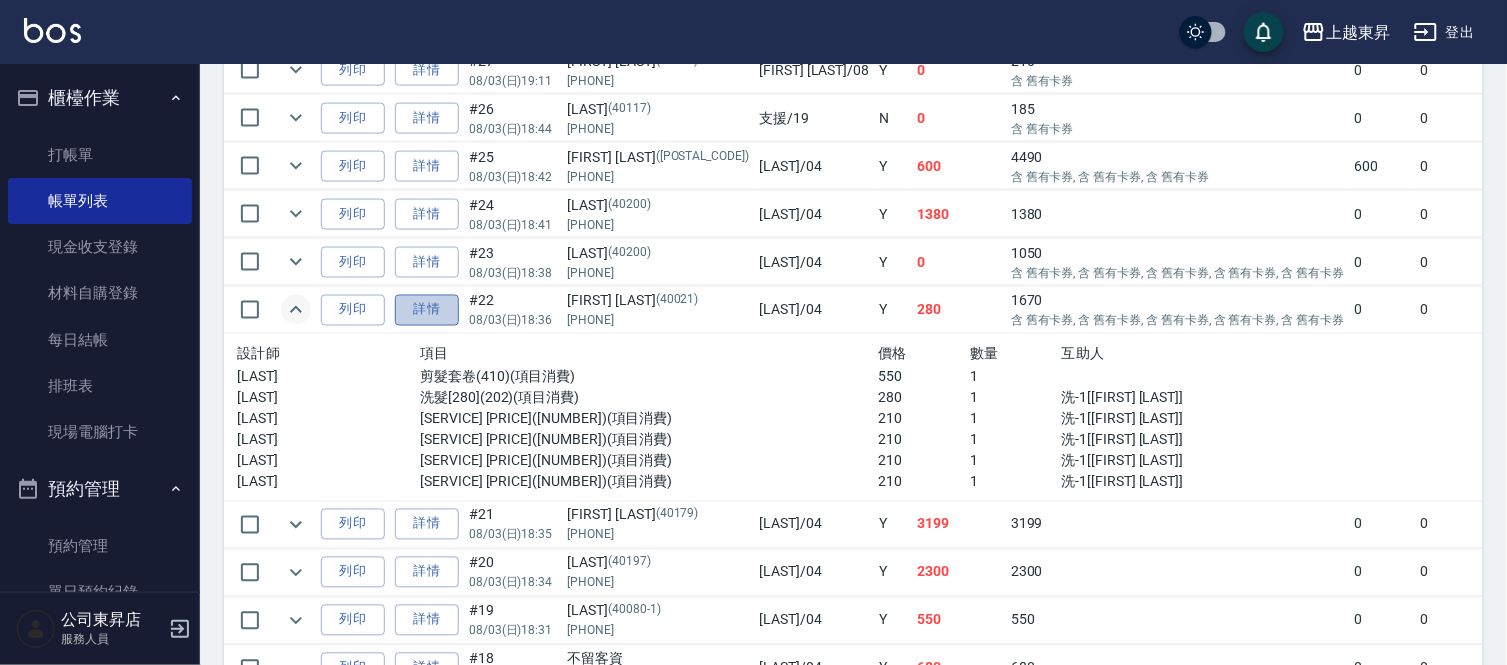 click on "詳情" at bounding box center [427, 310] 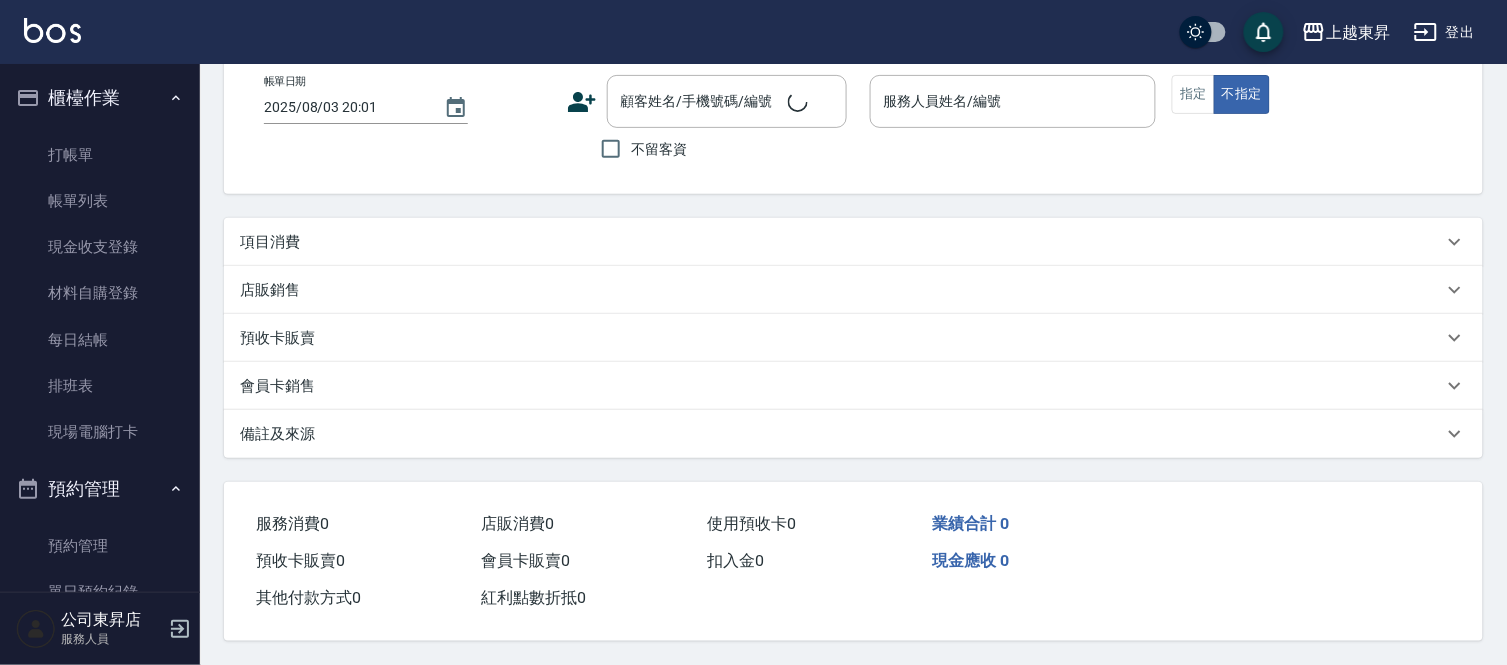 scroll, scrollTop: 0, scrollLeft: 0, axis: both 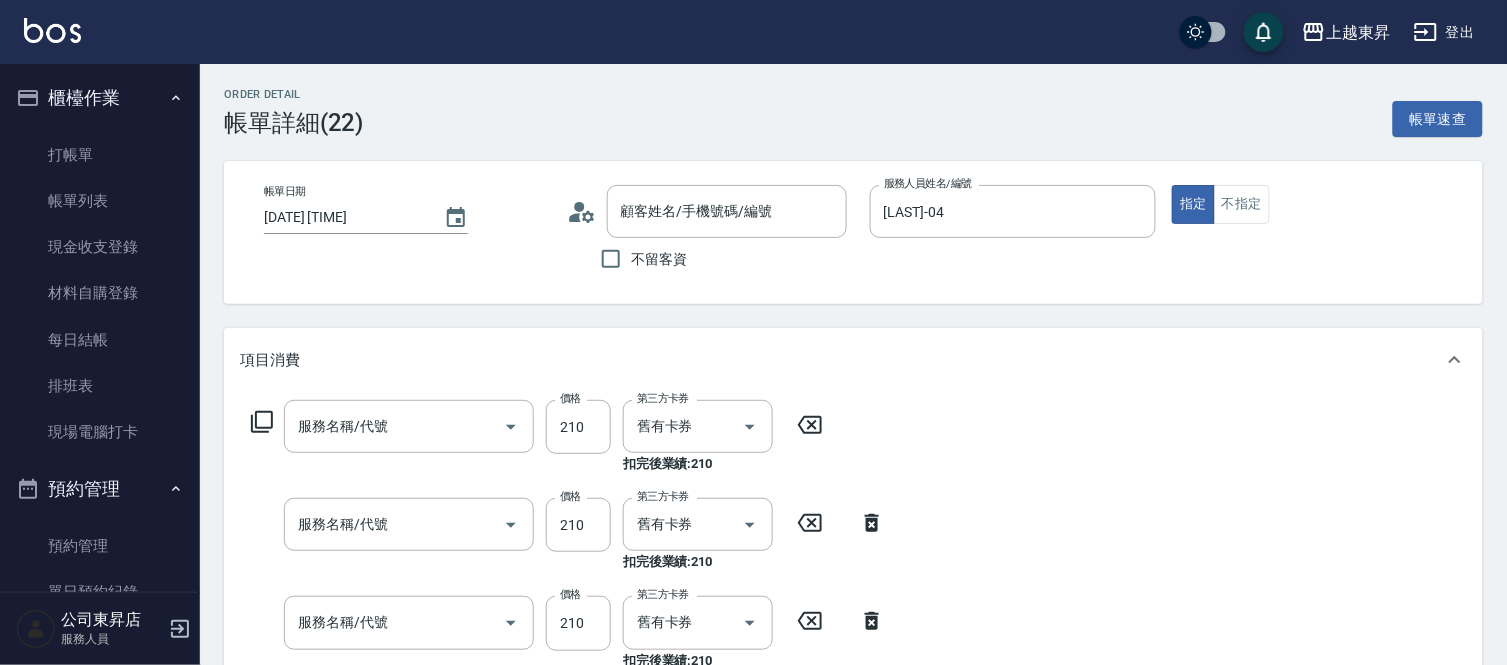 type on "[DATE] [TIME]" 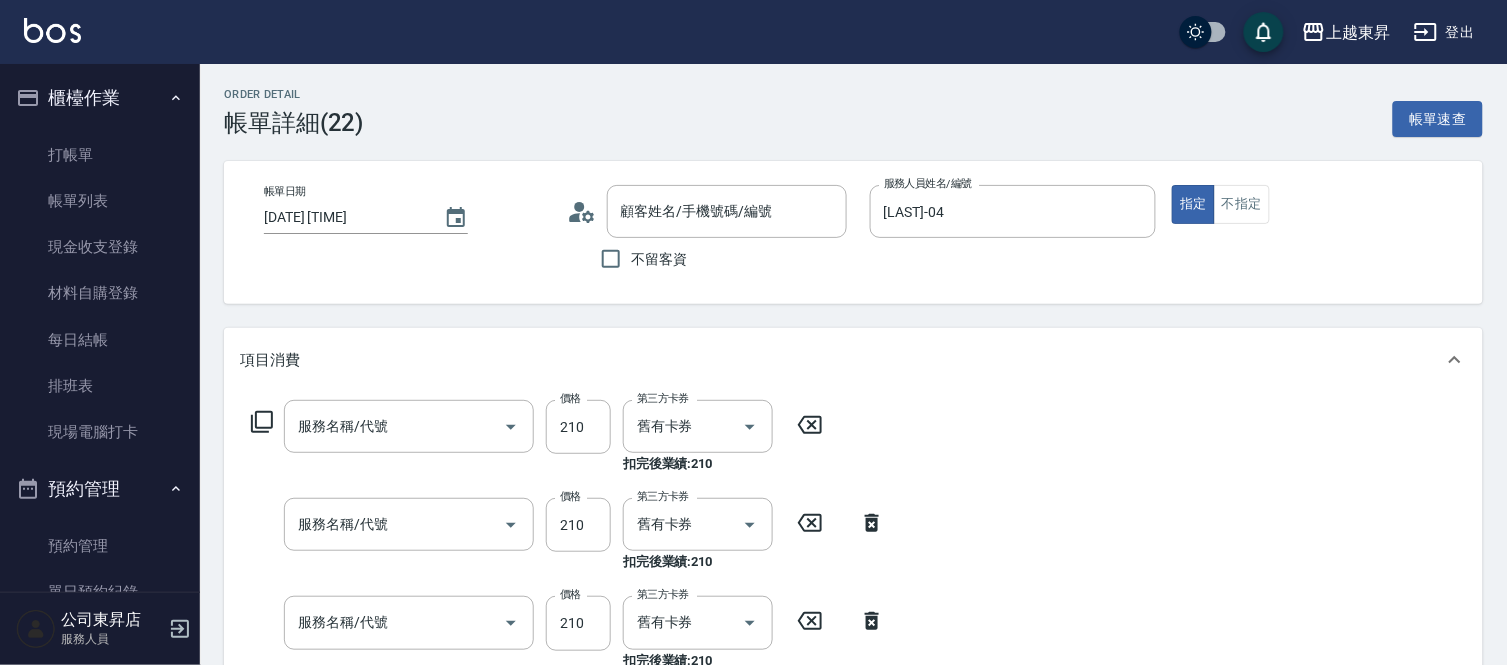 type on "[LAST]-04" 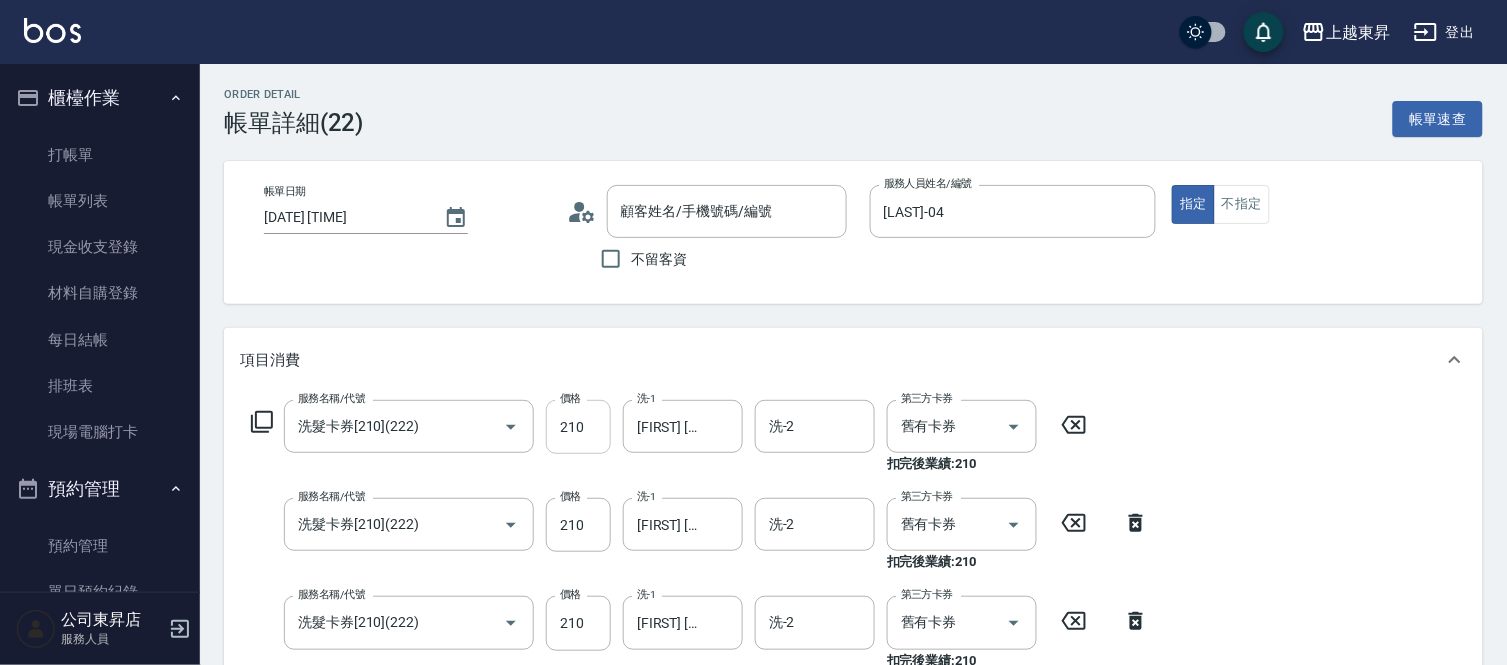 type on "洗髮卡券[210](222)" 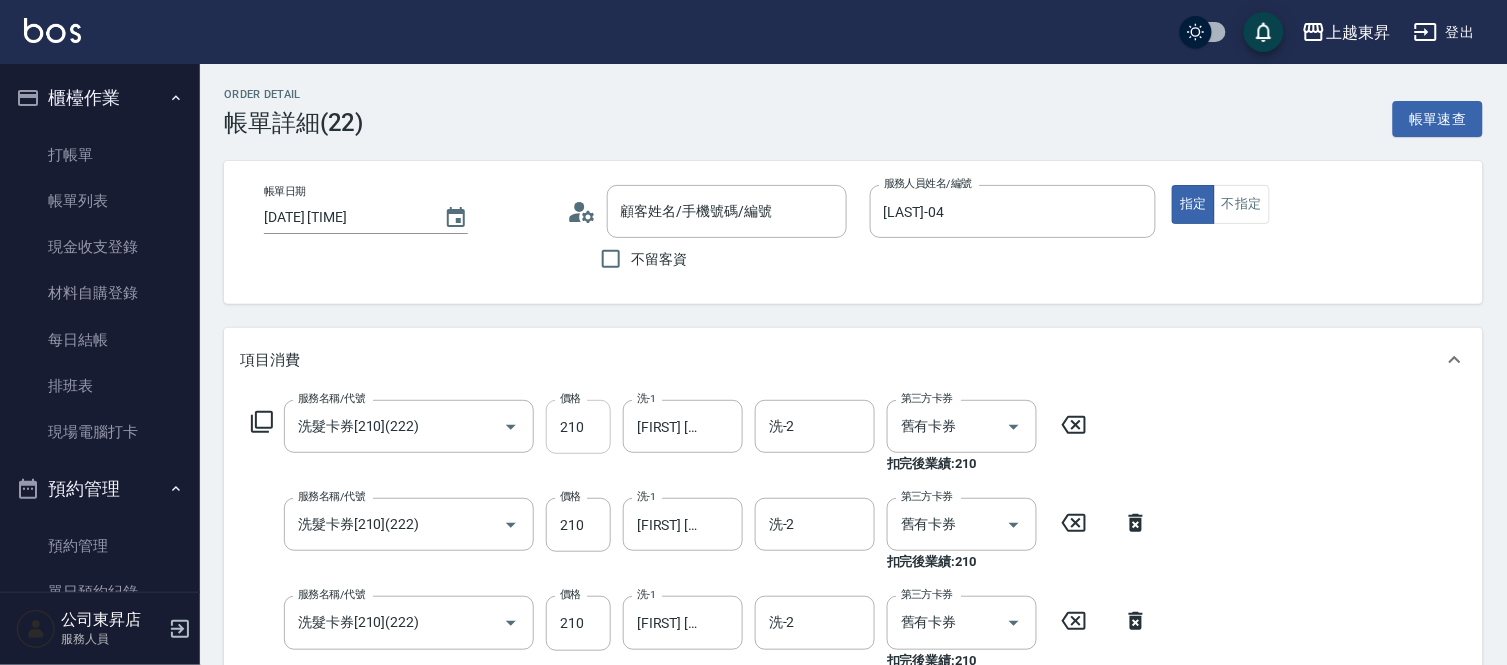 type on "洗髮卡券[210](222)" 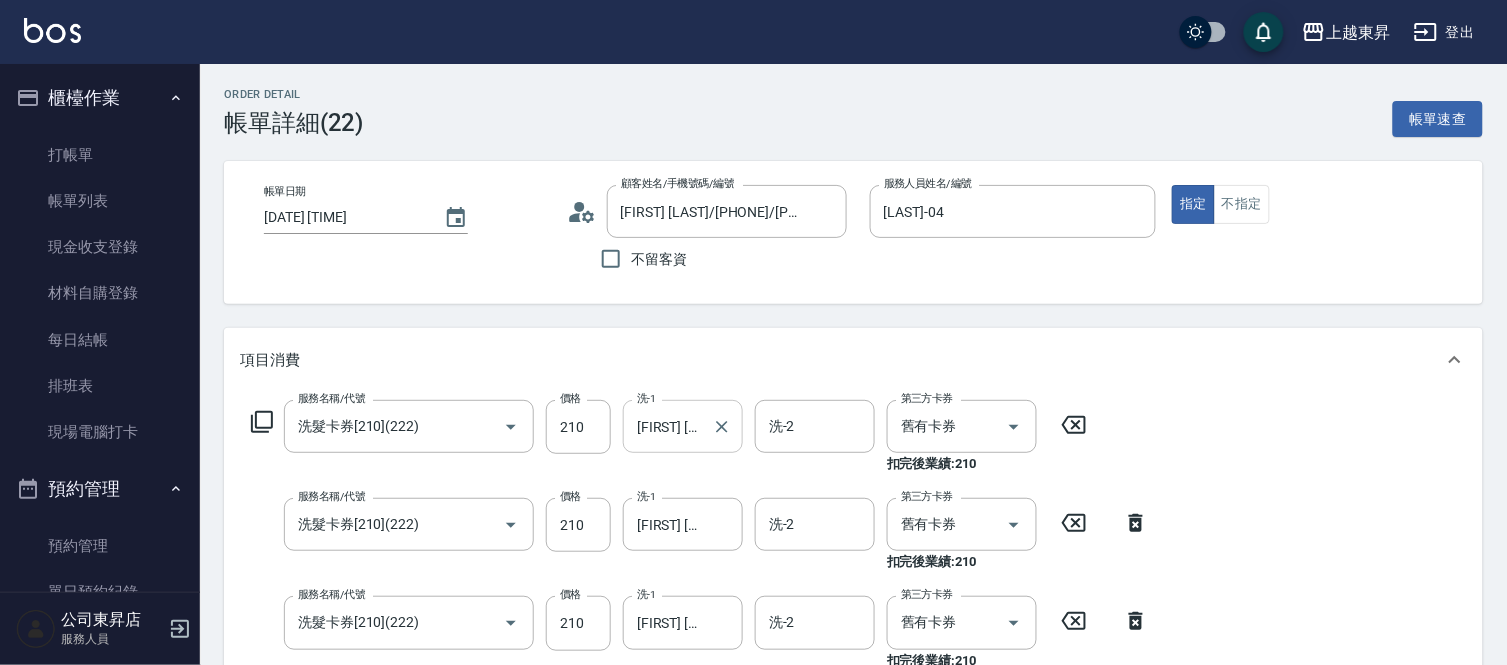 type on "[FIRST] [LAST]/[PHONE]/[POSTAL_CODE]" 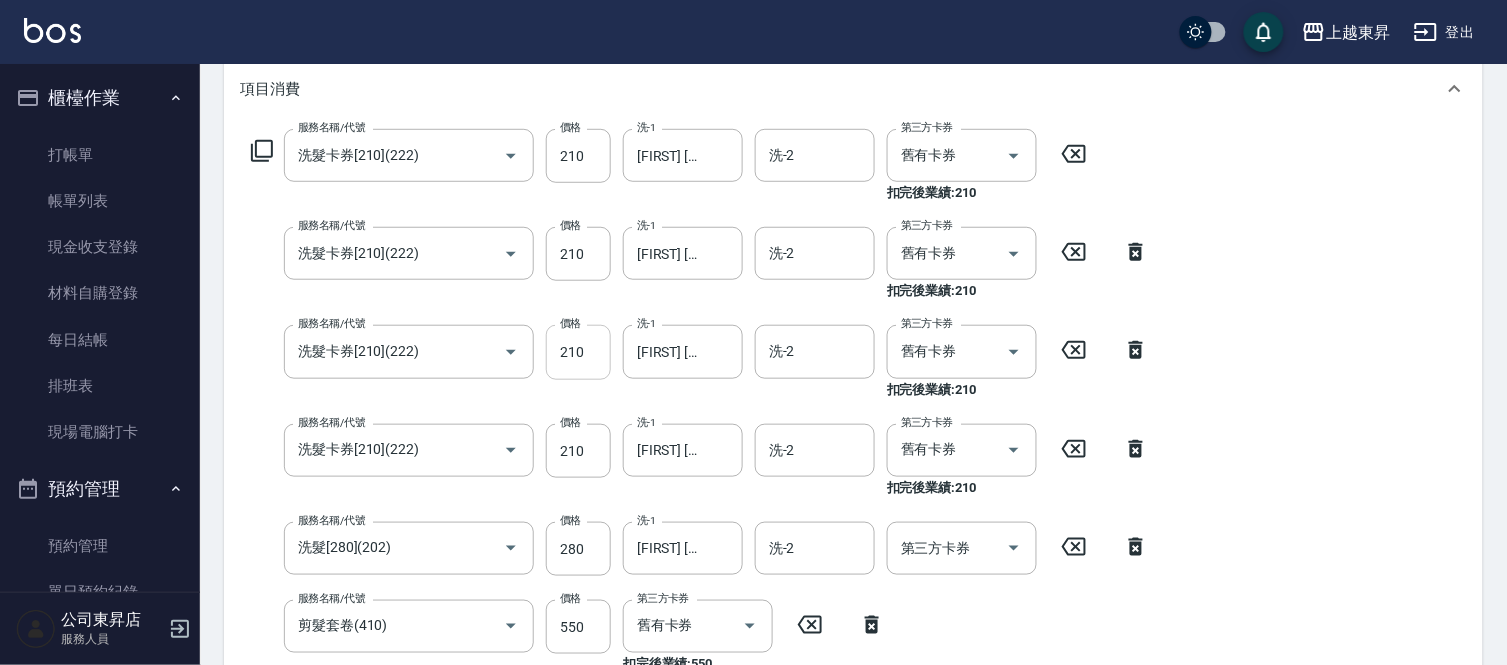 scroll, scrollTop: 333, scrollLeft: 0, axis: vertical 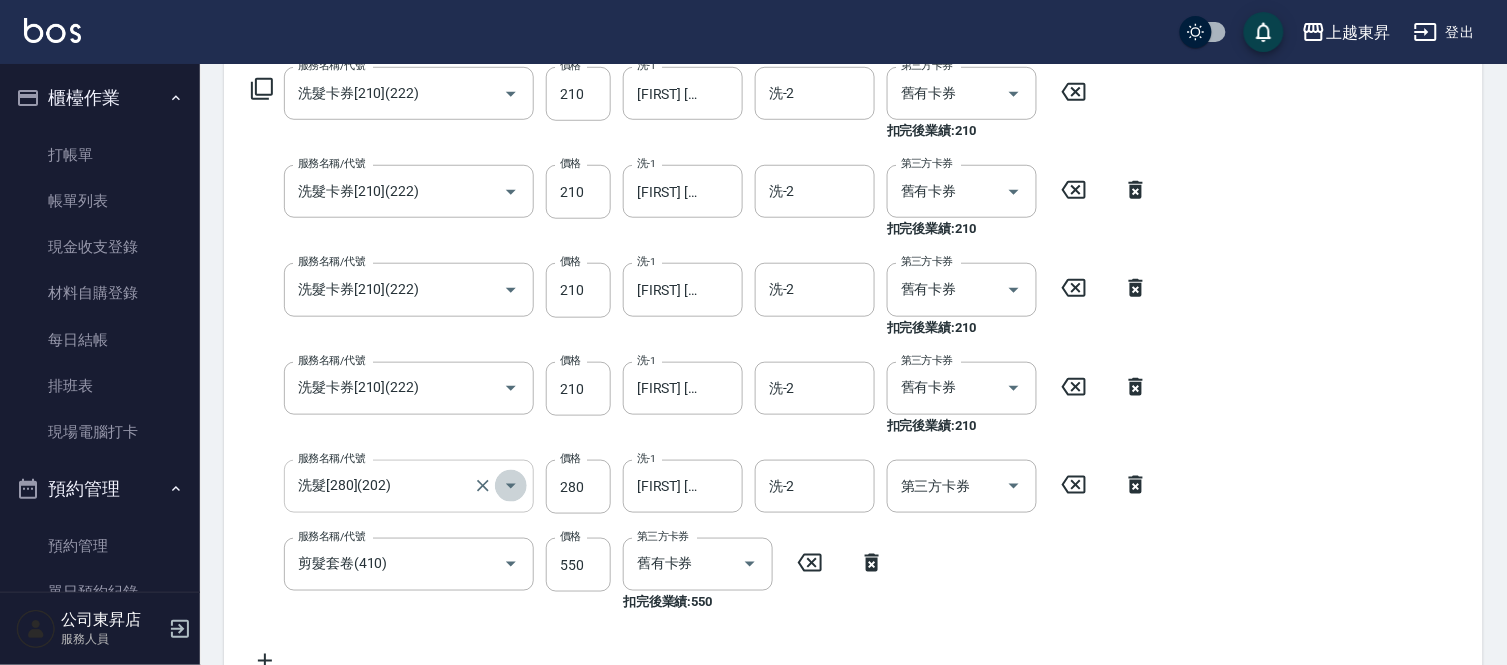click 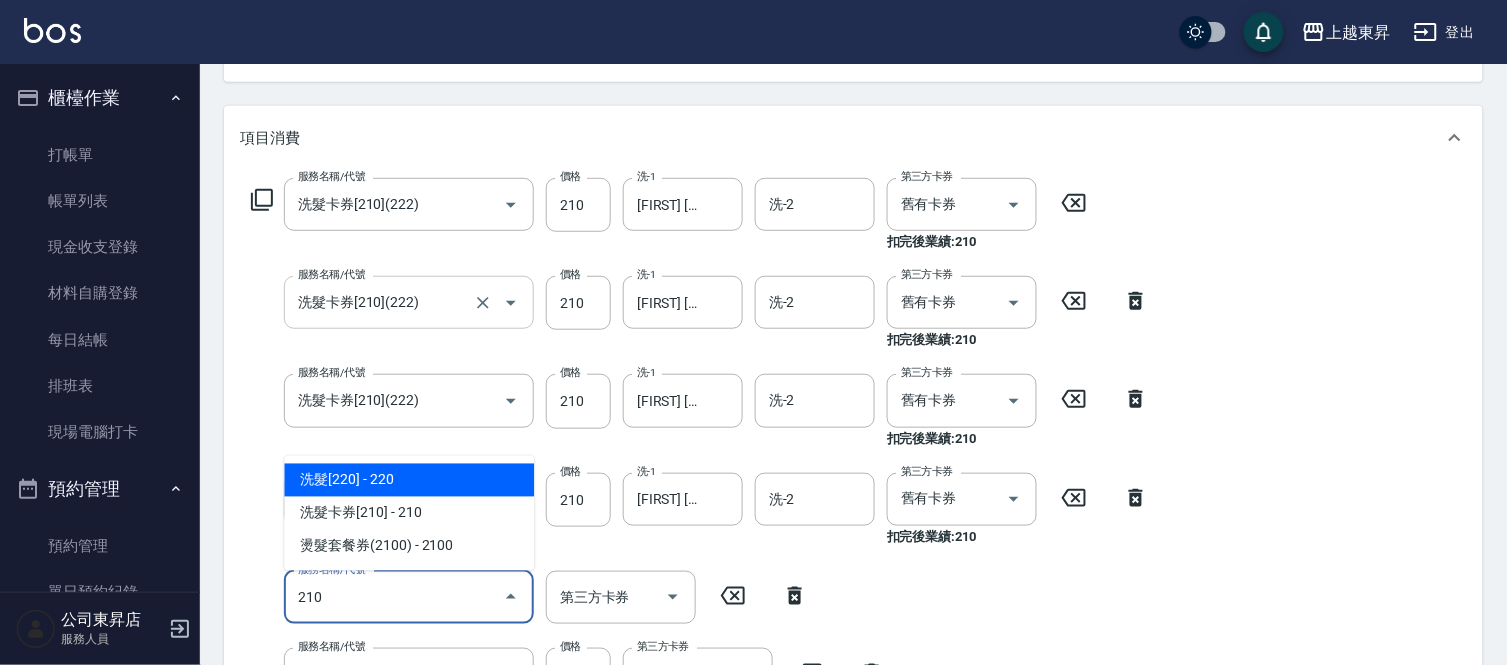 scroll, scrollTop: 333, scrollLeft: 0, axis: vertical 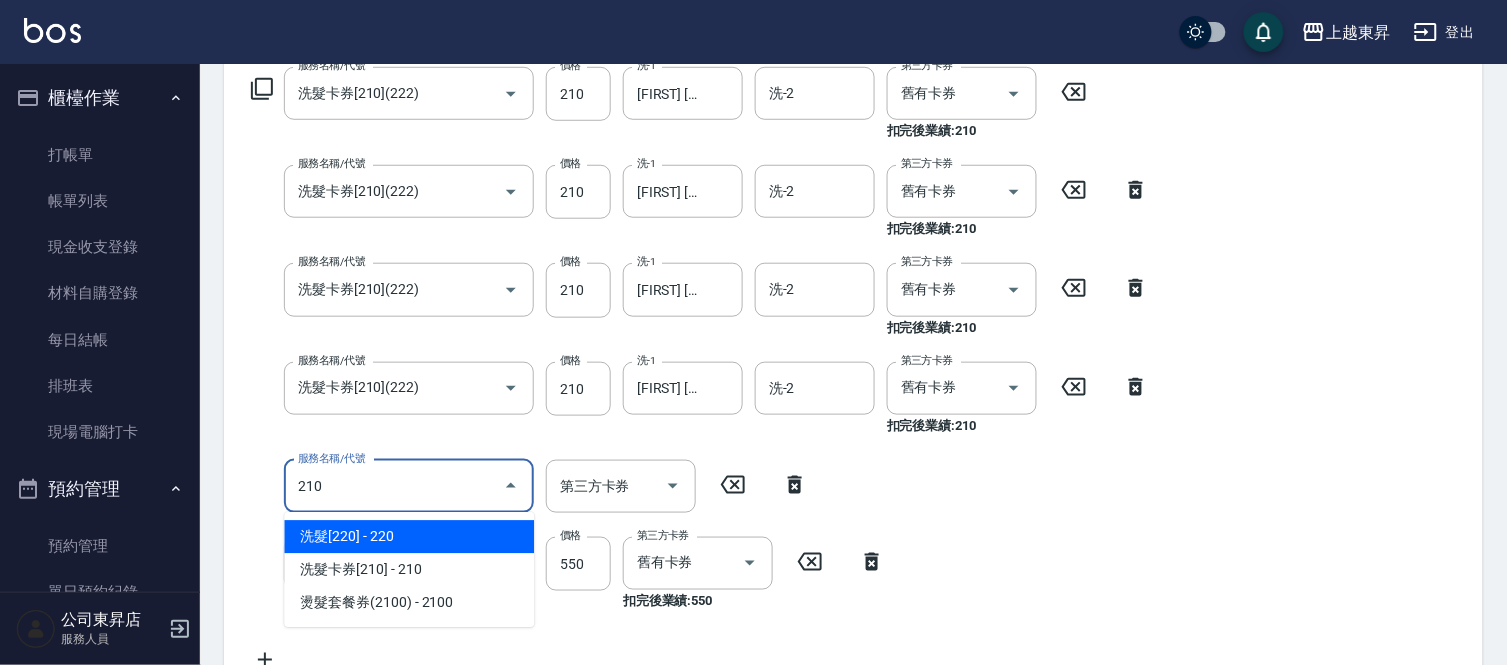 type on "210" 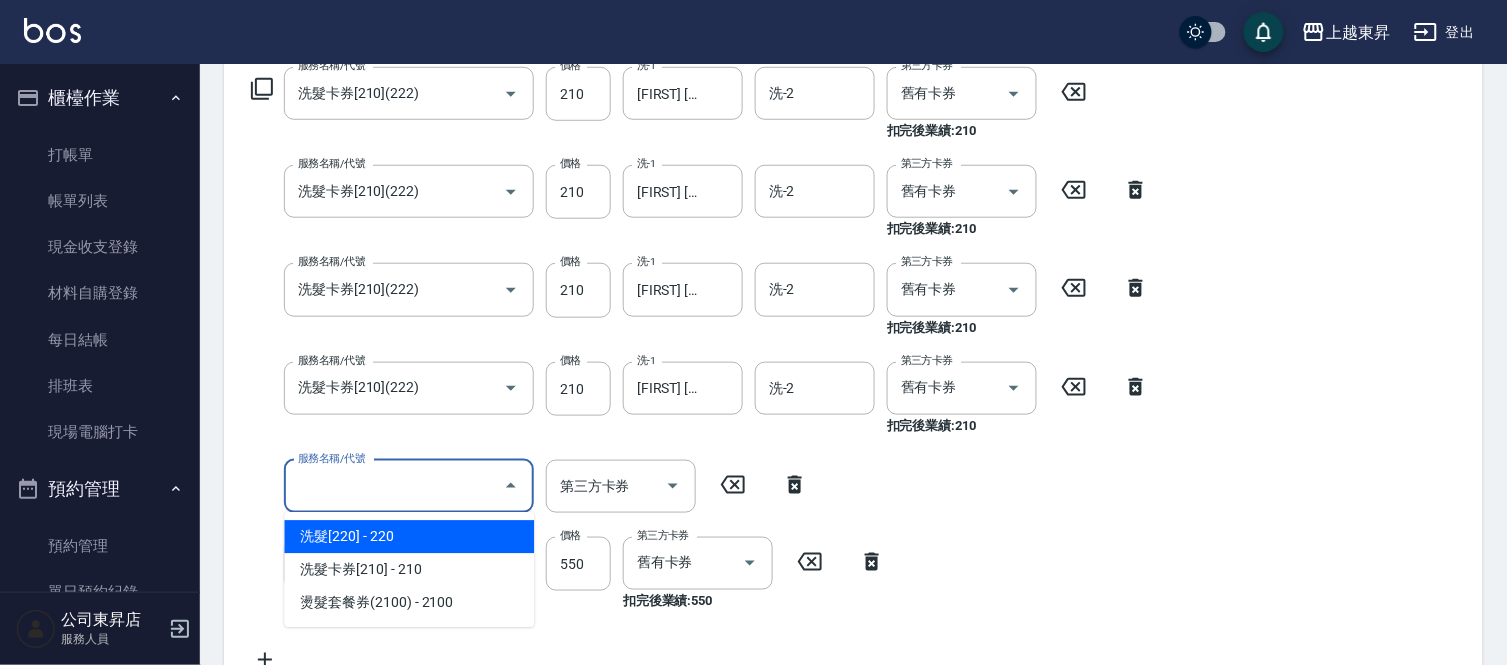 click on "服務名稱/代號 洗髮卡券[210](222) 服務名稱/代號 價格 210 價格 洗-1 [LAST]-20 洗-1 洗-2 洗-2 第三方卡券 舊有卡券 第三方卡券 扣完後業績: 210 服務名稱/代號 洗髮卡券[210](222) 服務名稱/代號 價格 210 價格 洗-1 [LAST]-20 洗-1 洗-2 洗-2 第三方卡券 舊有卡券 第三方卡券 扣完後業績: 210 服務名稱/代號 洗髮卡券[210](222) 服務名稱/代號 價格 210 價格 洗-1 [LAST]-20 洗-1 洗-2 洗-2 第三方卡券 舊有卡券 第三方卡券 扣完後業績: 210 服務名稱/代號 洗髮卡券[210](222) 服務名稱/代號 價格 210 價格 洗-1 [LAST]-20 洗-1 洗-2 洗-2 第三方卡券 舊有卡券 第三方卡券 扣完後業績: 210 服務名稱/代號 服務名稱/代號 第三方卡券 第三方卡券 服務名稱/代號 剪髮套卷(410) 服務名稱/代號 價格 550 價格 第三方卡券 舊有卡券 第三方卡券 扣完後業績: 550" at bounding box center (700, 369) 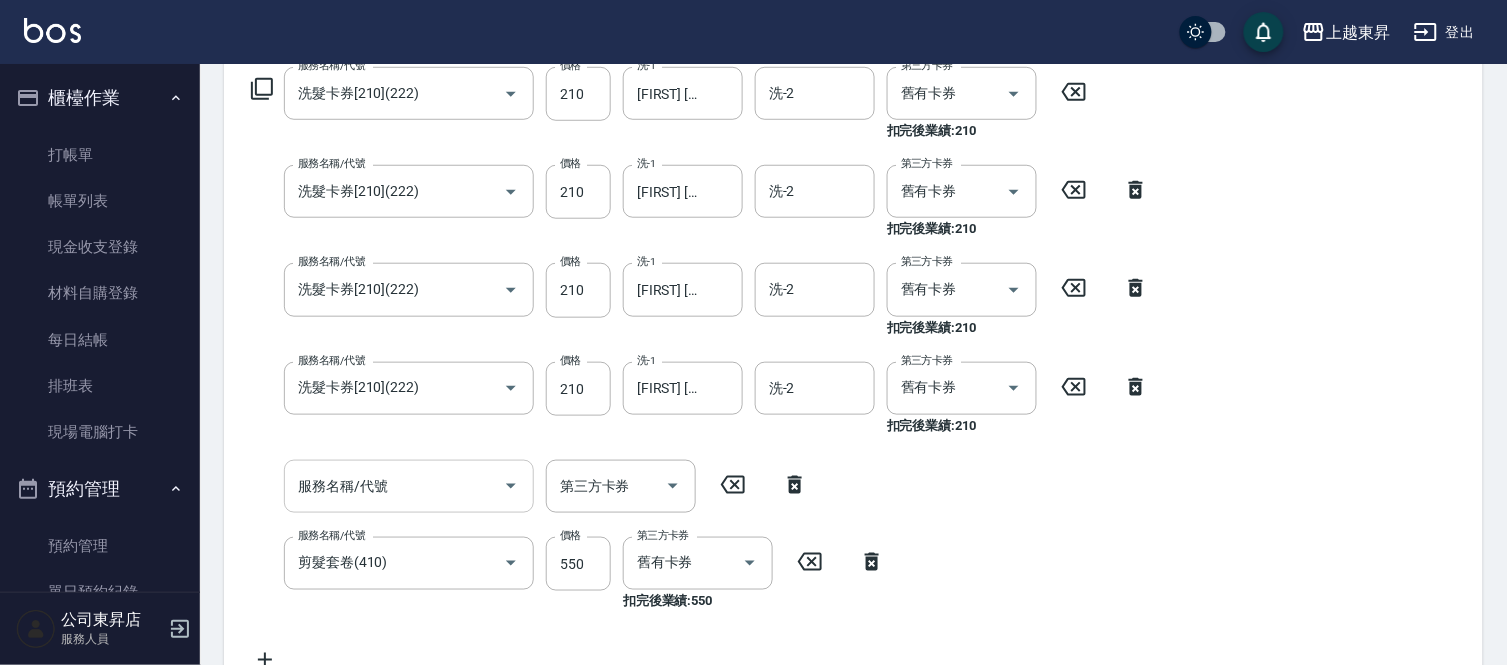 click on "服務名稱/代號" at bounding box center (394, 486) 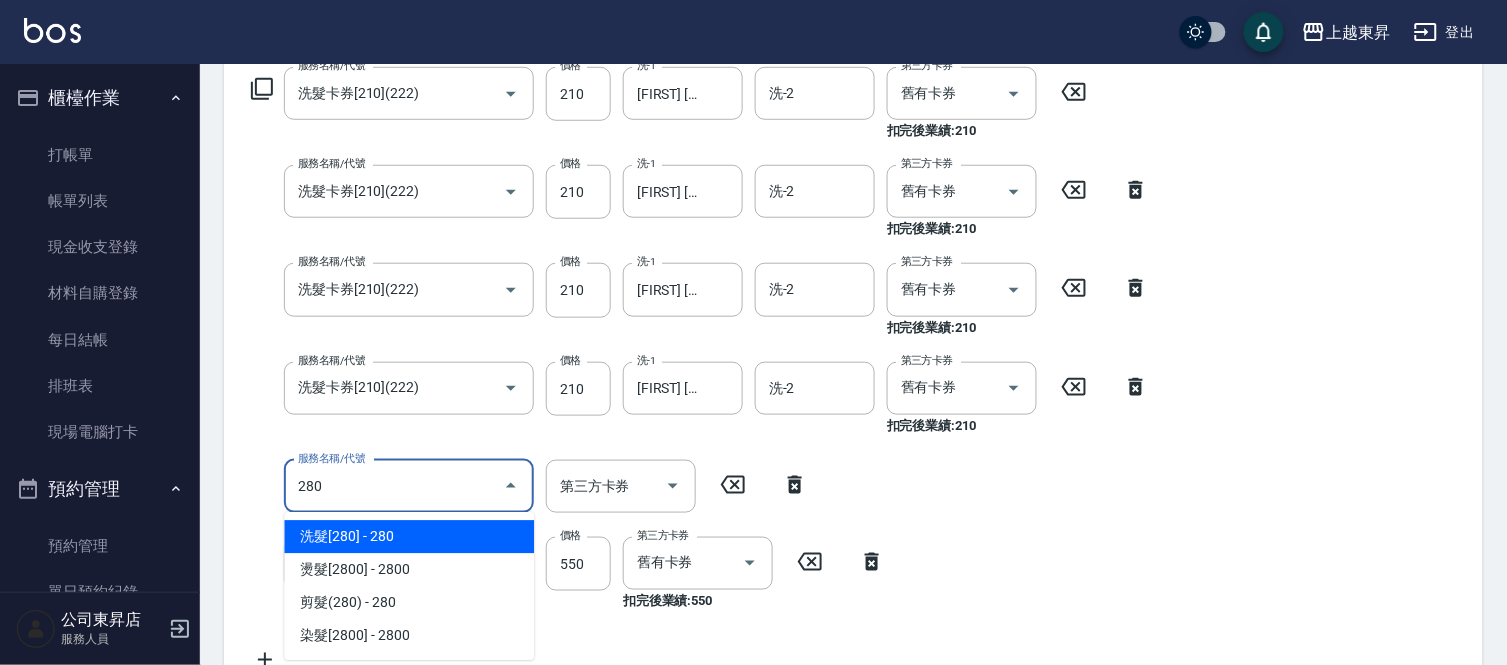 type on "洗髮[280](202)" 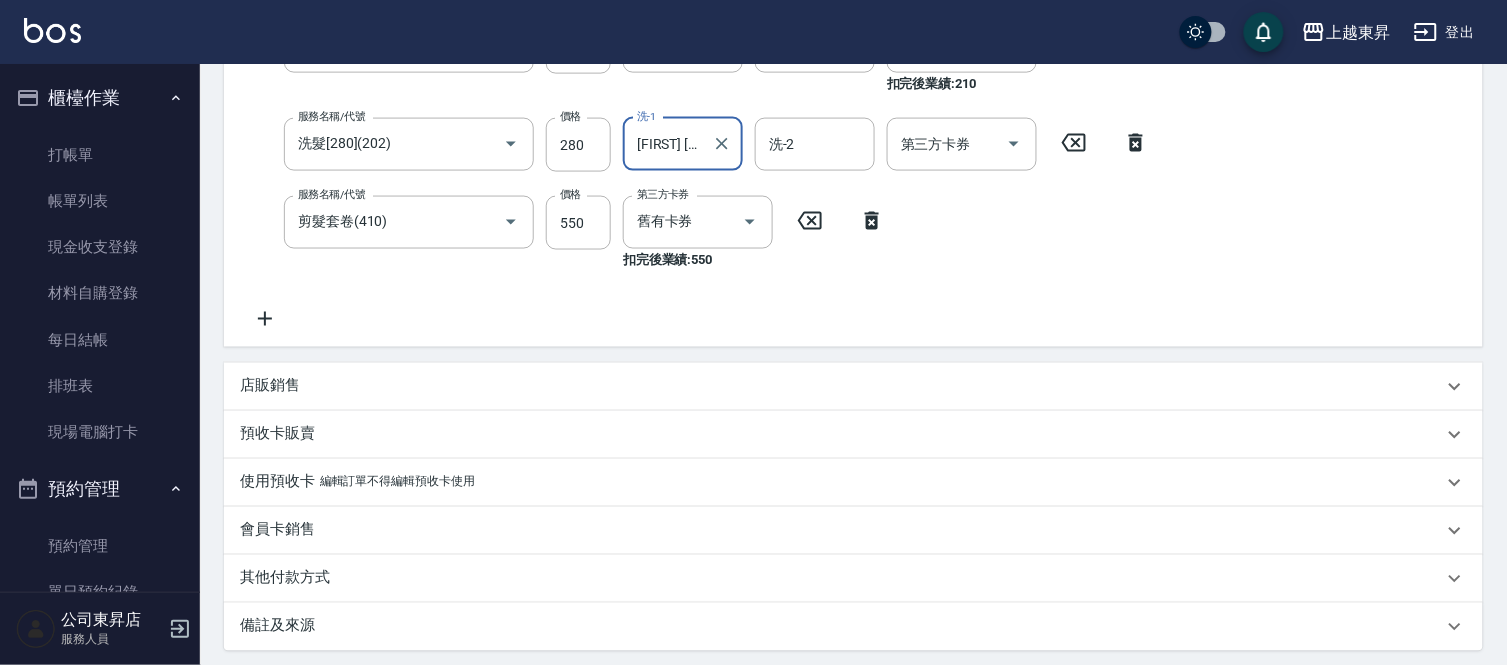 scroll, scrollTop: 873, scrollLeft: 0, axis: vertical 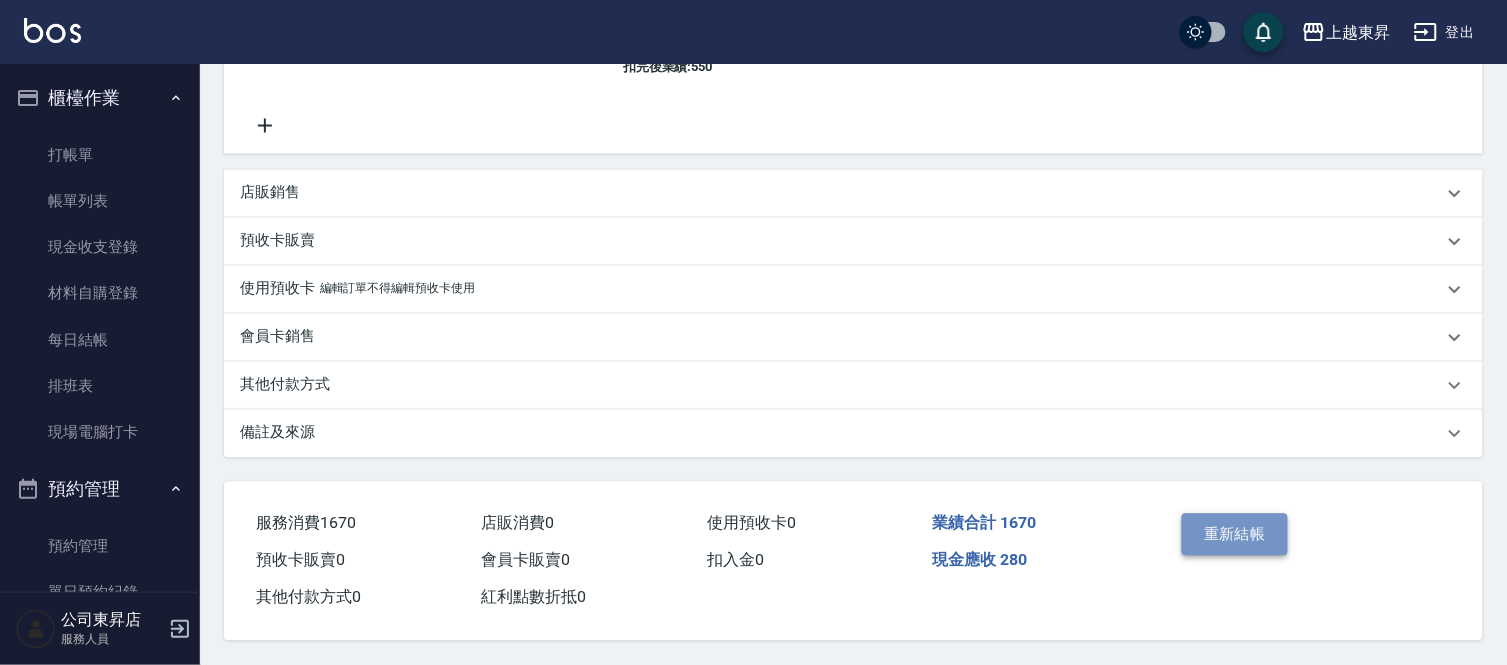 click on "重新結帳" at bounding box center (1235, 535) 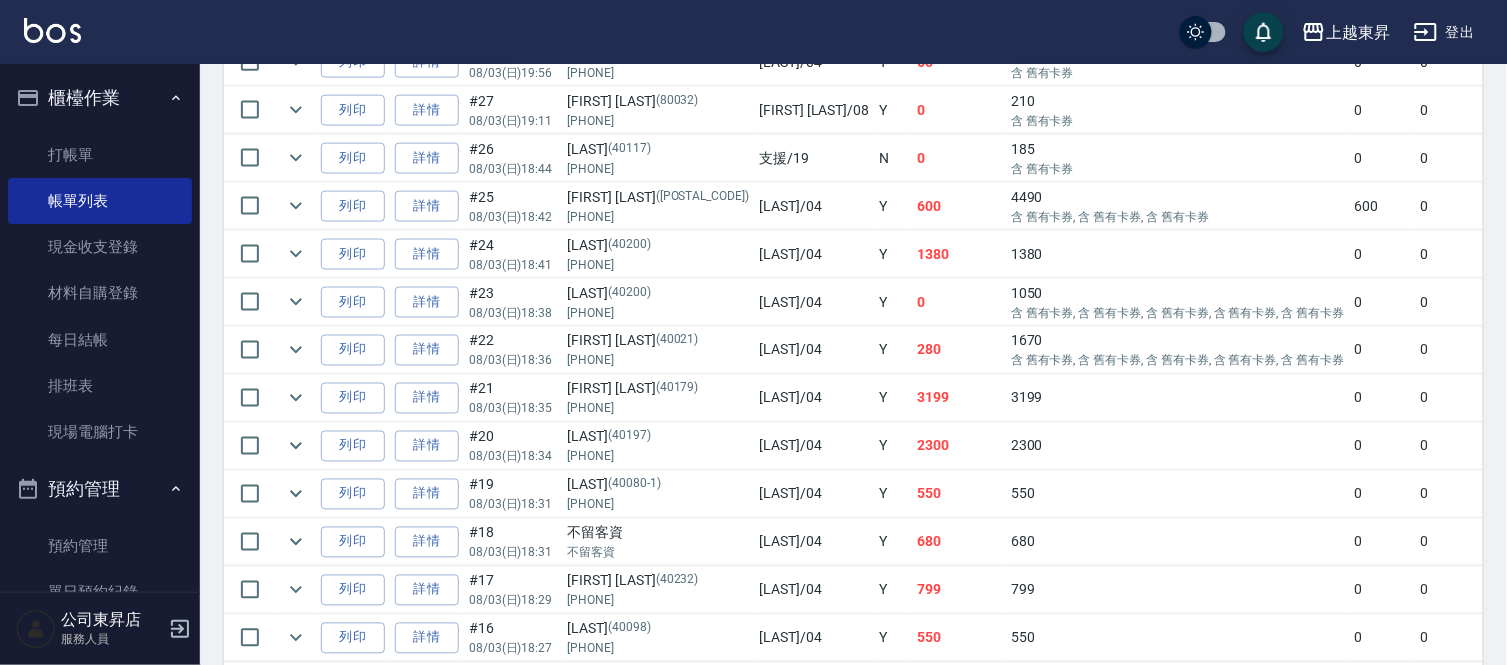 scroll, scrollTop: 666, scrollLeft: 0, axis: vertical 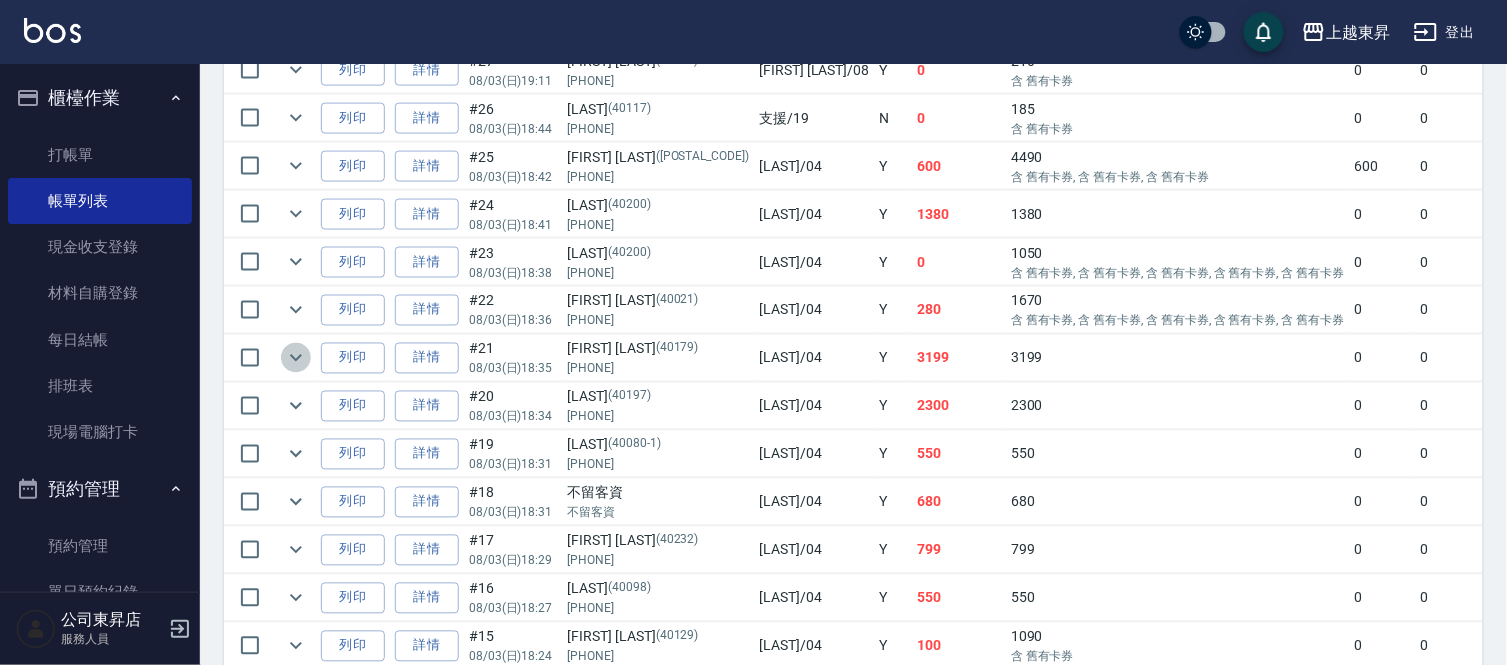 click 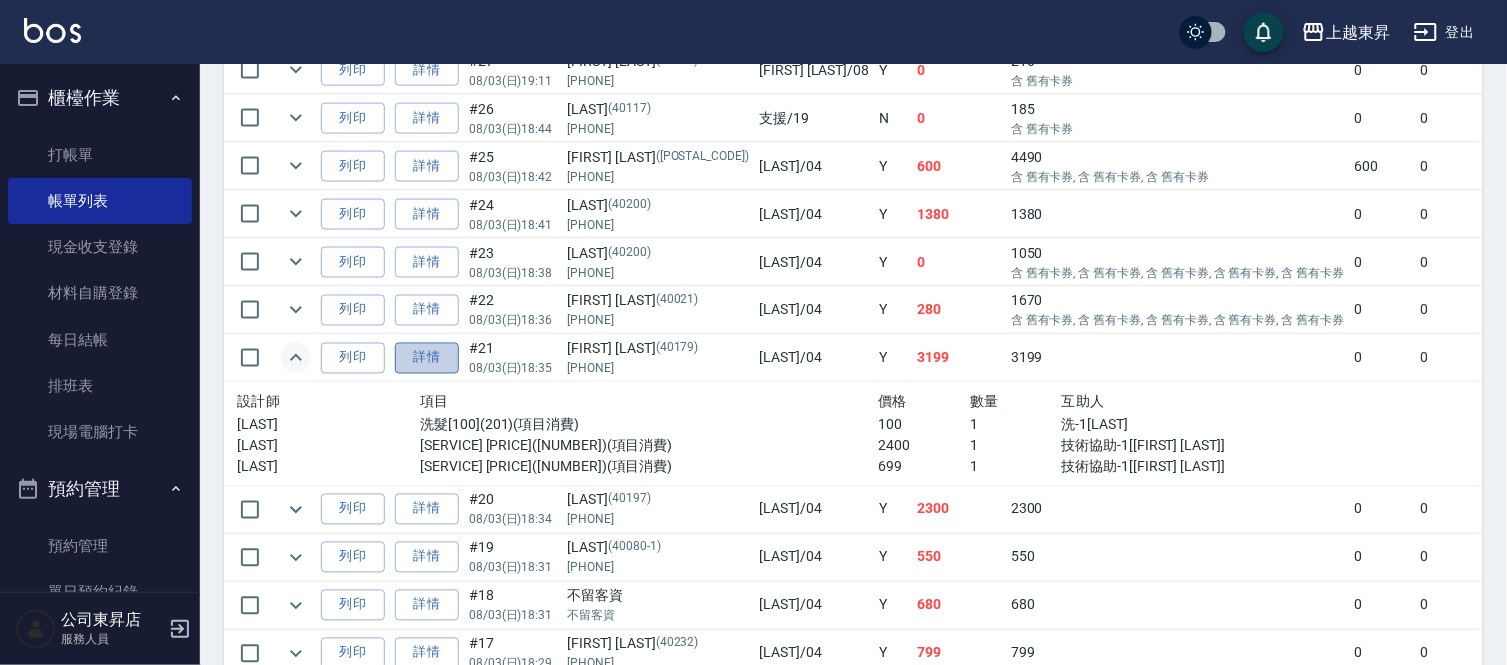 click on "詳情" at bounding box center [427, 358] 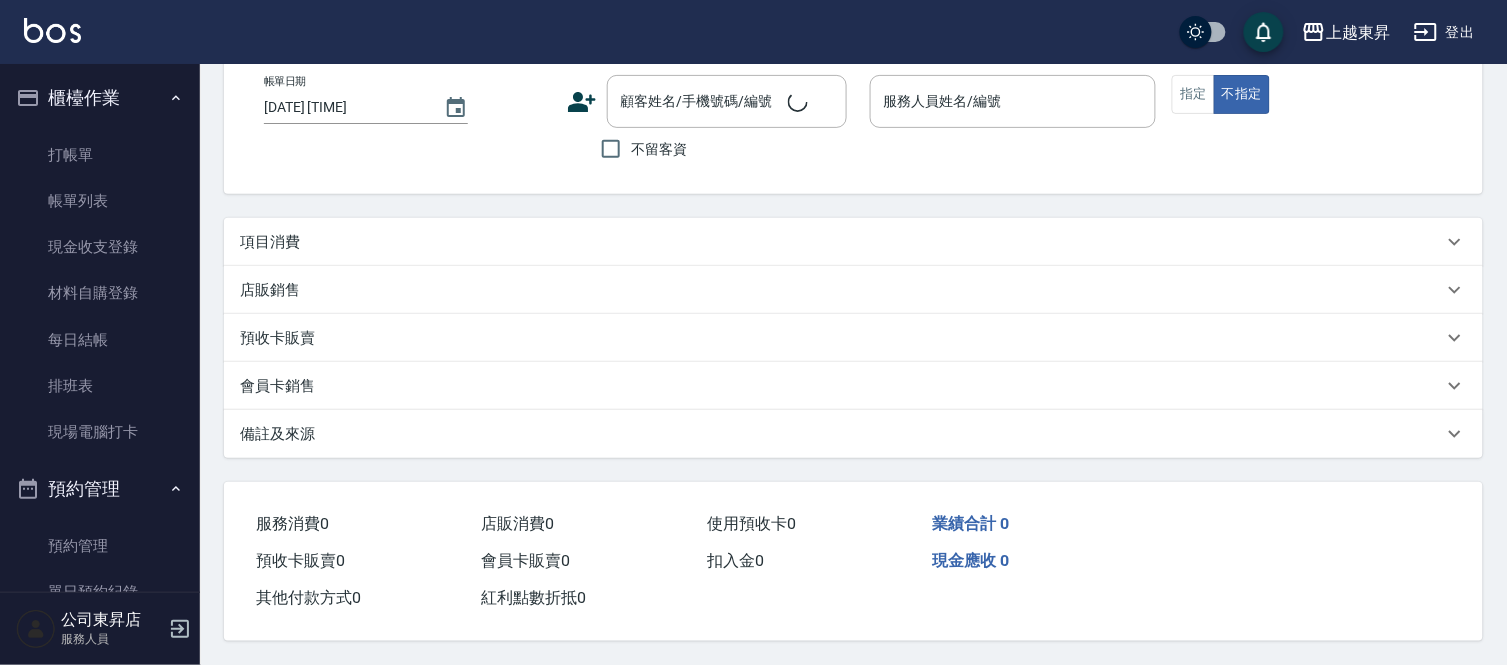 scroll, scrollTop: 0, scrollLeft: 0, axis: both 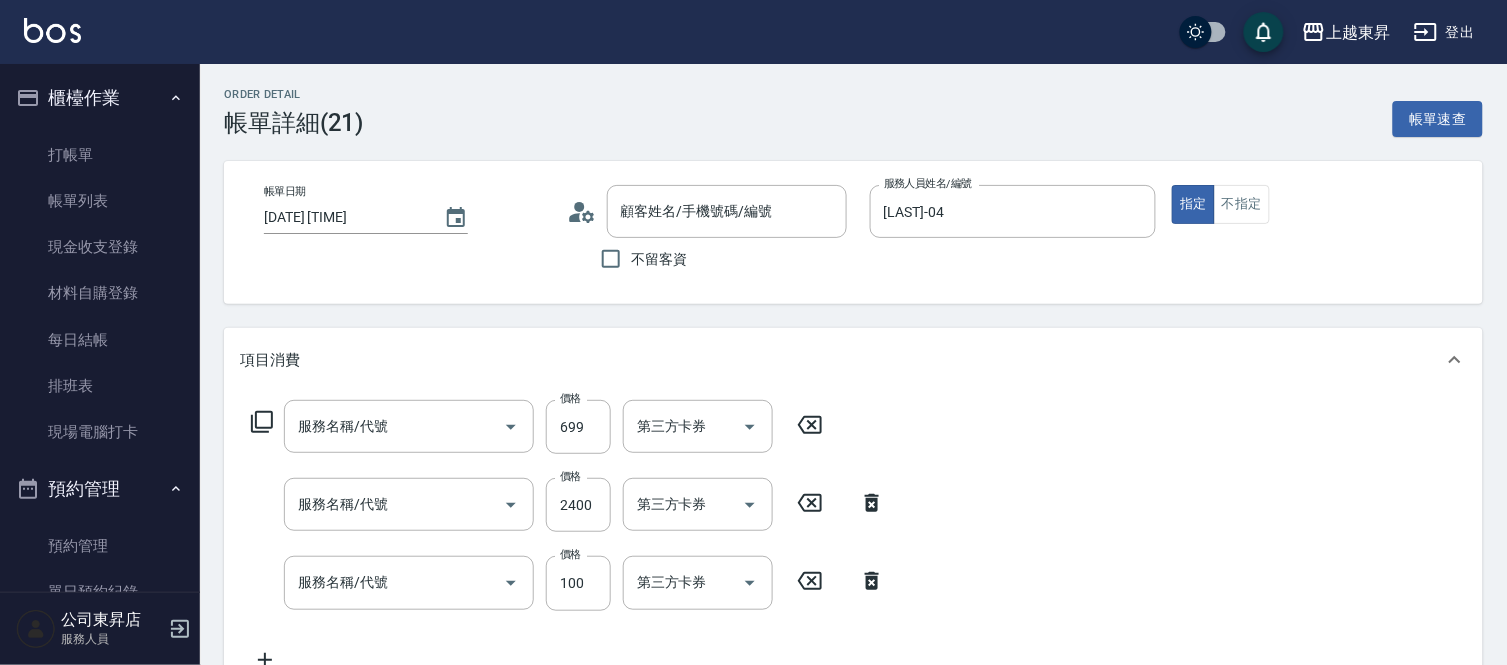 type on "[DATE] [TIME]" 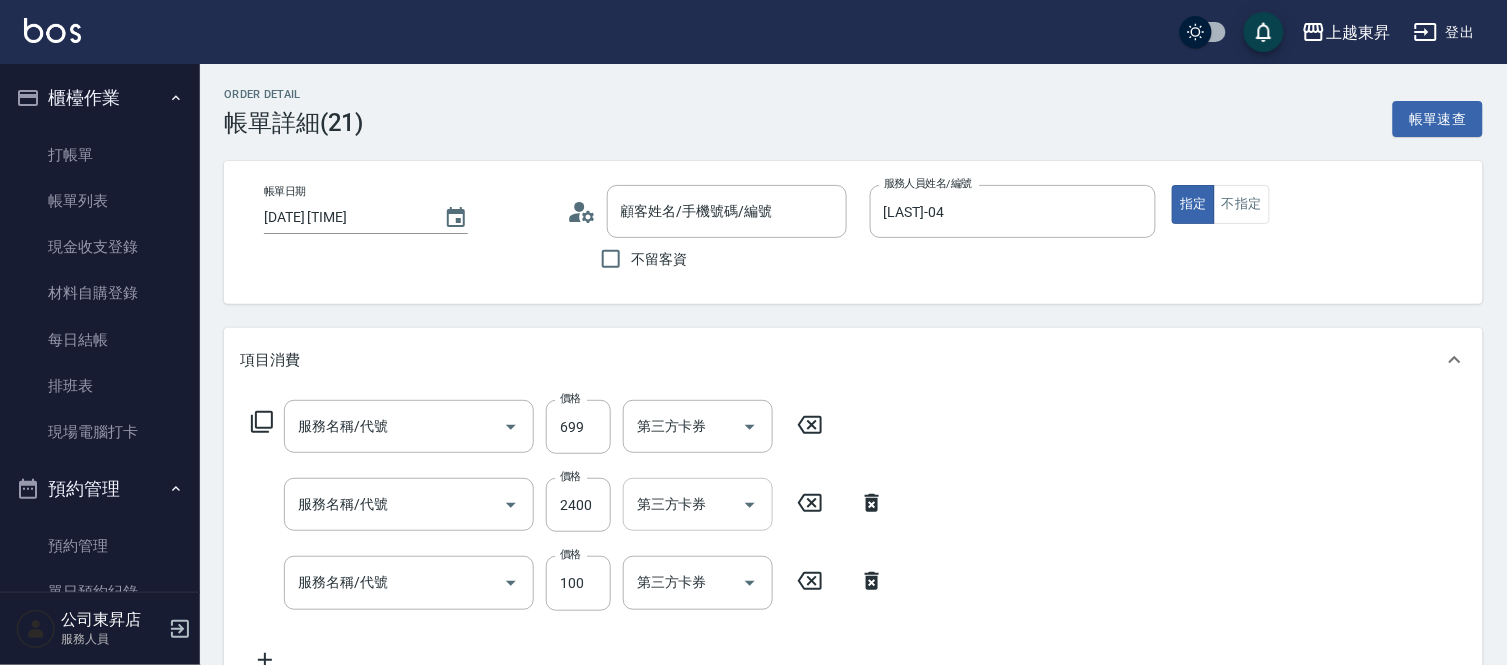 type on "[LAST] [PHONE] [POSTAL_CODE]" 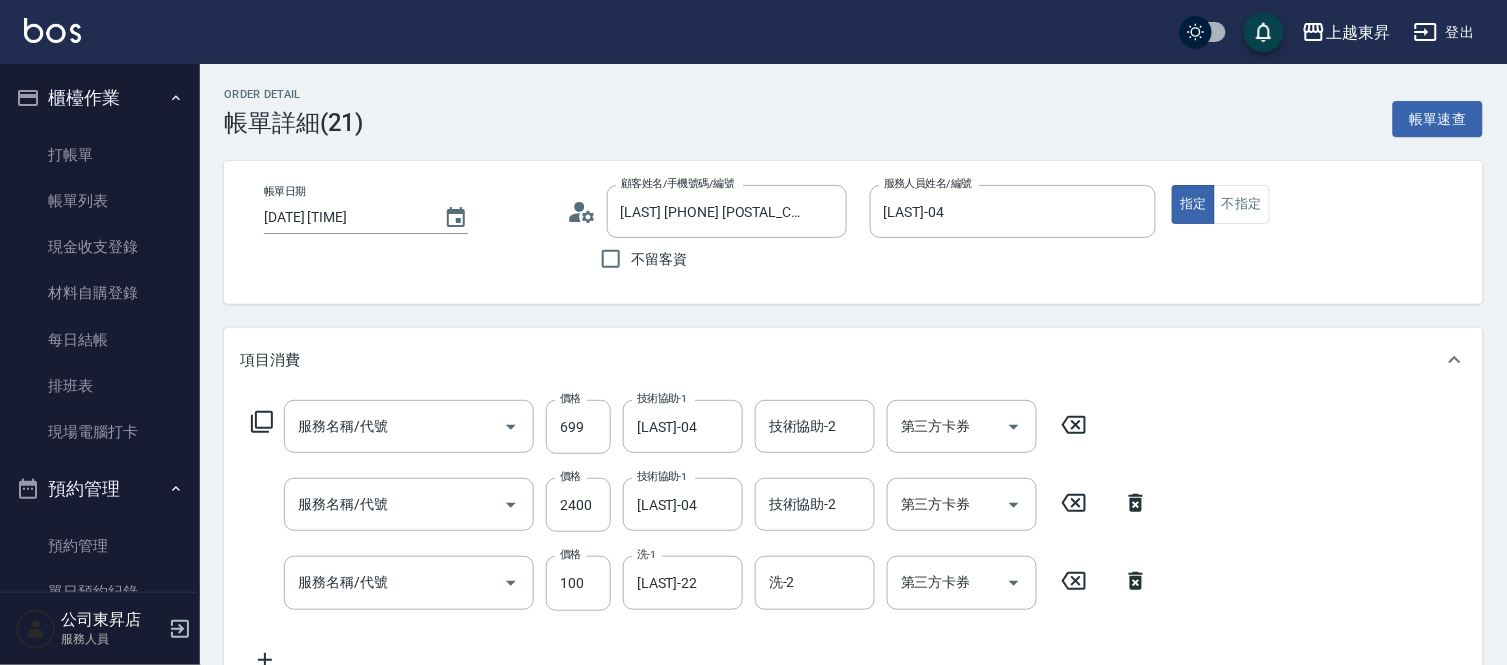 type on "護髮[600](603)" 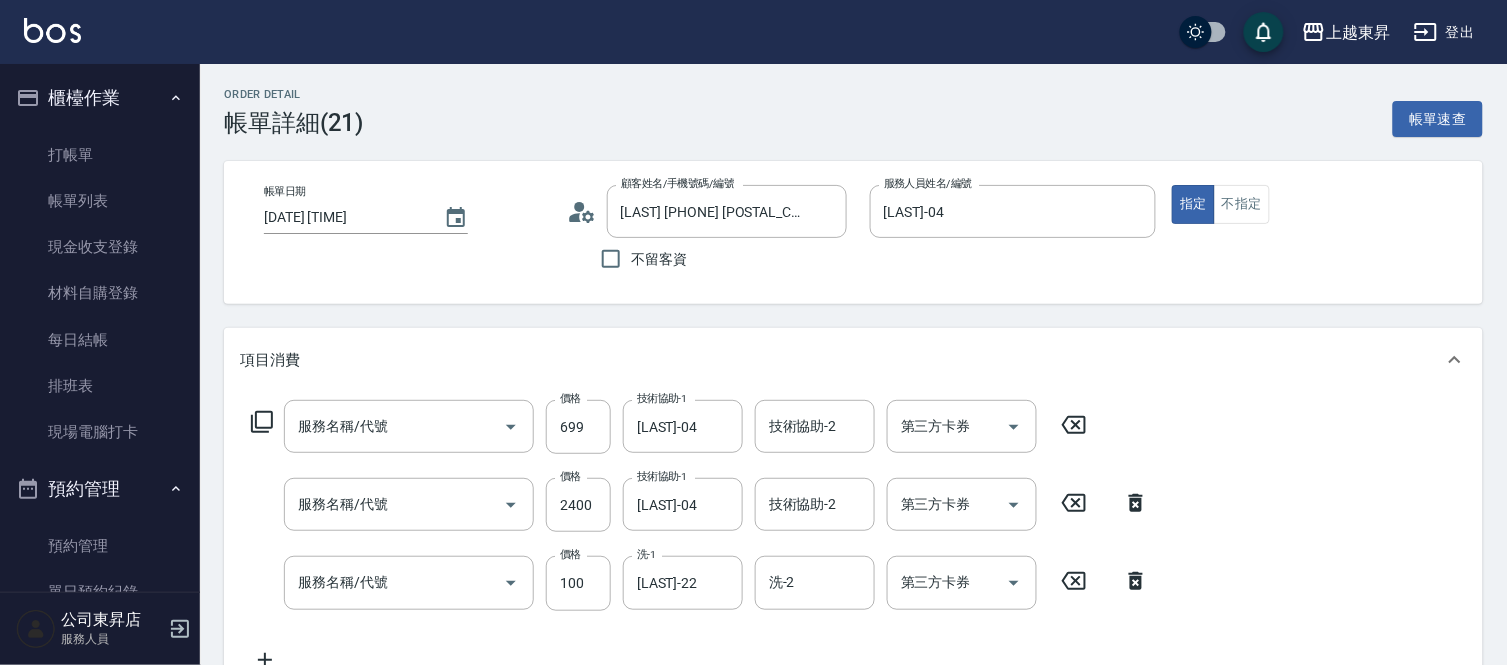 type on "染髮[2400](510)" 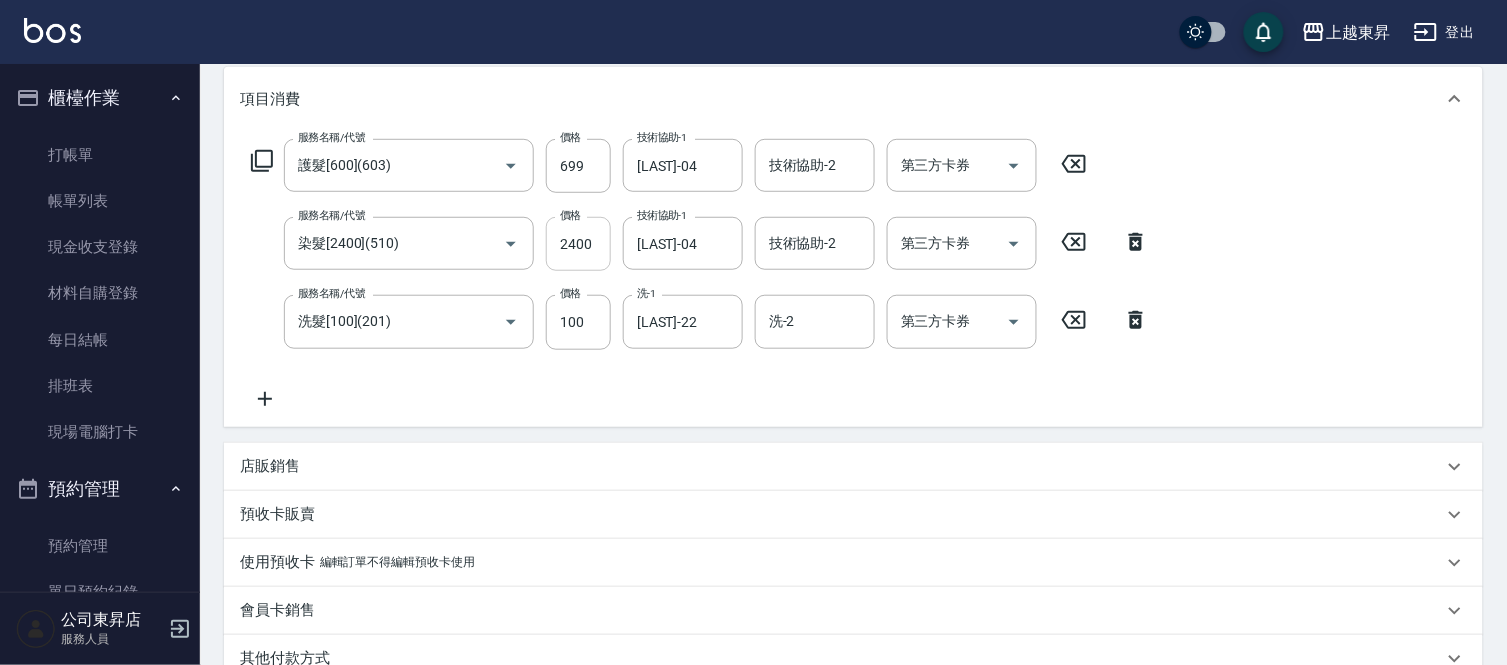 scroll, scrollTop: 222, scrollLeft: 0, axis: vertical 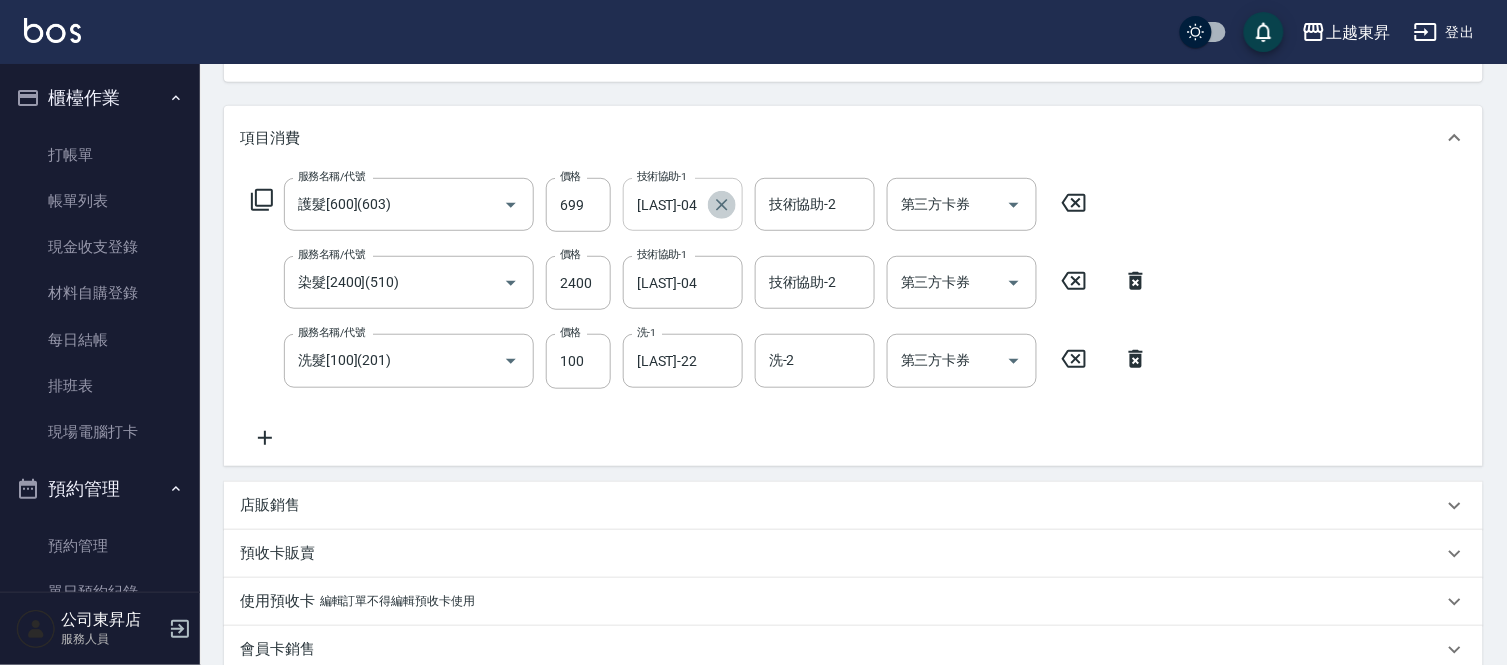 click 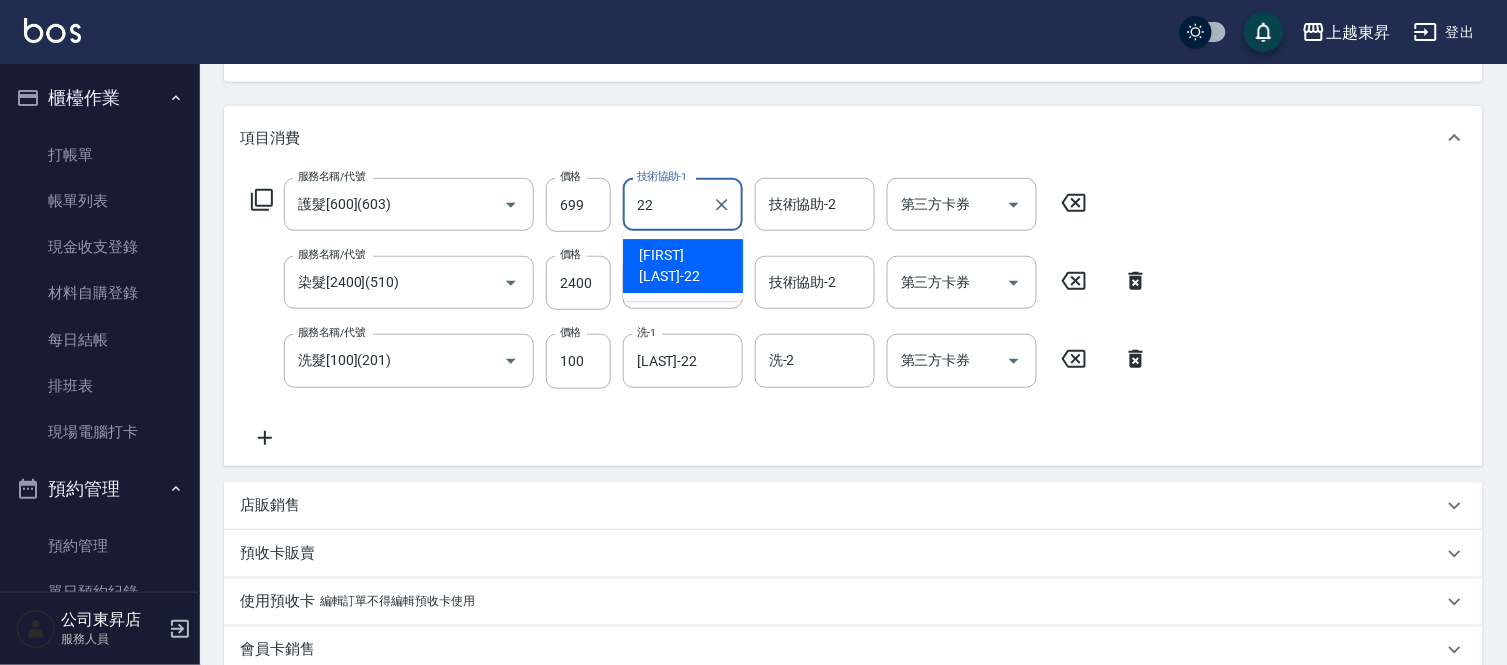 type on "[LAST]-22" 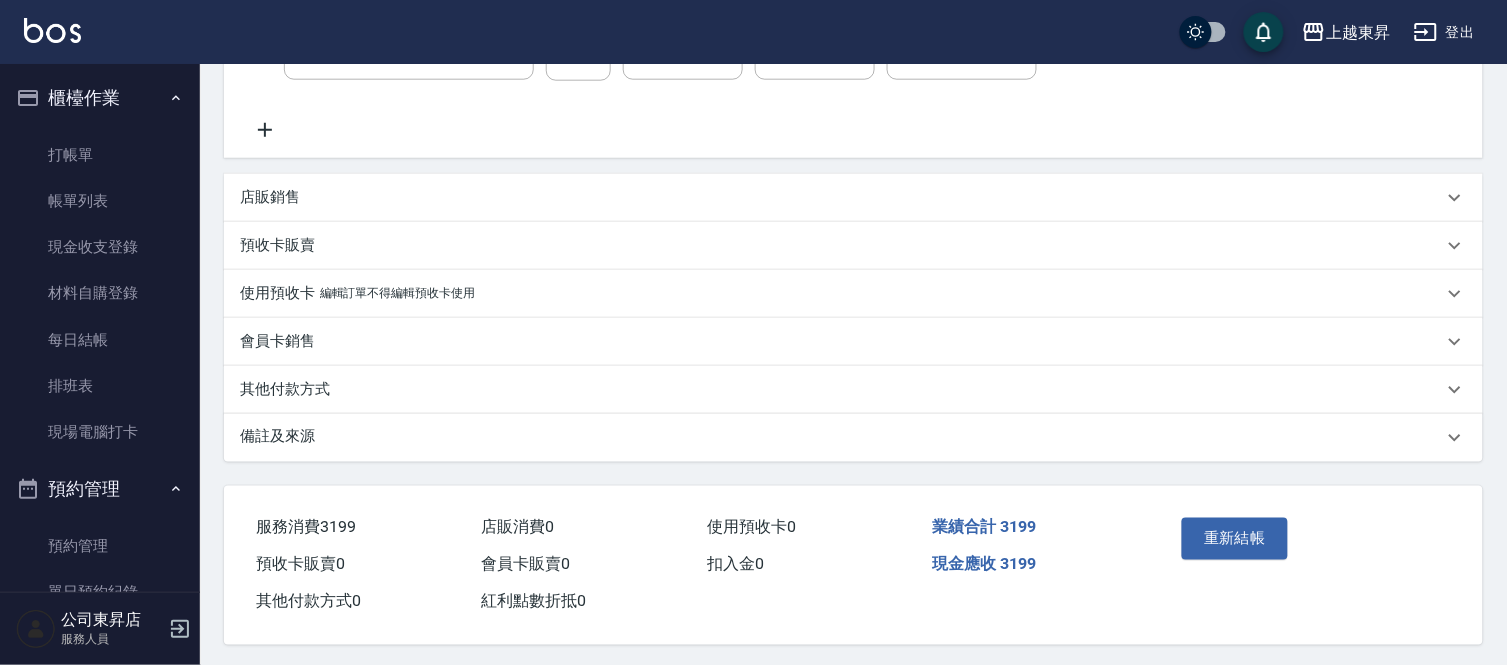 scroll, scrollTop: 540, scrollLeft: 0, axis: vertical 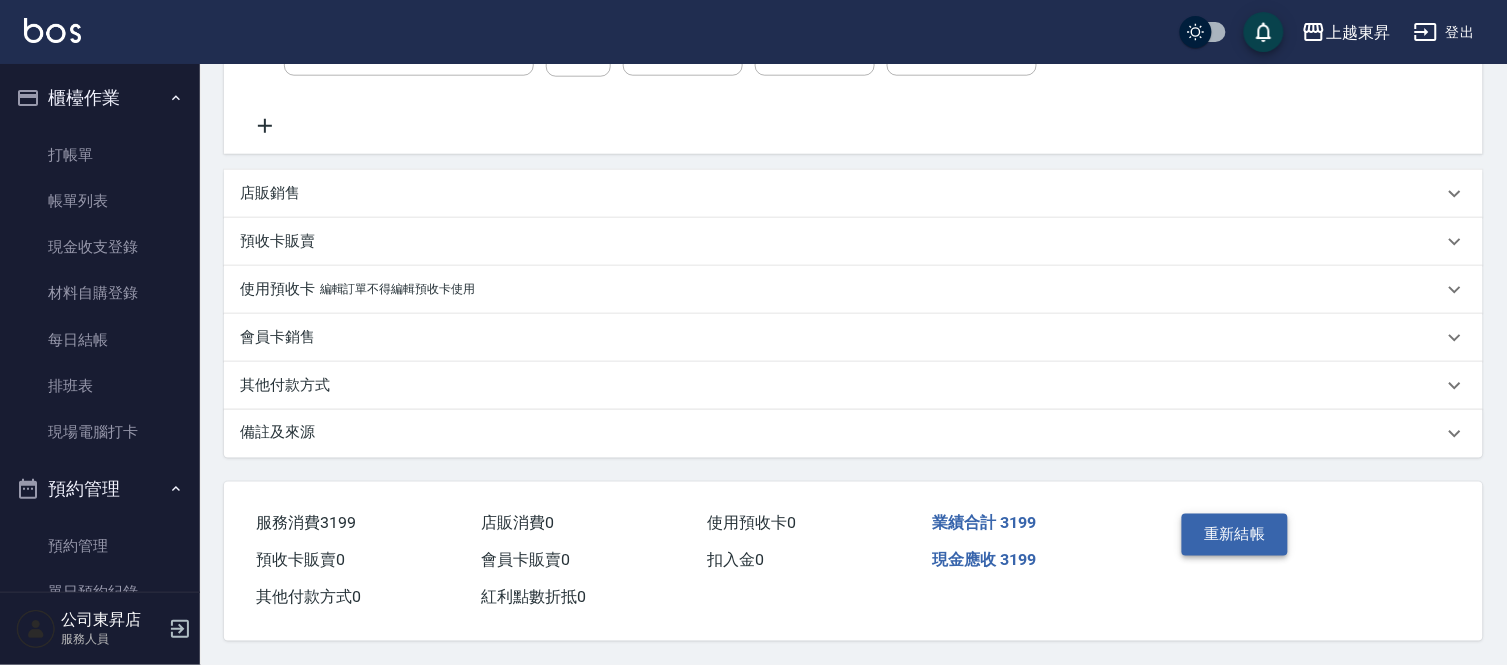 click on "重新結帳" at bounding box center (1235, 535) 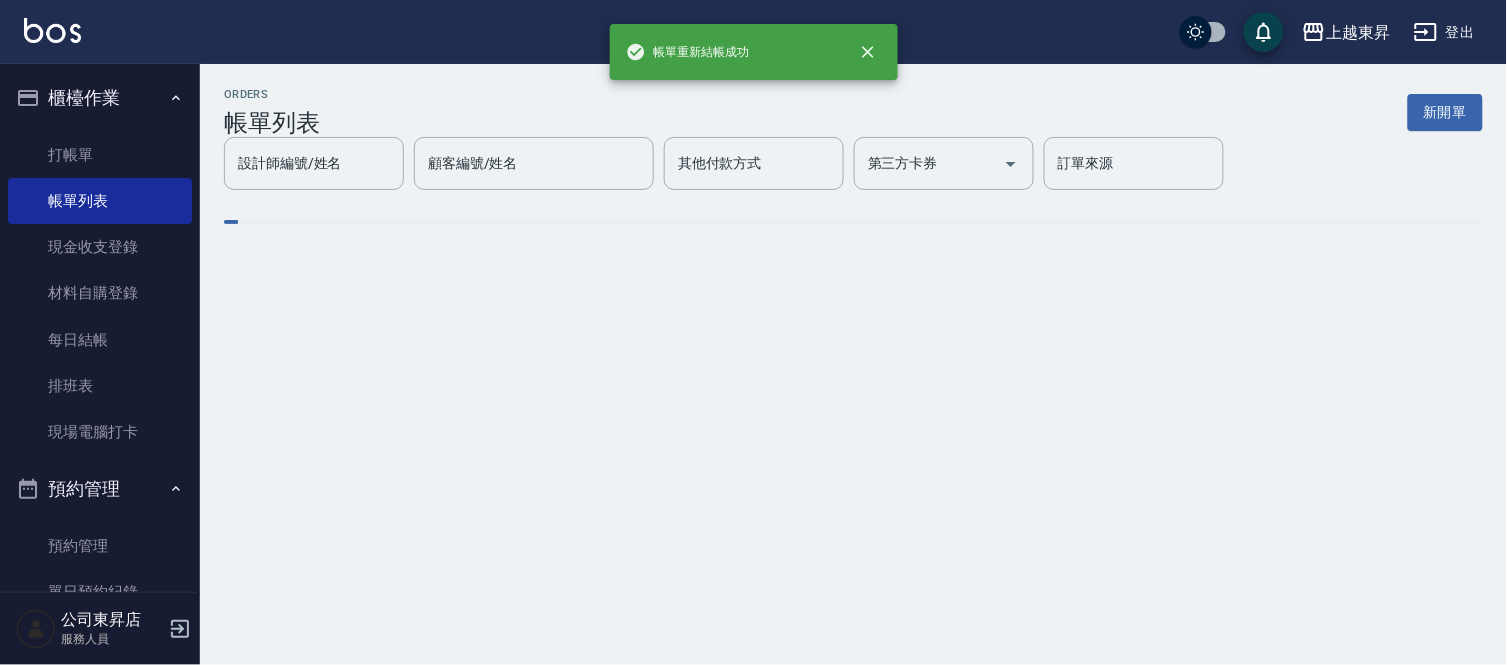 scroll, scrollTop: 0, scrollLeft: 0, axis: both 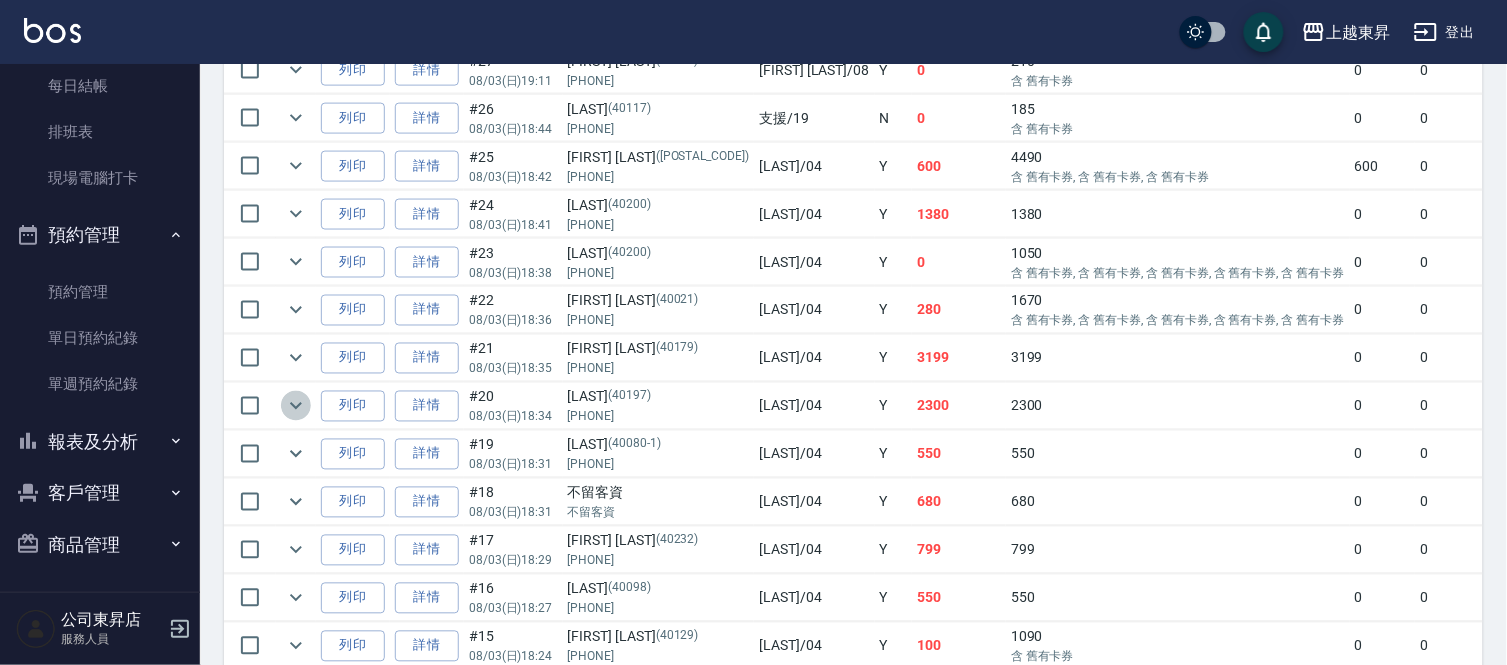 click 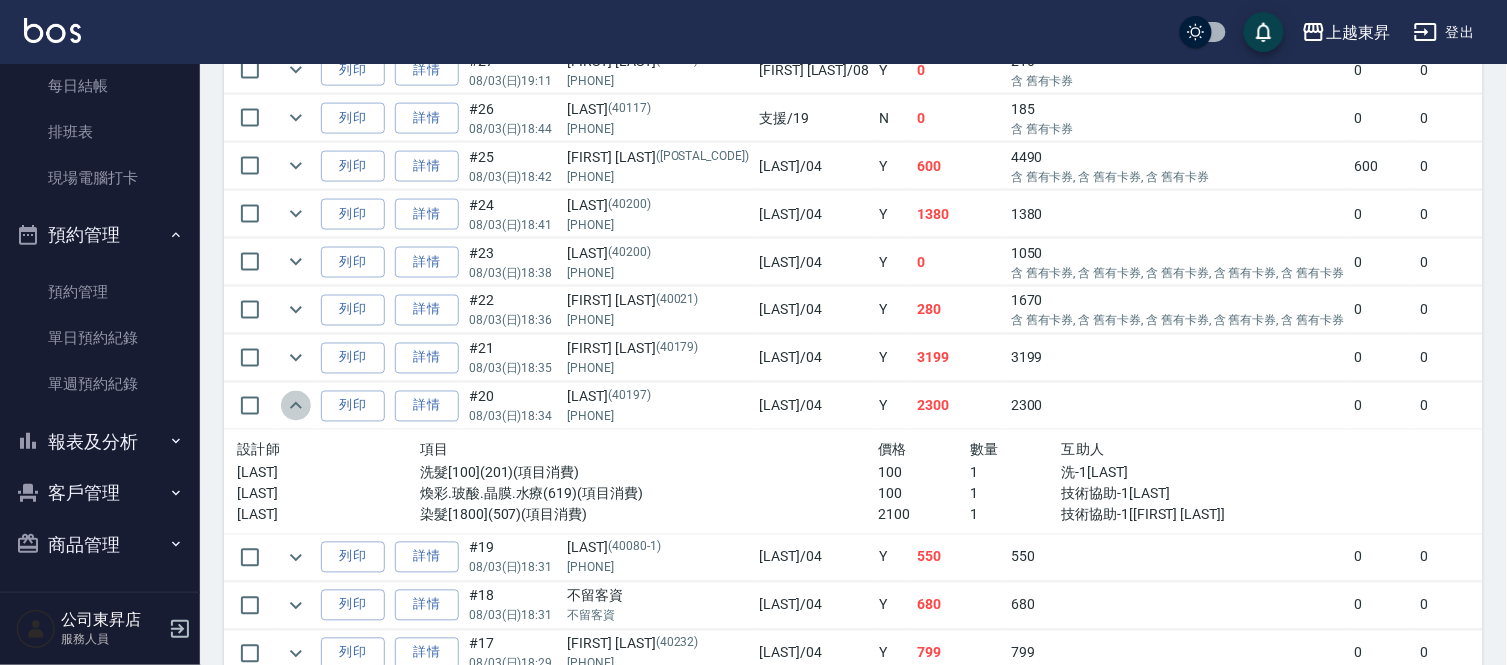click 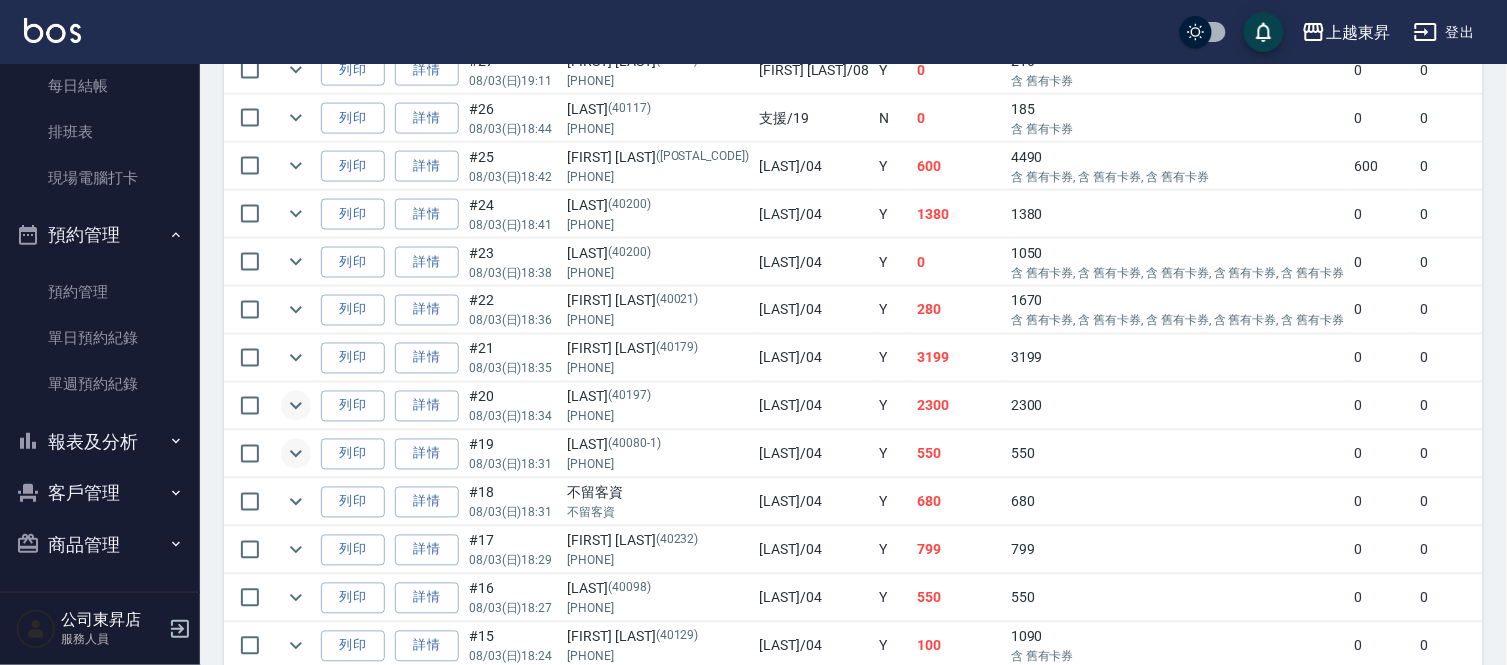 drag, startPoint x: 290, startPoint y: 433, endPoint x: 296, endPoint y: 452, distance: 19.924858 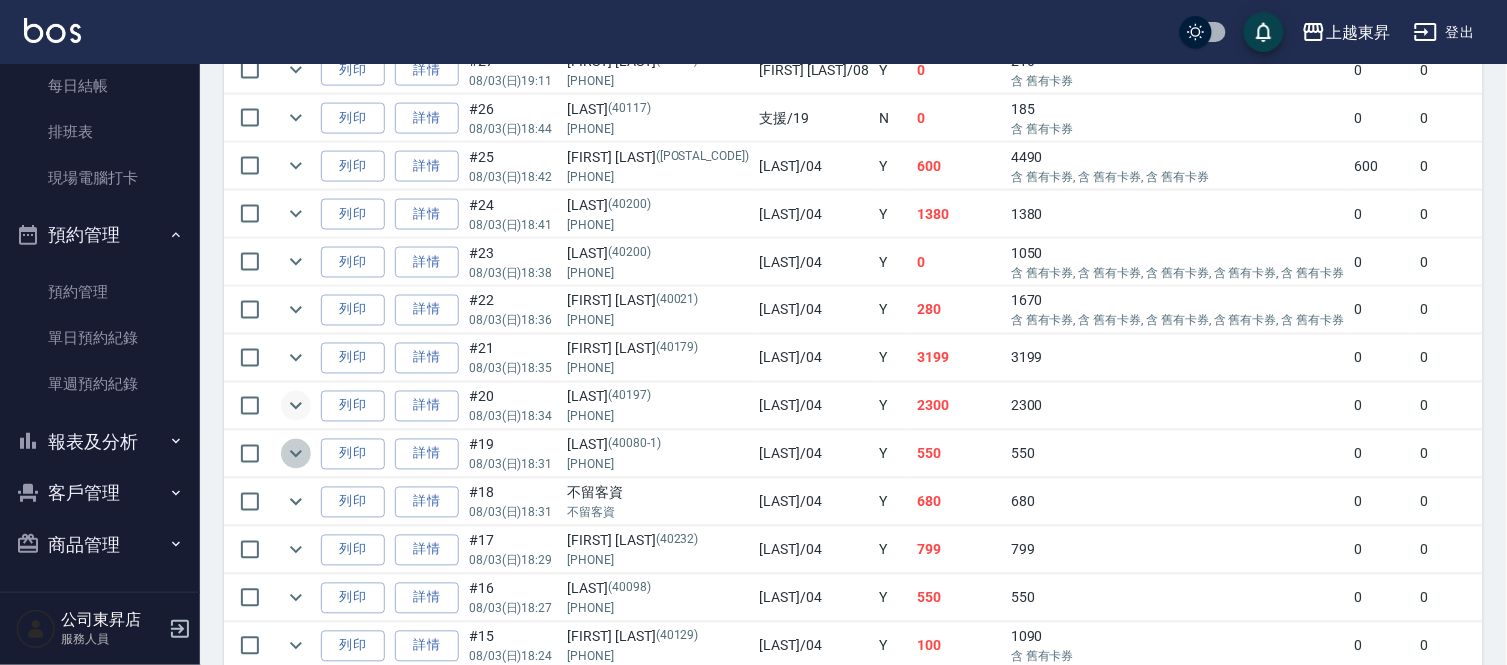 click 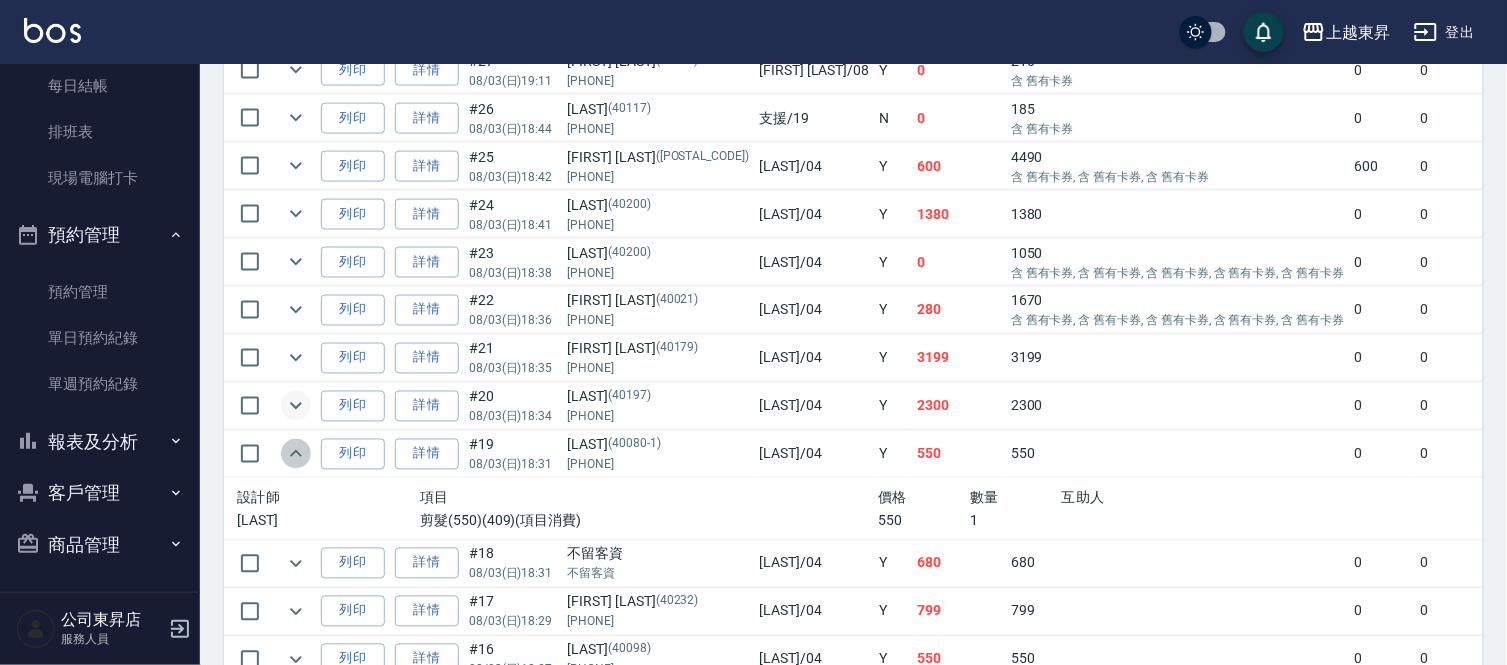 click 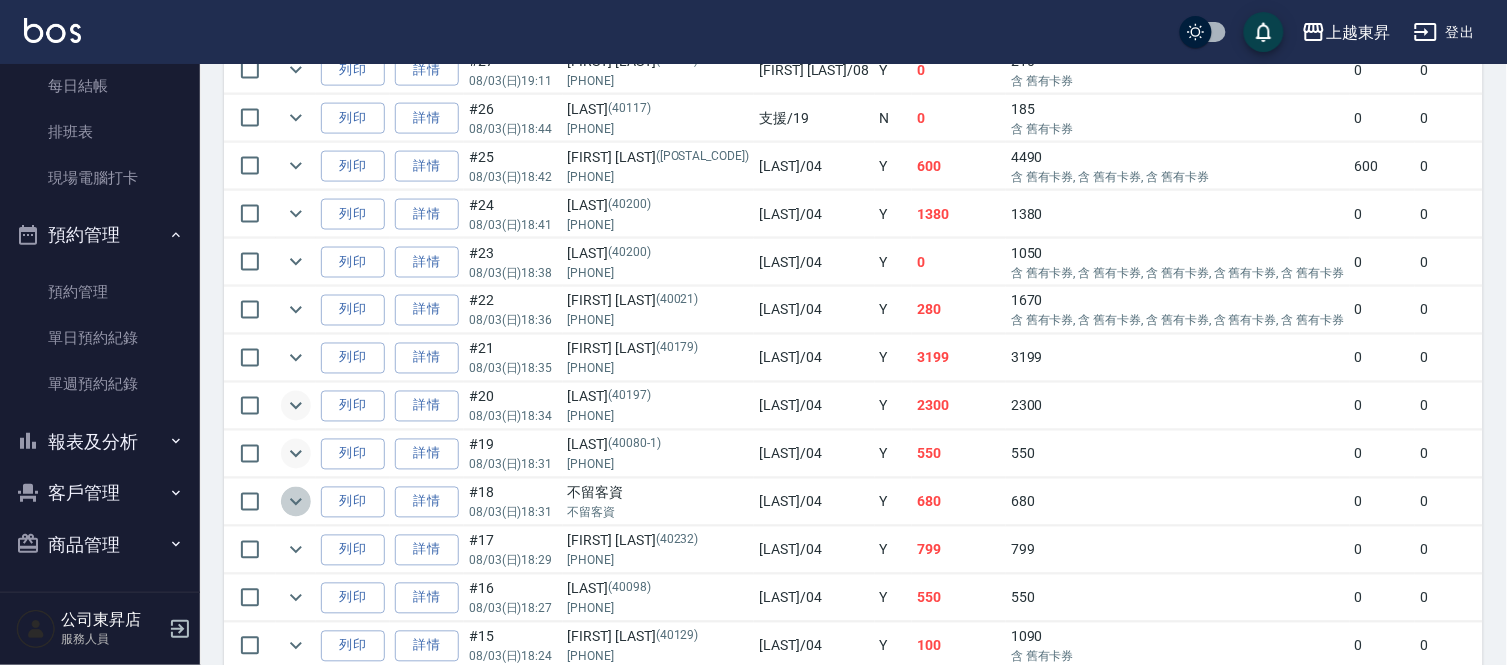 click 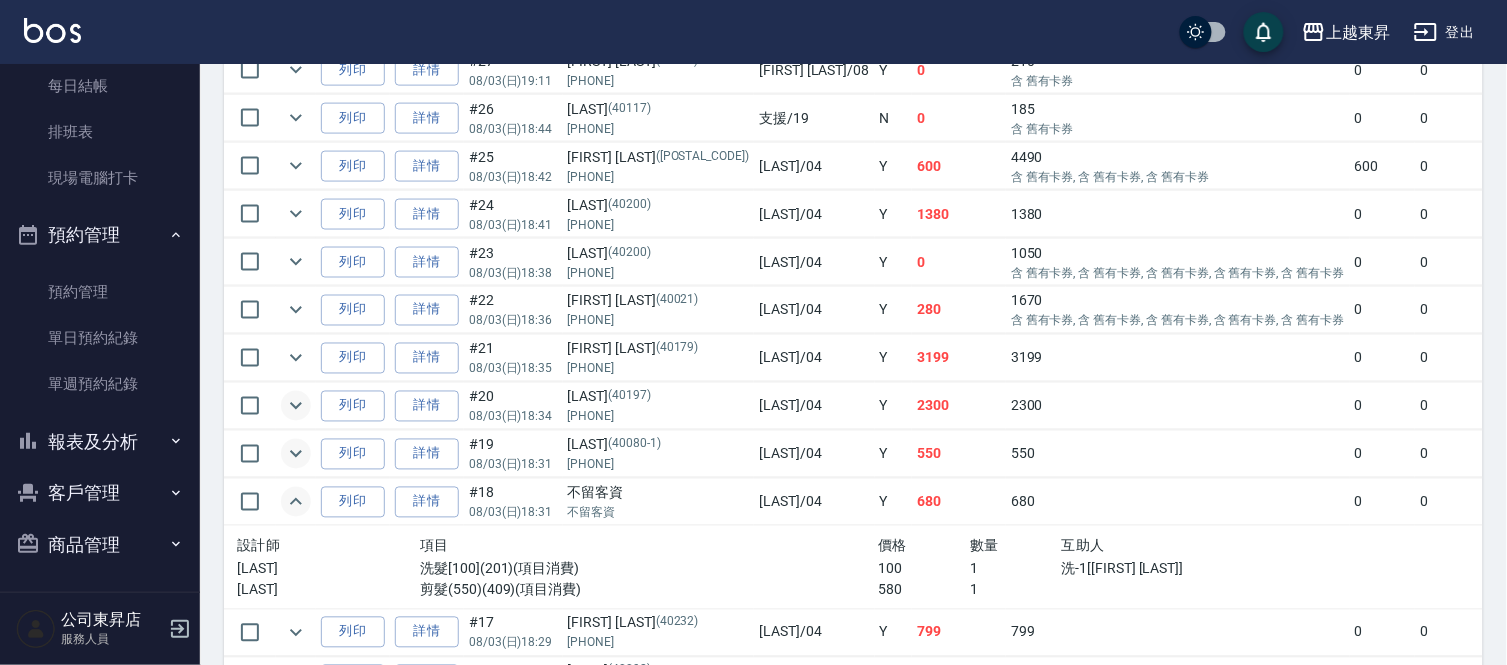 click 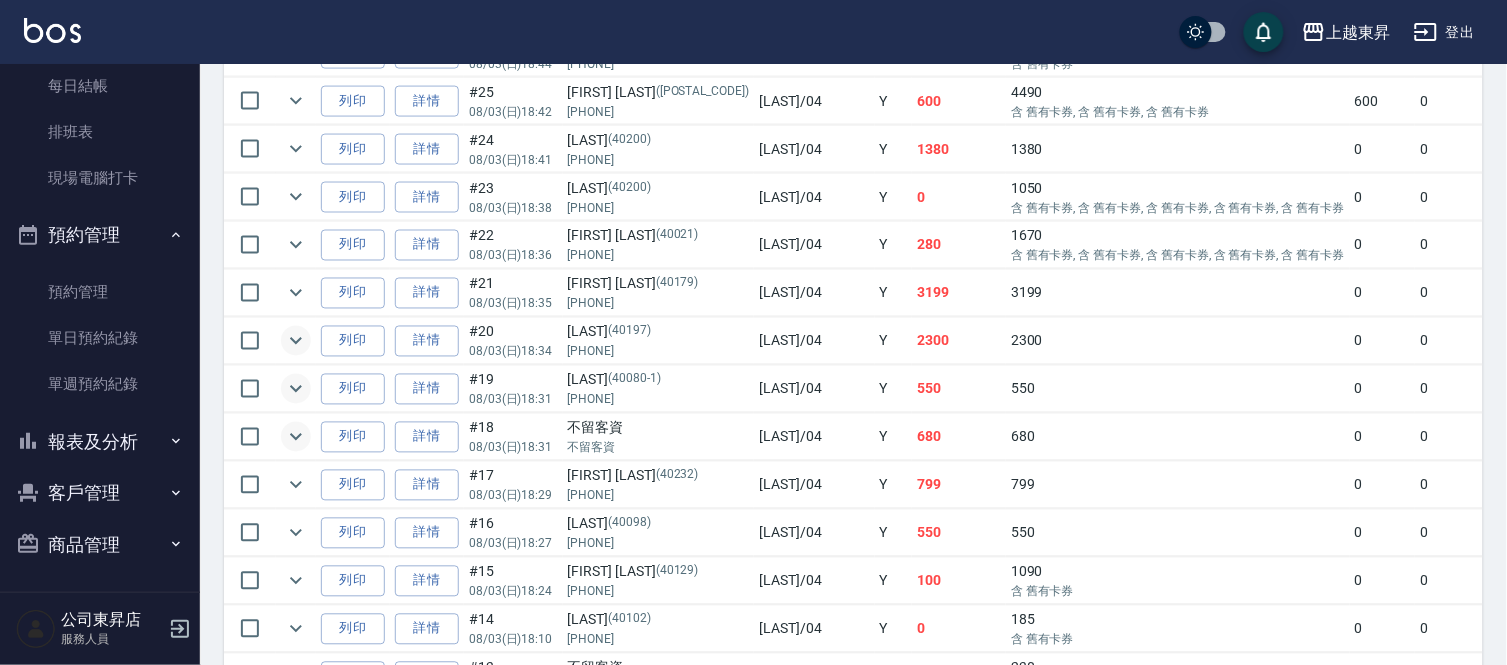 scroll, scrollTop: 777, scrollLeft: 0, axis: vertical 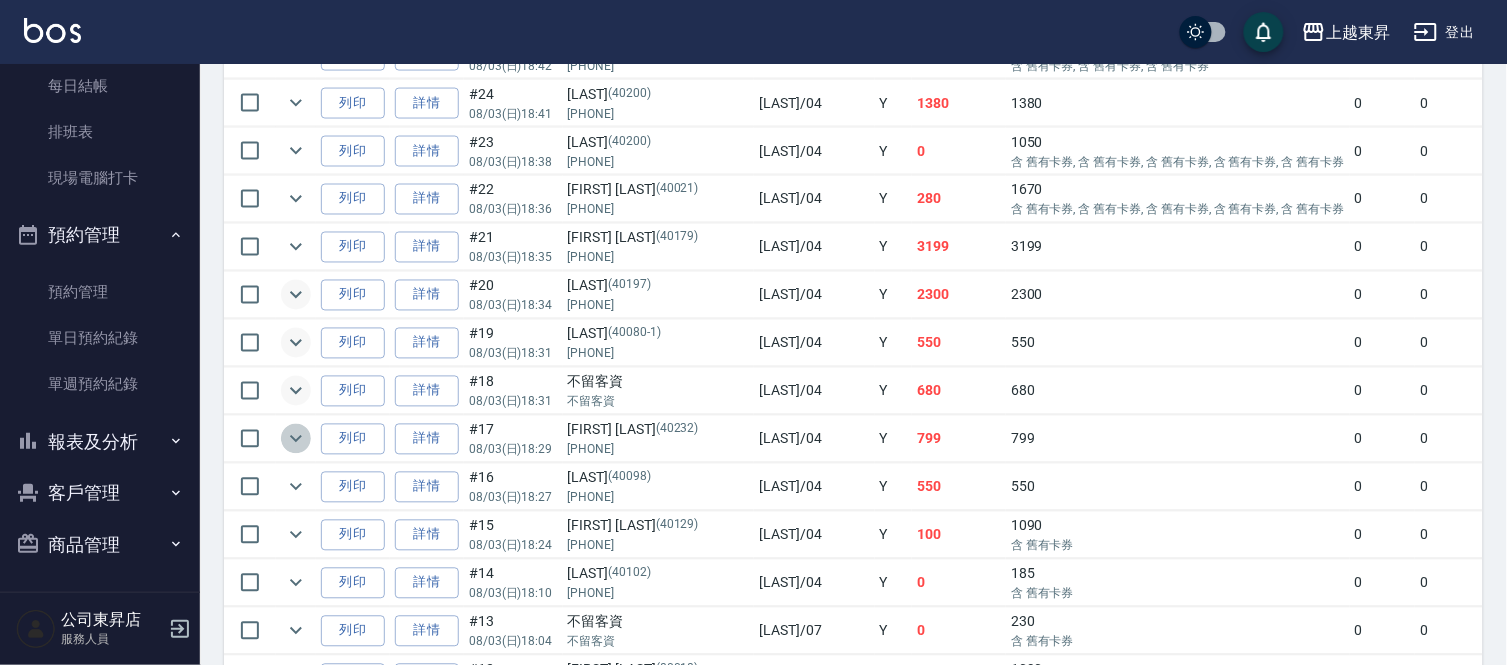 click 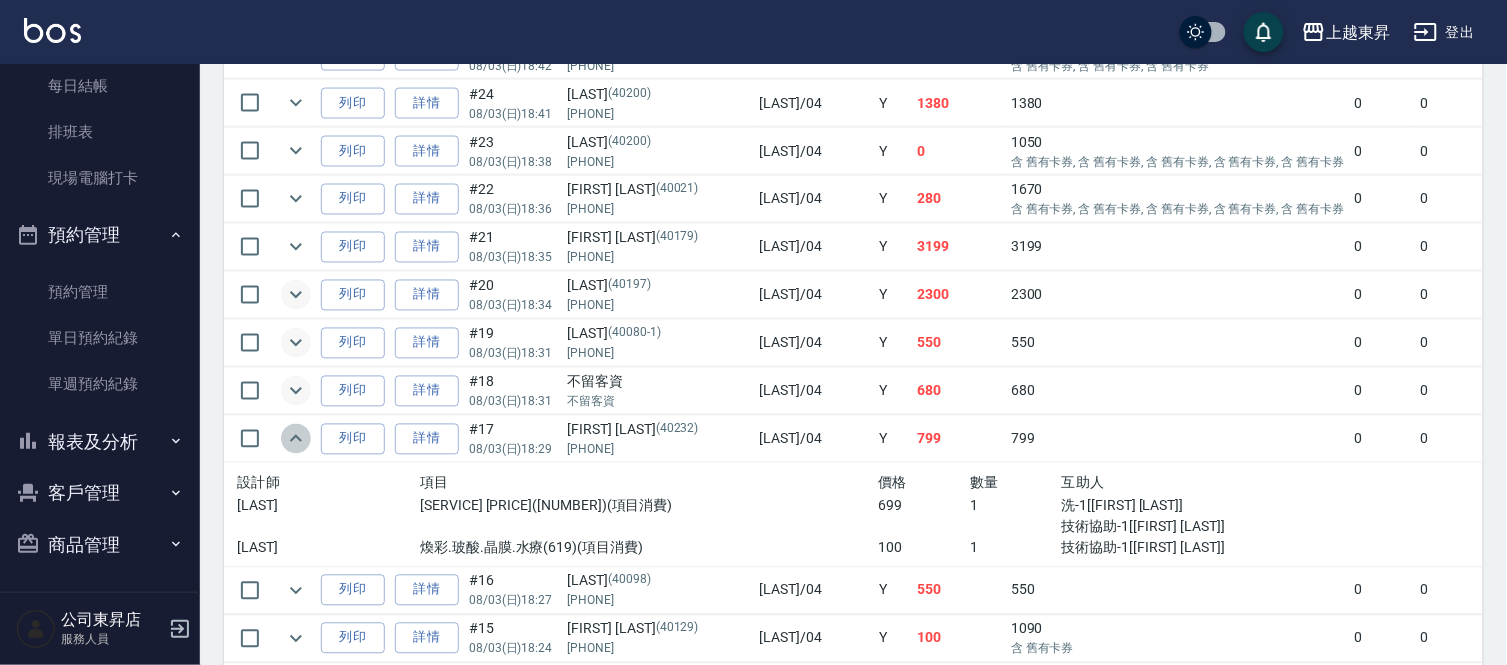 click 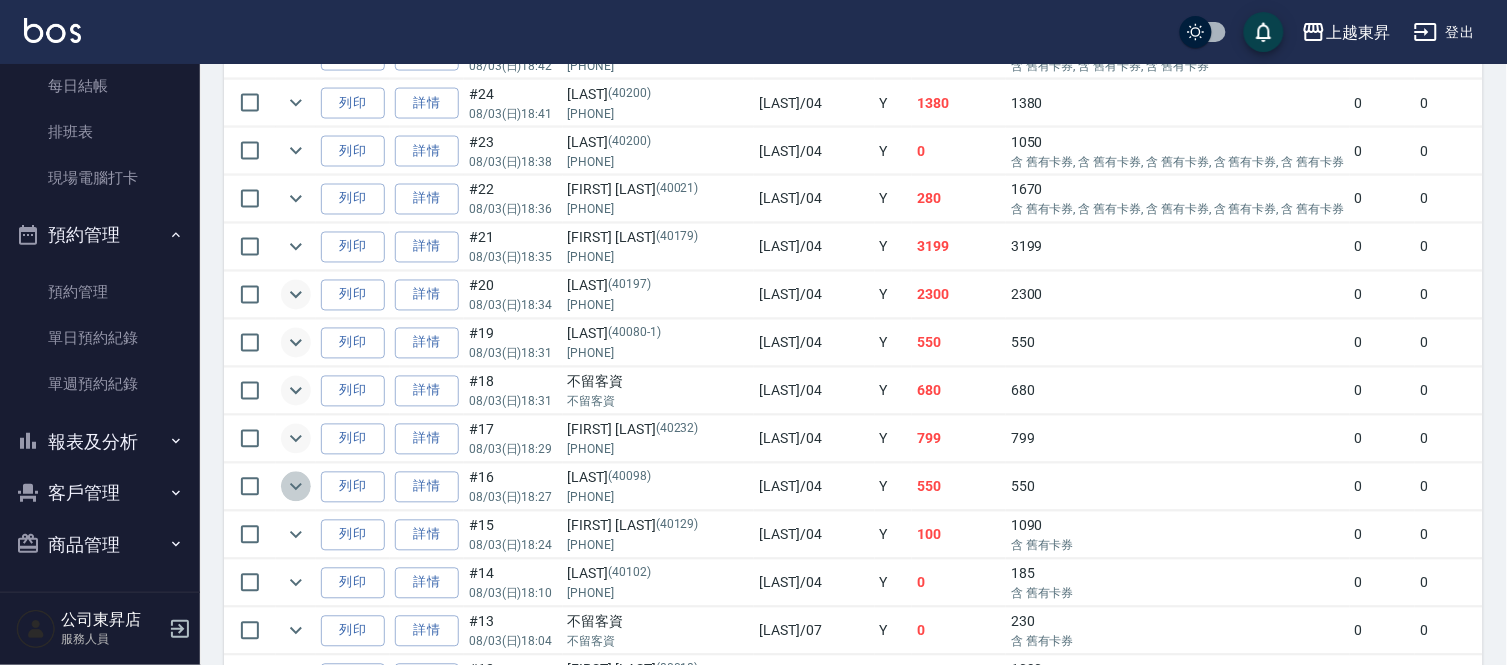 click 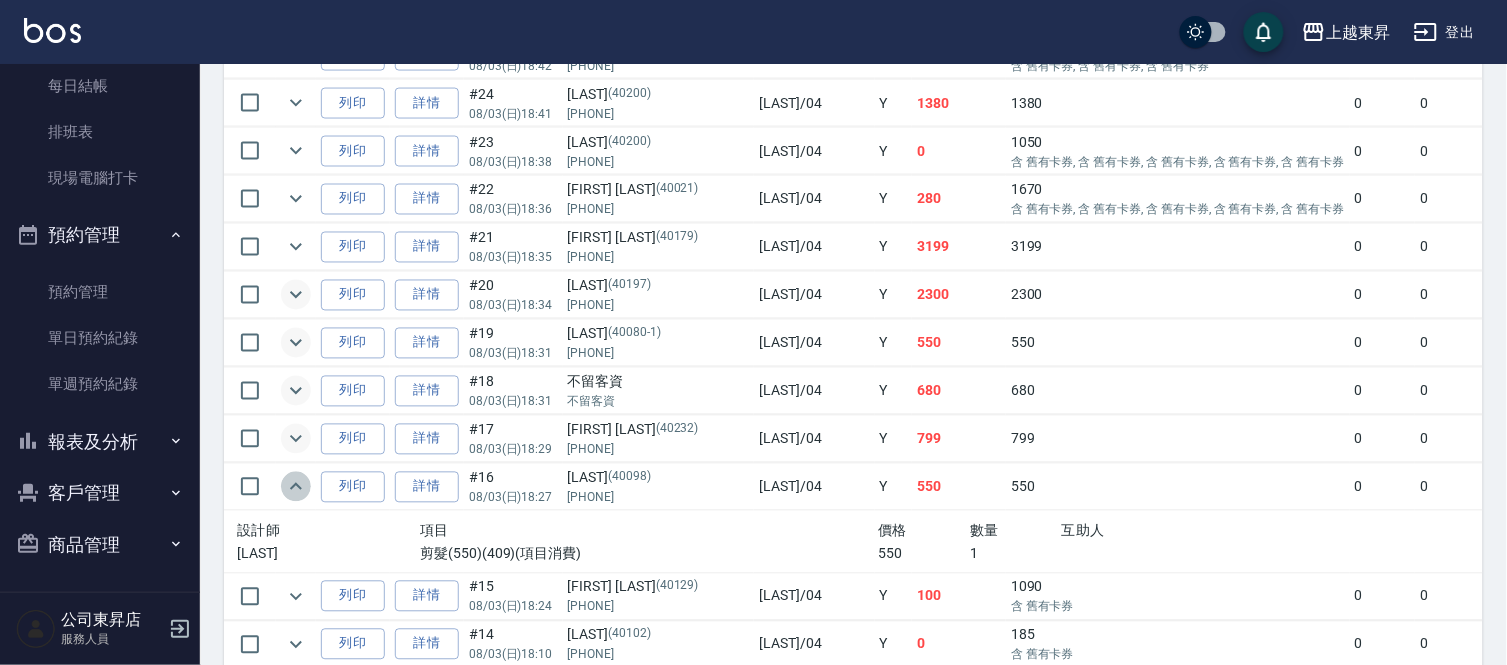 click 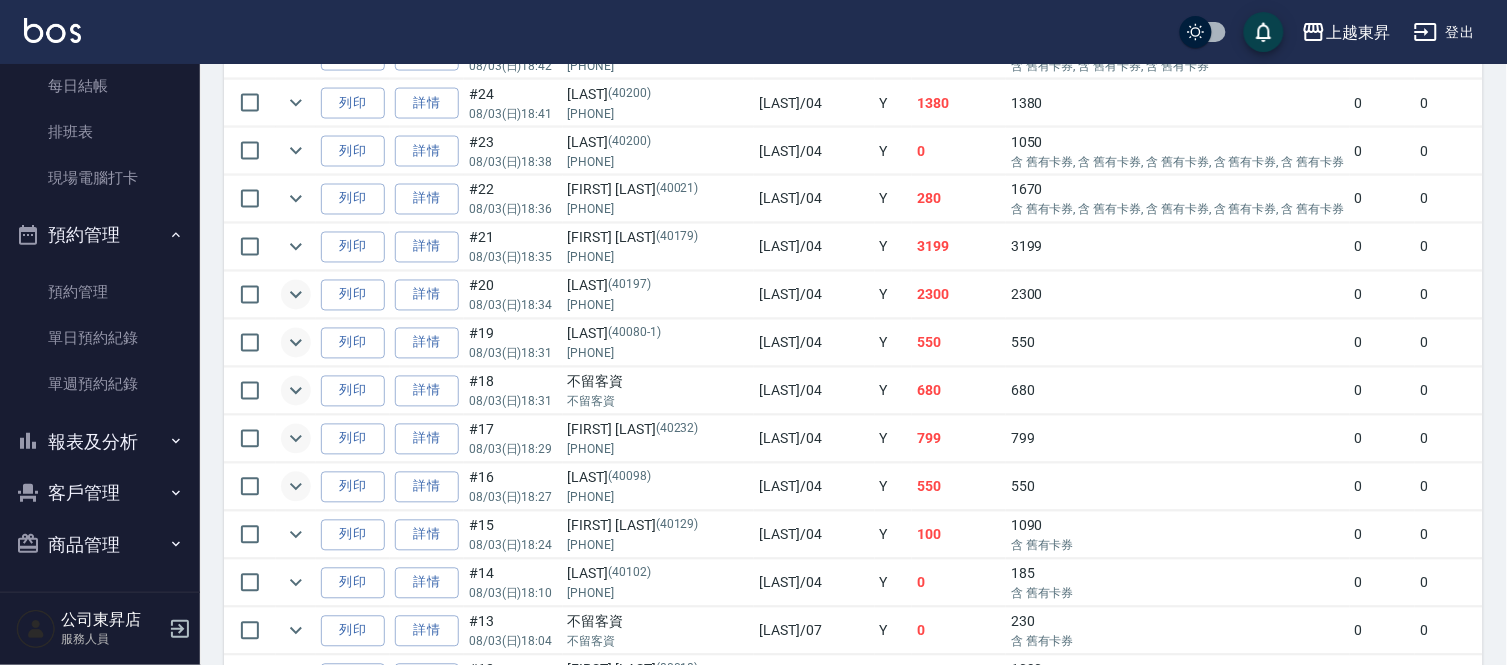scroll, scrollTop: 888, scrollLeft: 0, axis: vertical 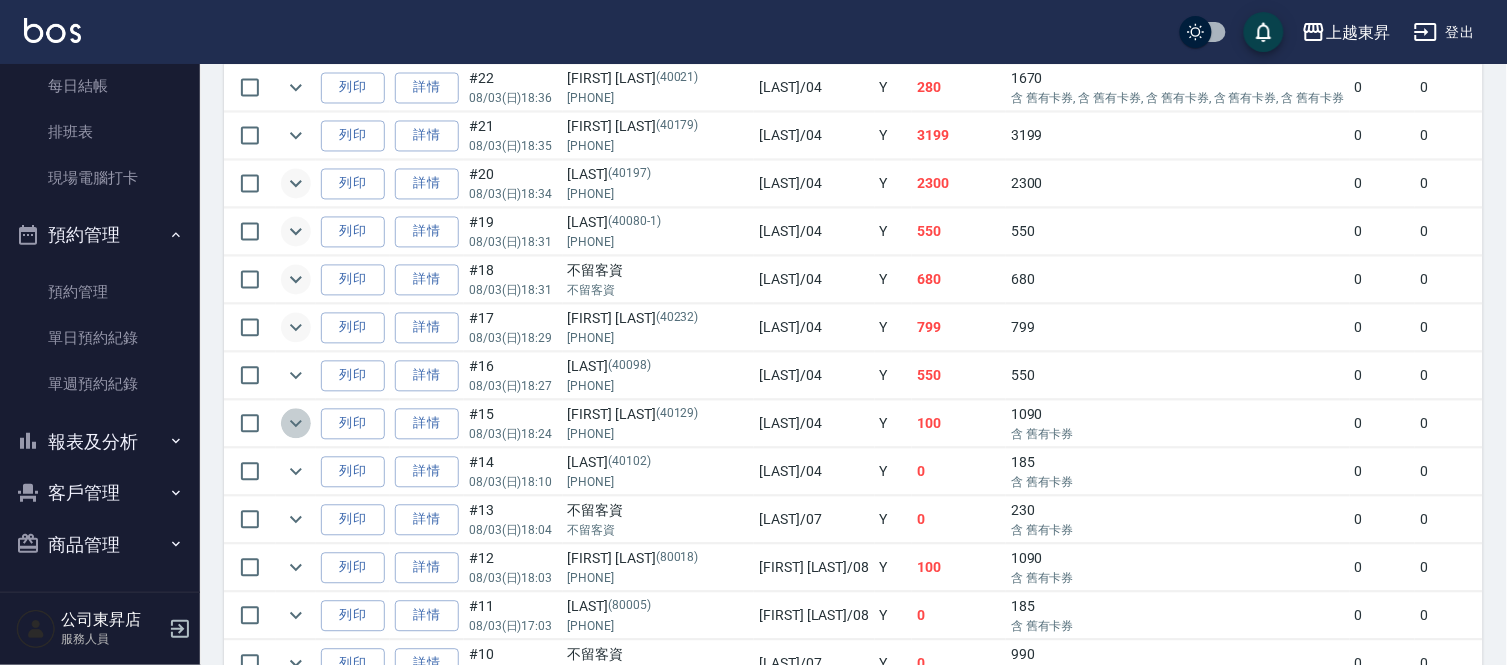 click 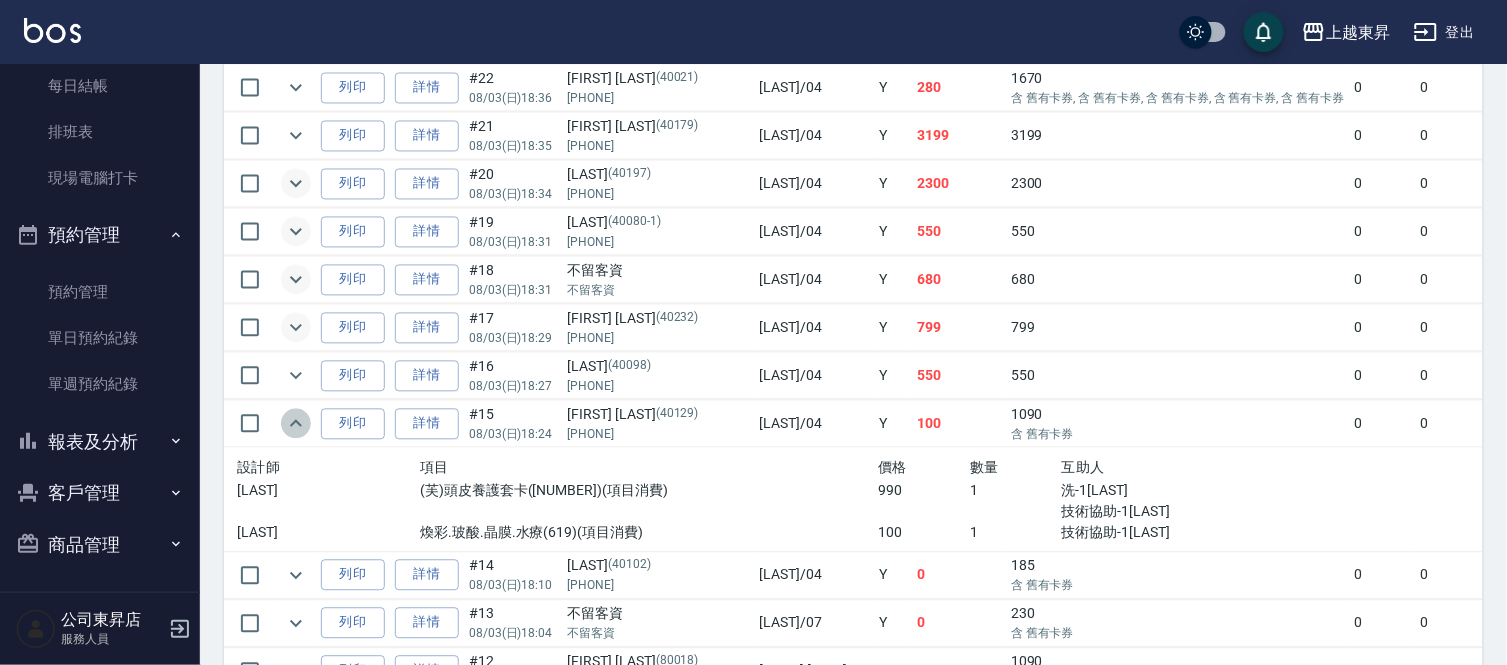 click 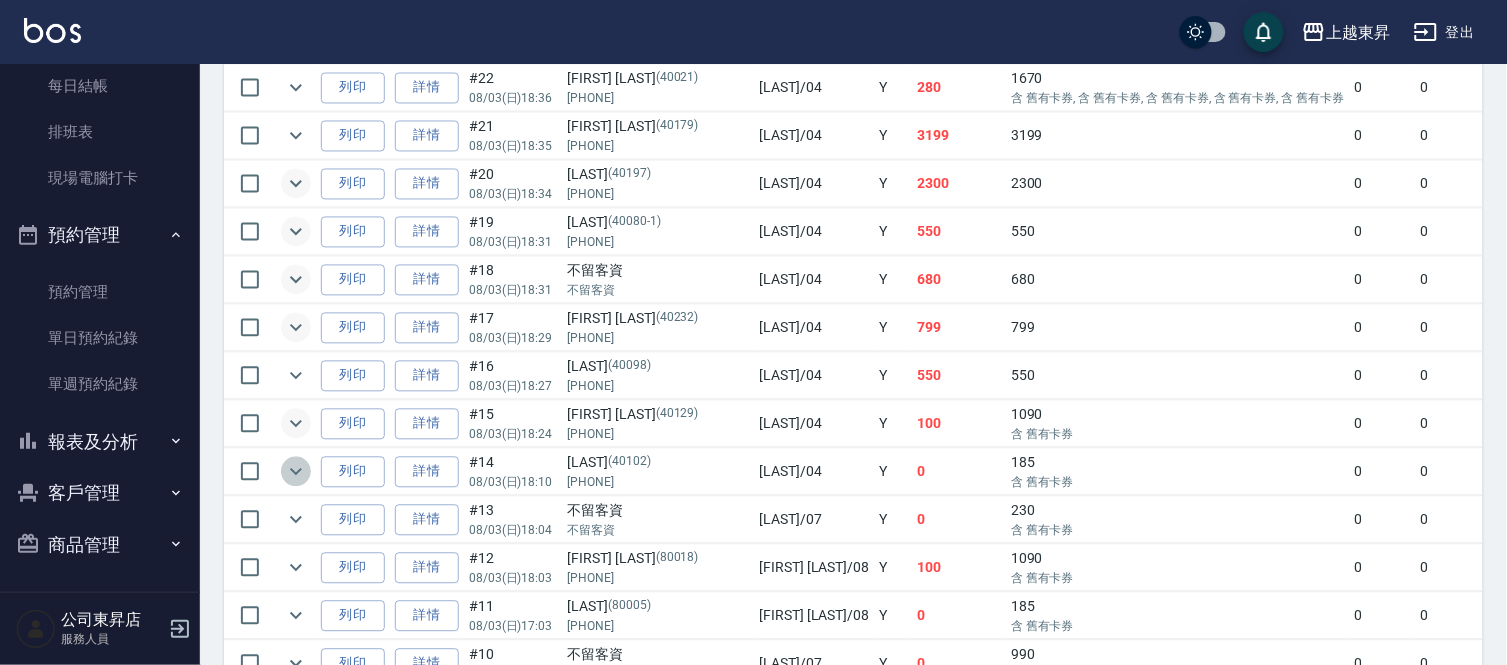 click 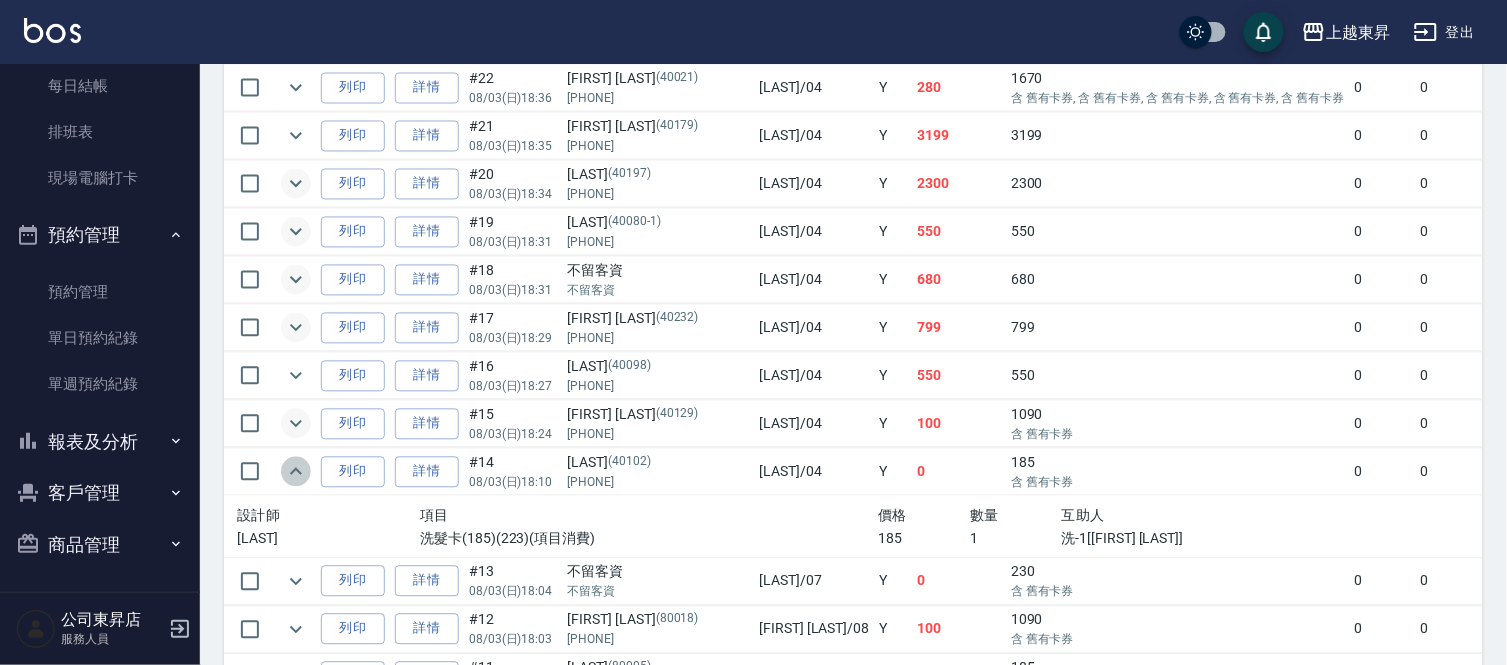 click 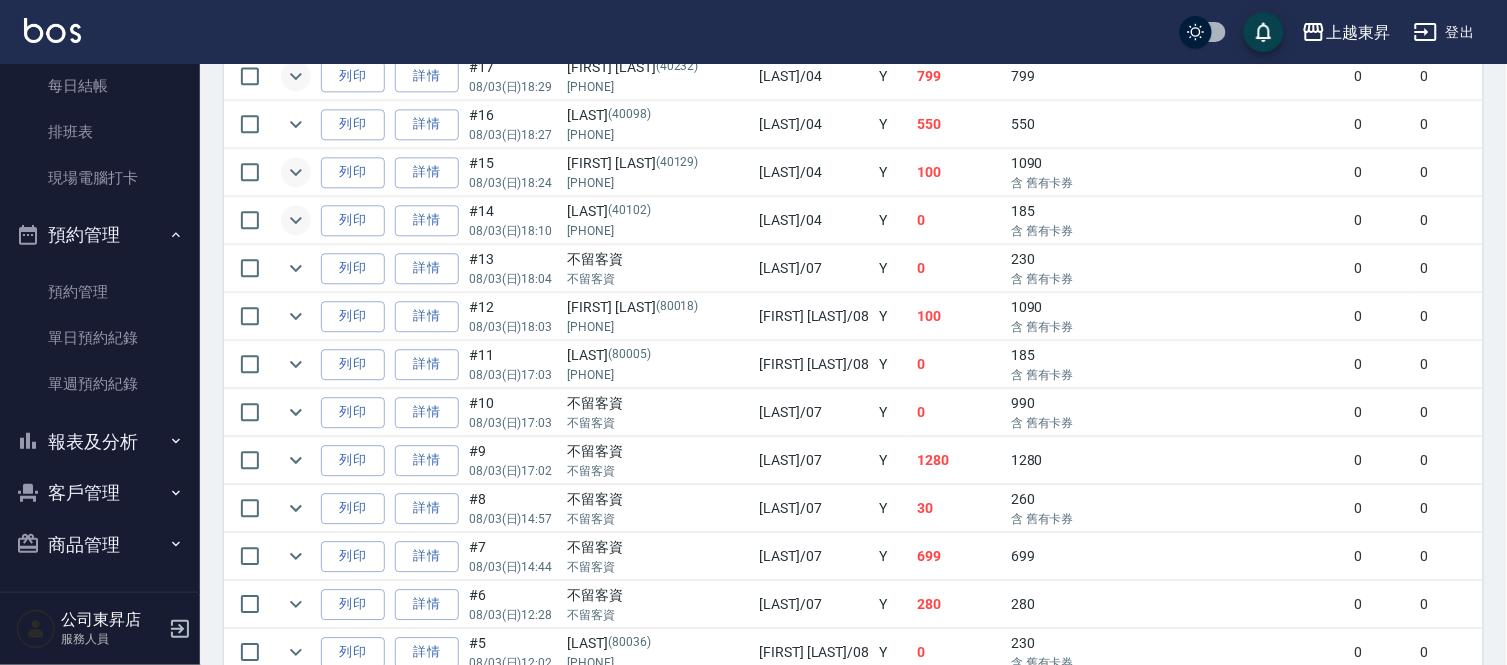 scroll, scrollTop: 1110, scrollLeft: 0, axis: vertical 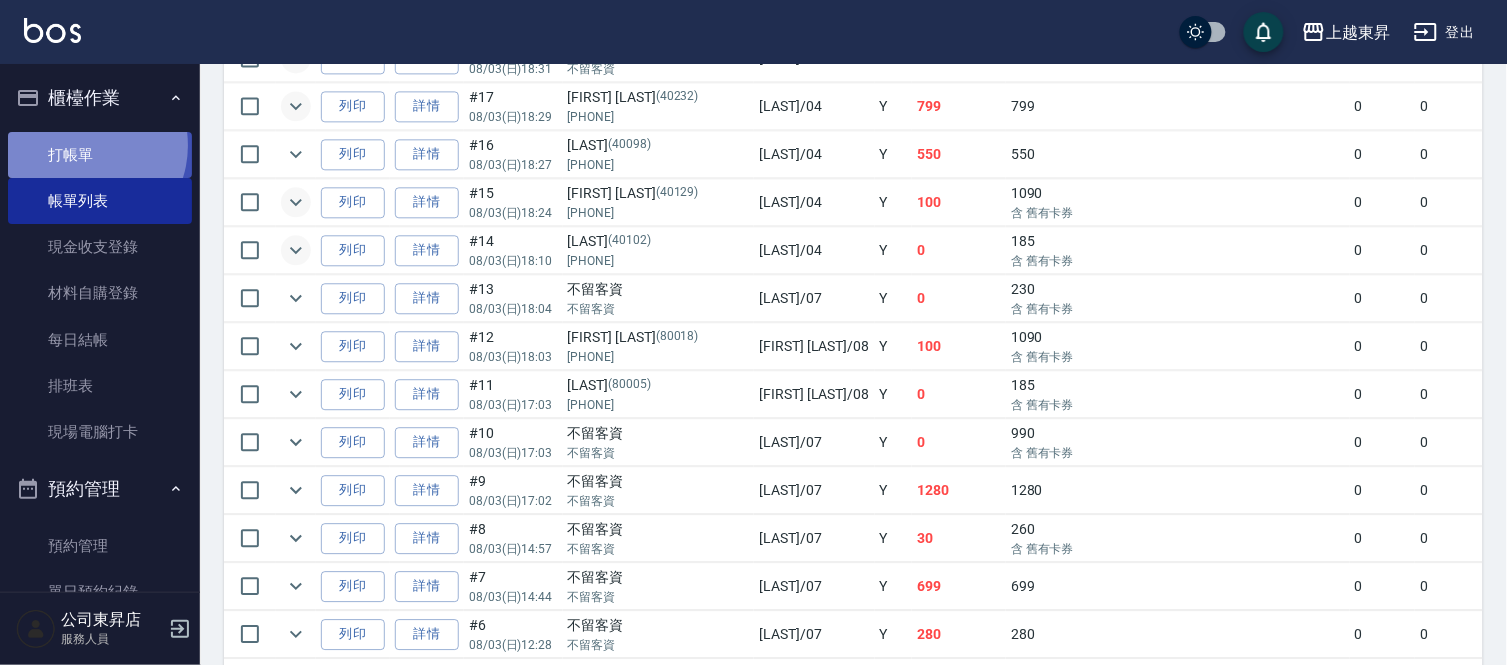 click on "打帳單" at bounding box center (100, 155) 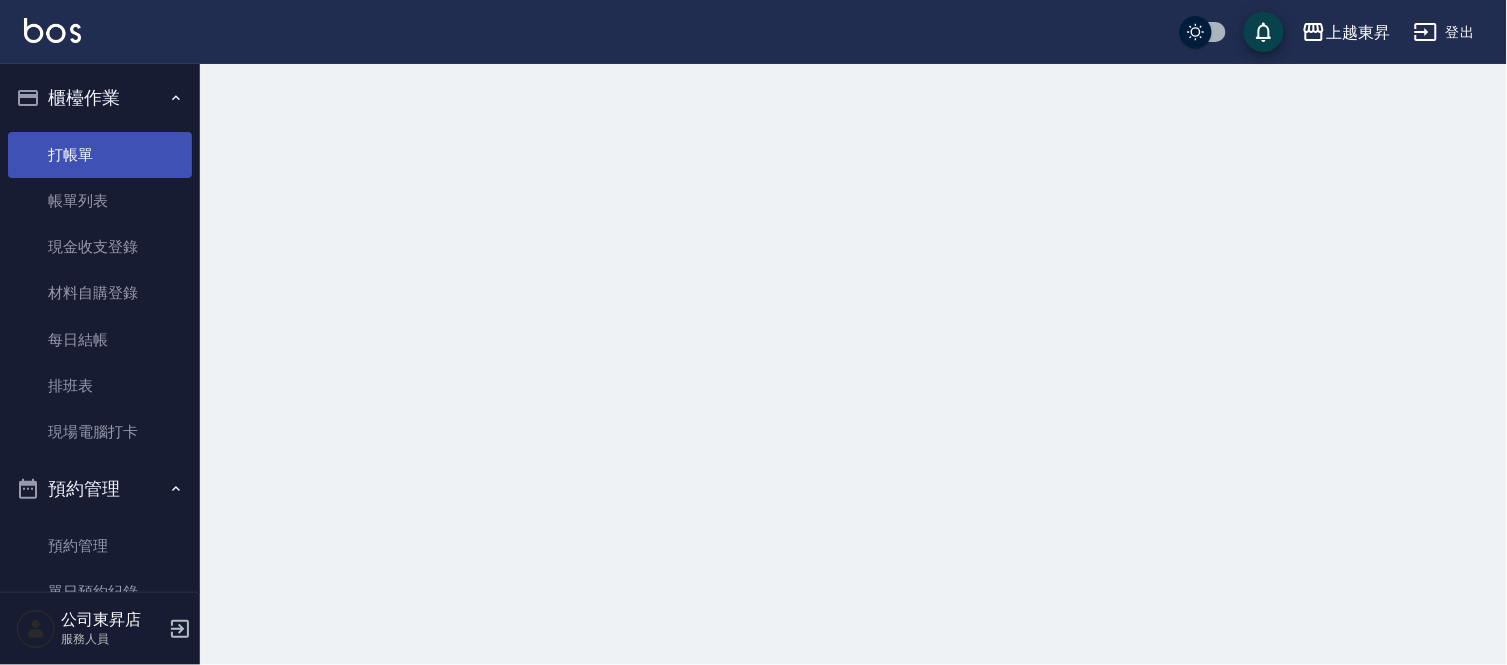 scroll, scrollTop: 0, scrollLeft: 0, axis: both 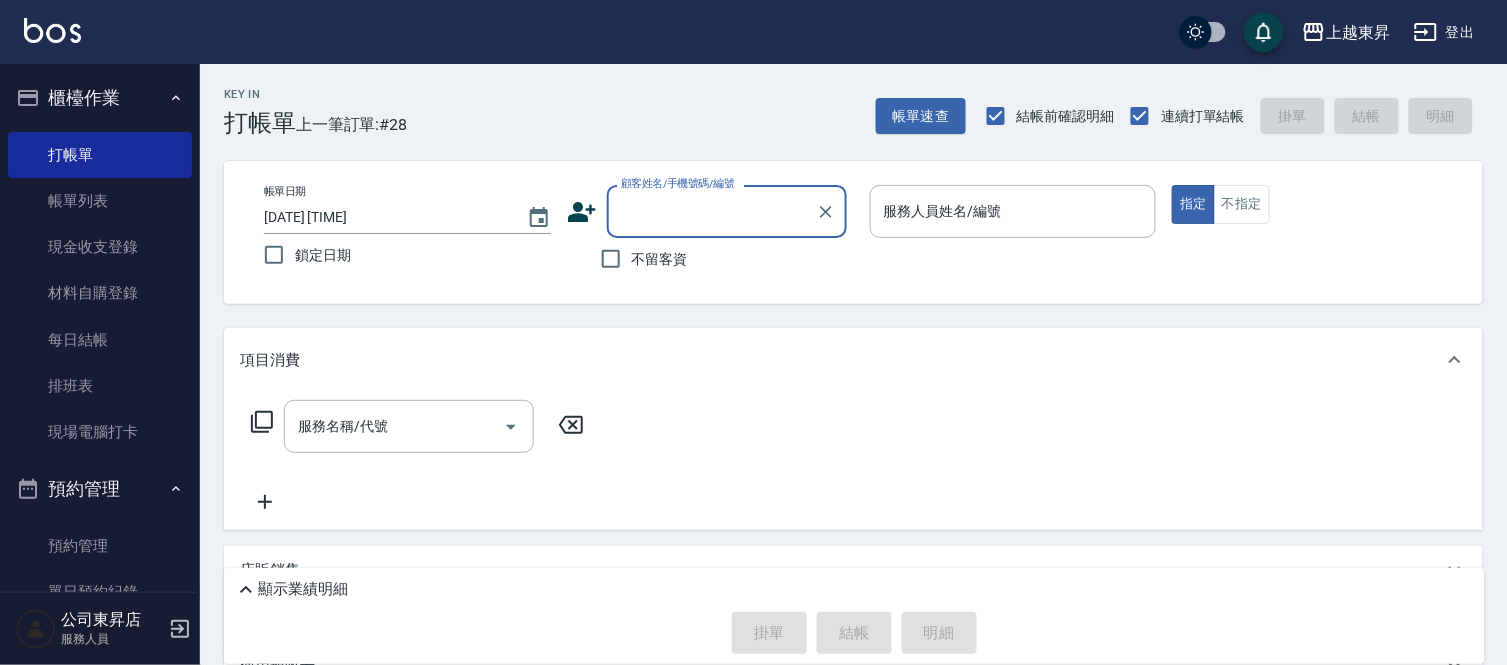 drag, startPoint x: 78, startPoint y: 208, endPoint x: 0, endPoint y: 210, distance: 78.025635 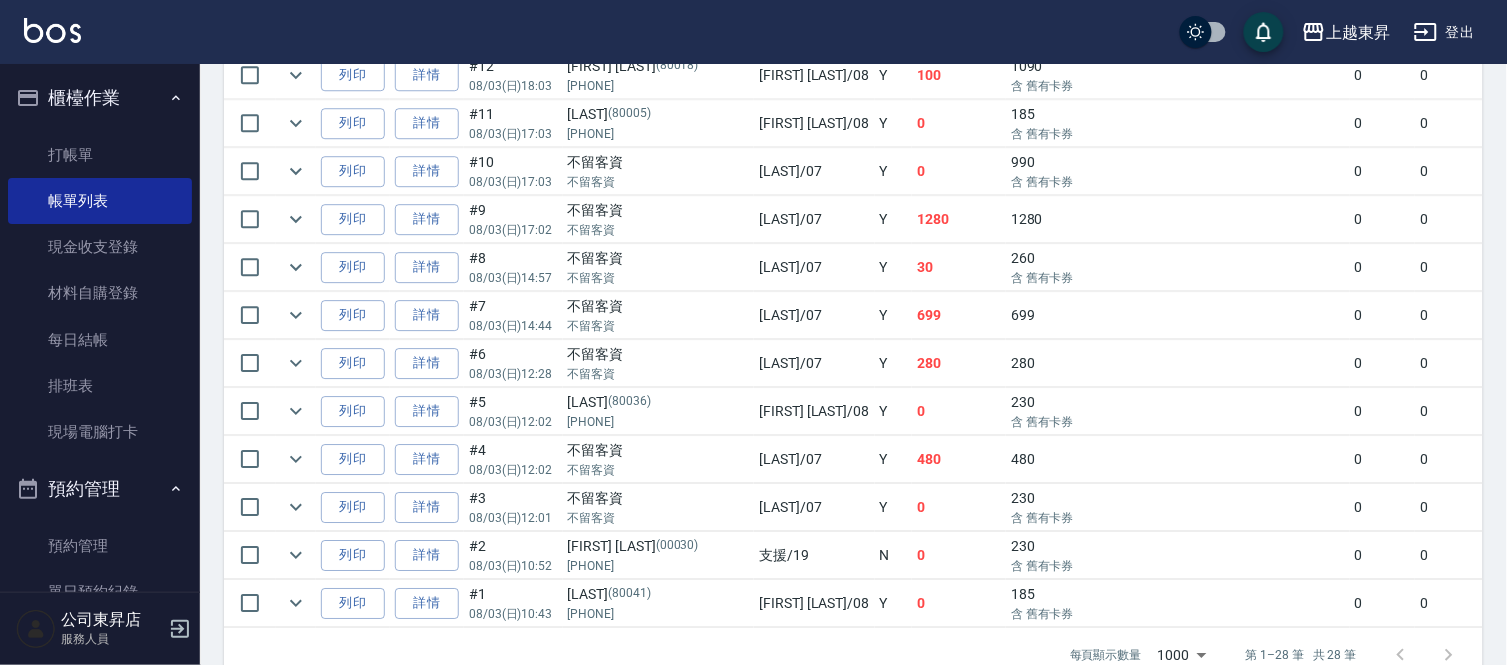 scroll, scrollTop: 1332, scrollLeft: 0, axis: vertical 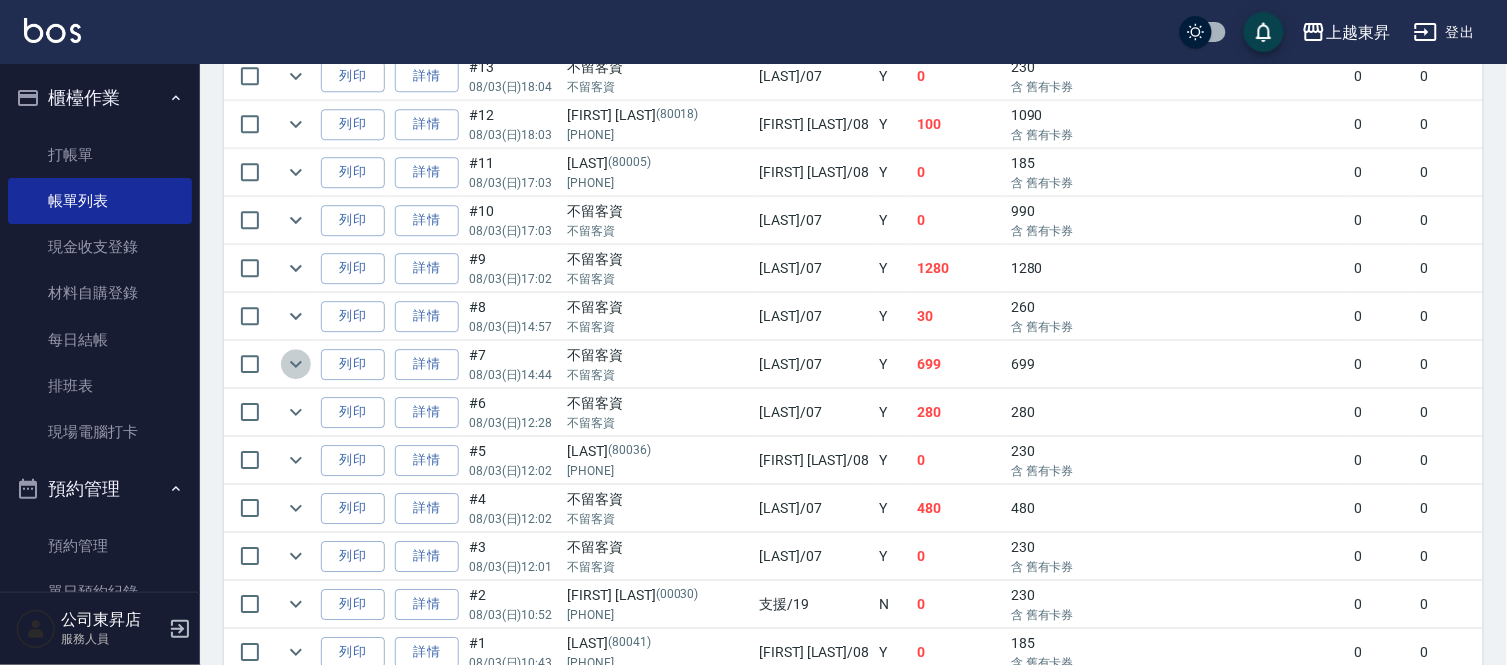 click 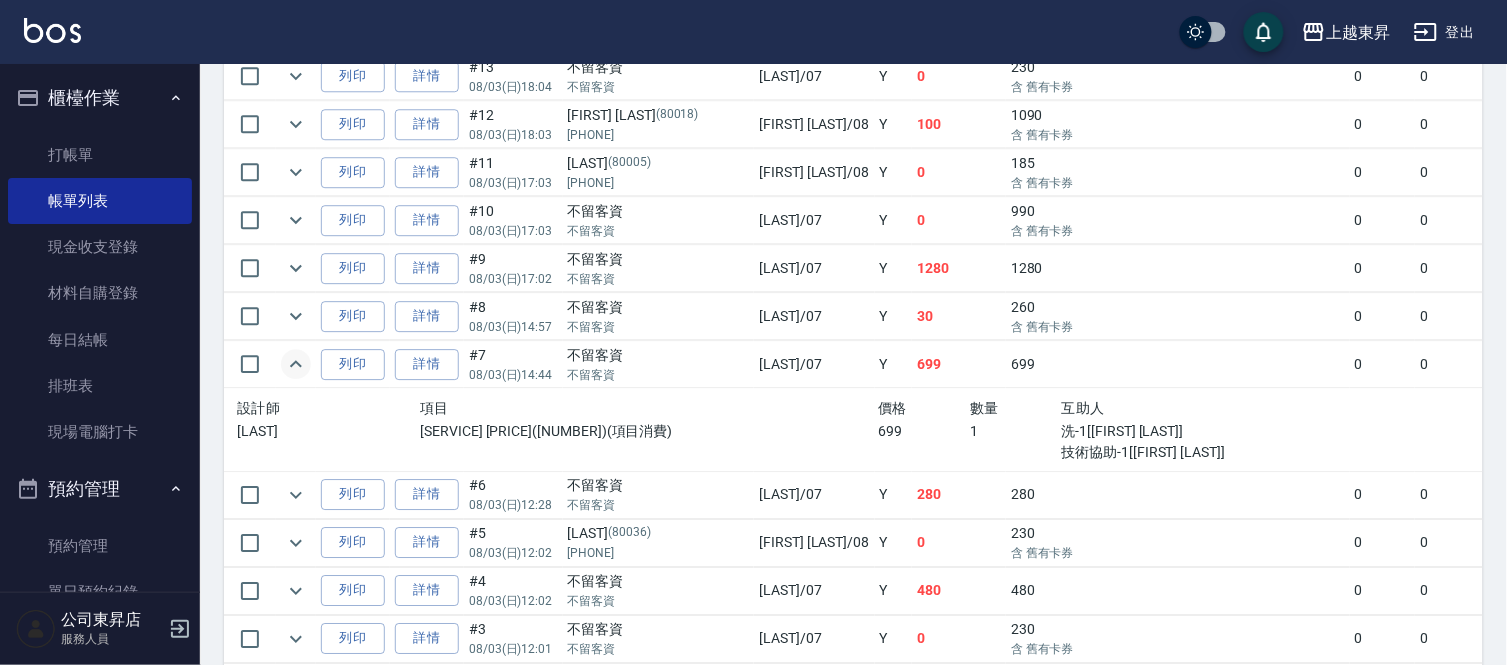 click 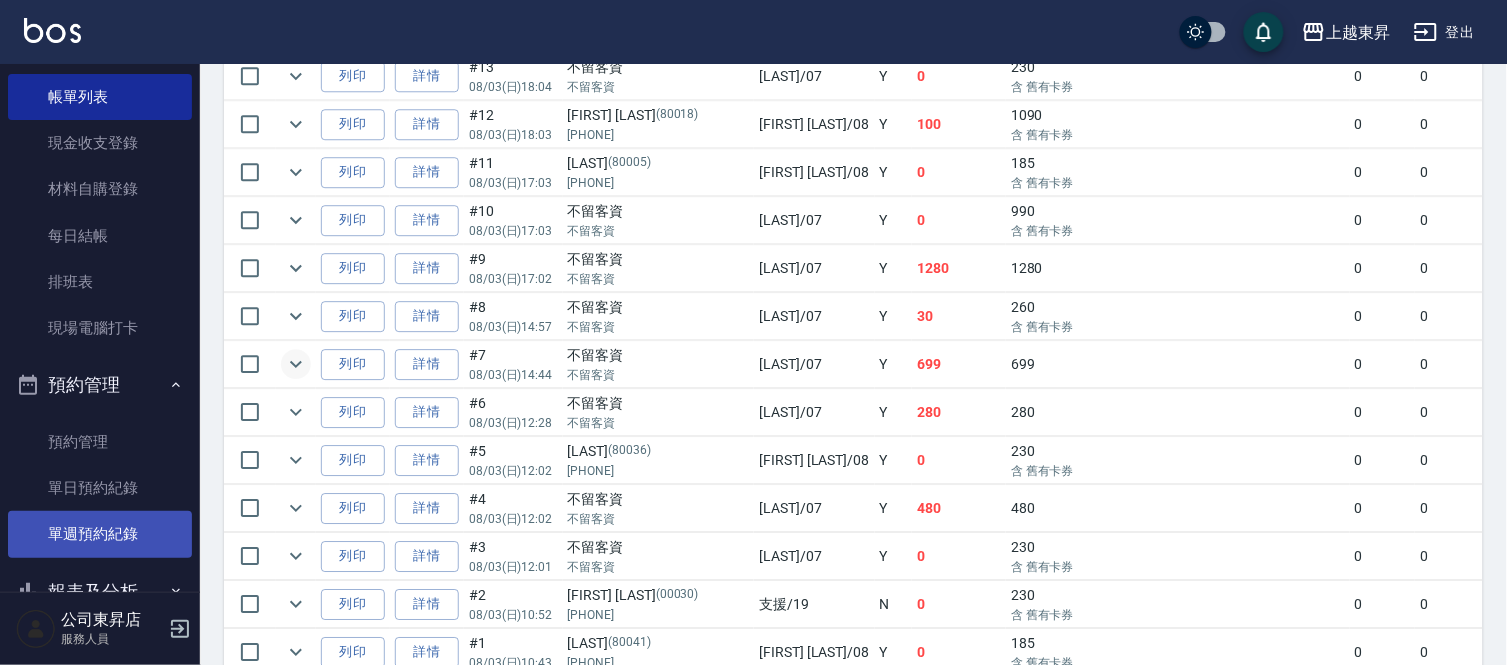 scroll, scrollTop: 222, scrollLeft: 0, axis: vertical 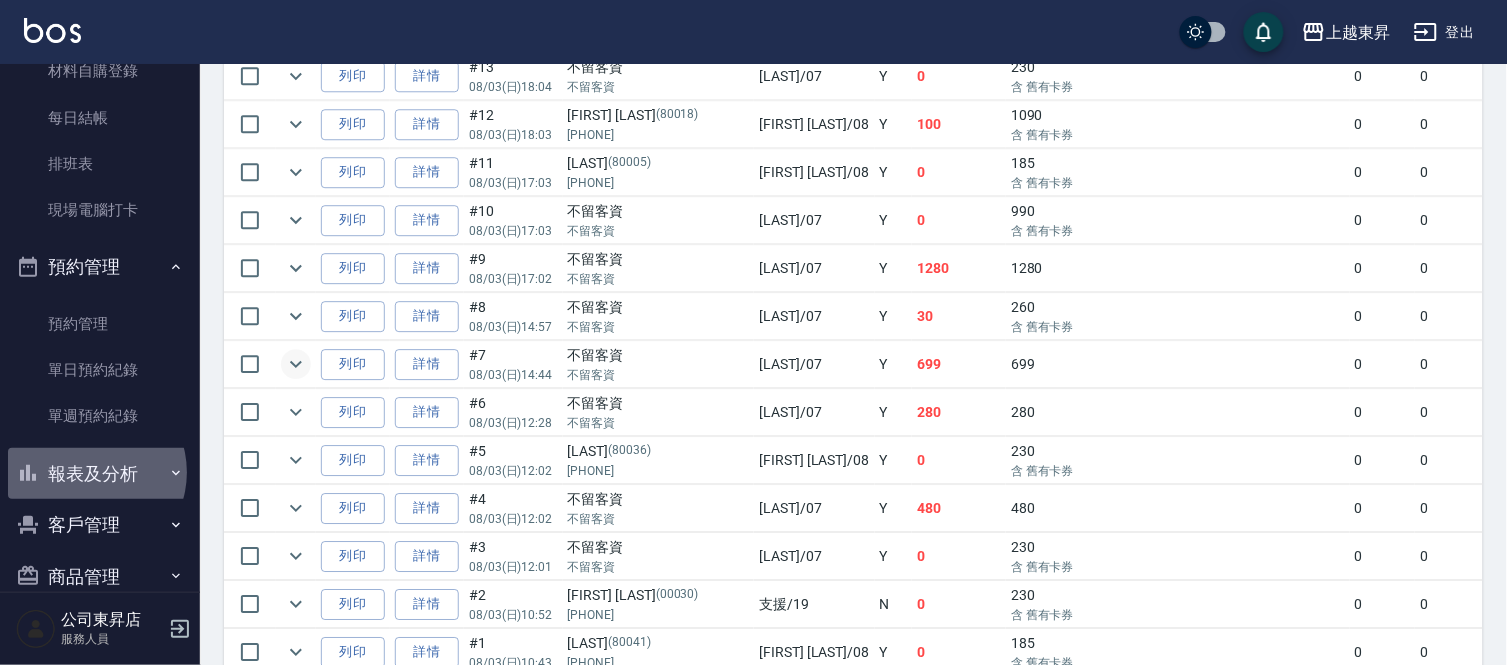 click on "報表及分析" at bounding box center (100, 474) 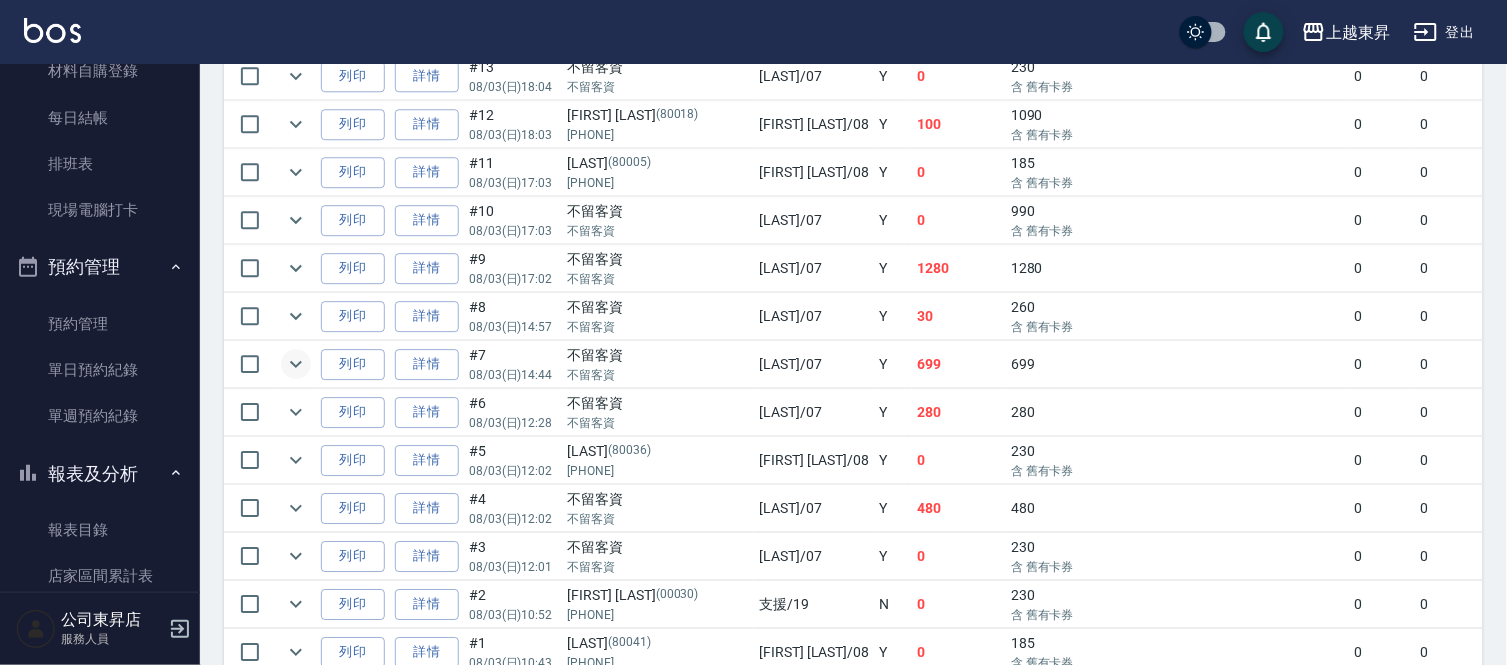 scroll, scrollTop: 666, scrollLeft: 0, axis: vertical 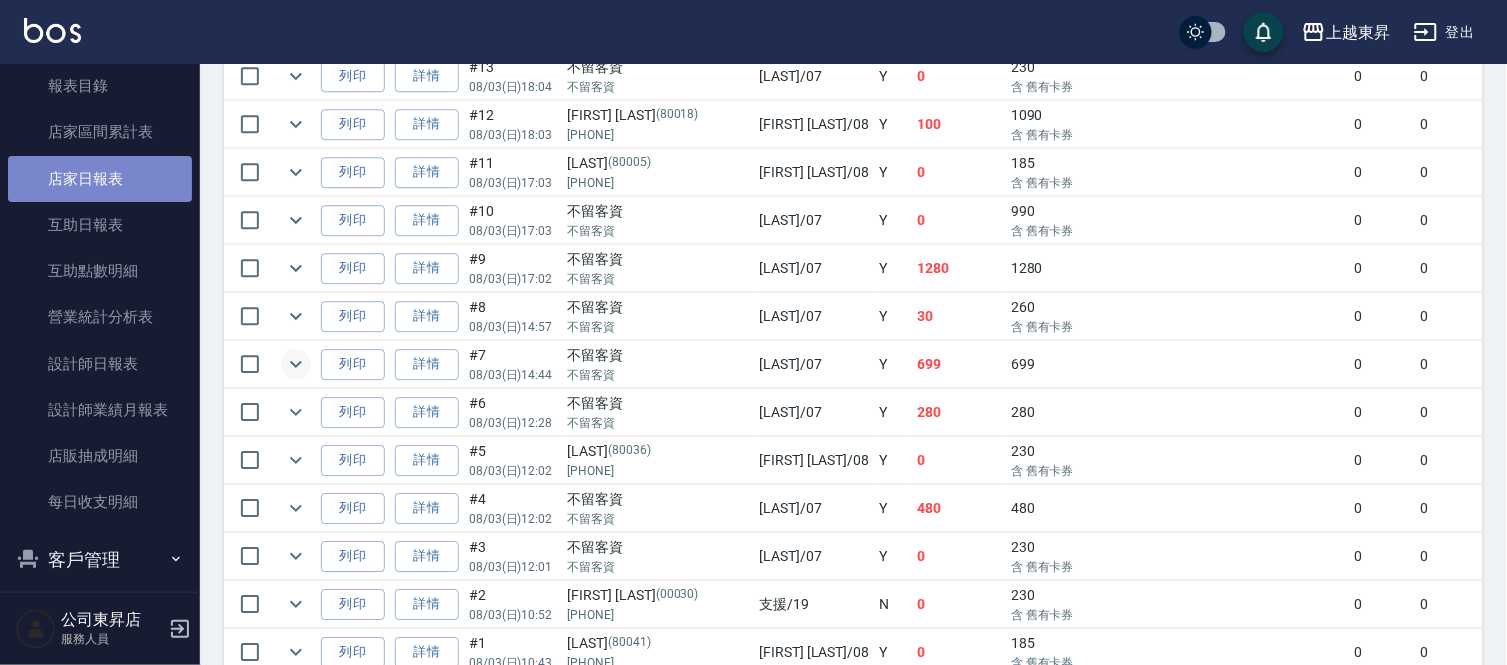 click on "店家日報表" at bounding box center (100, 179) 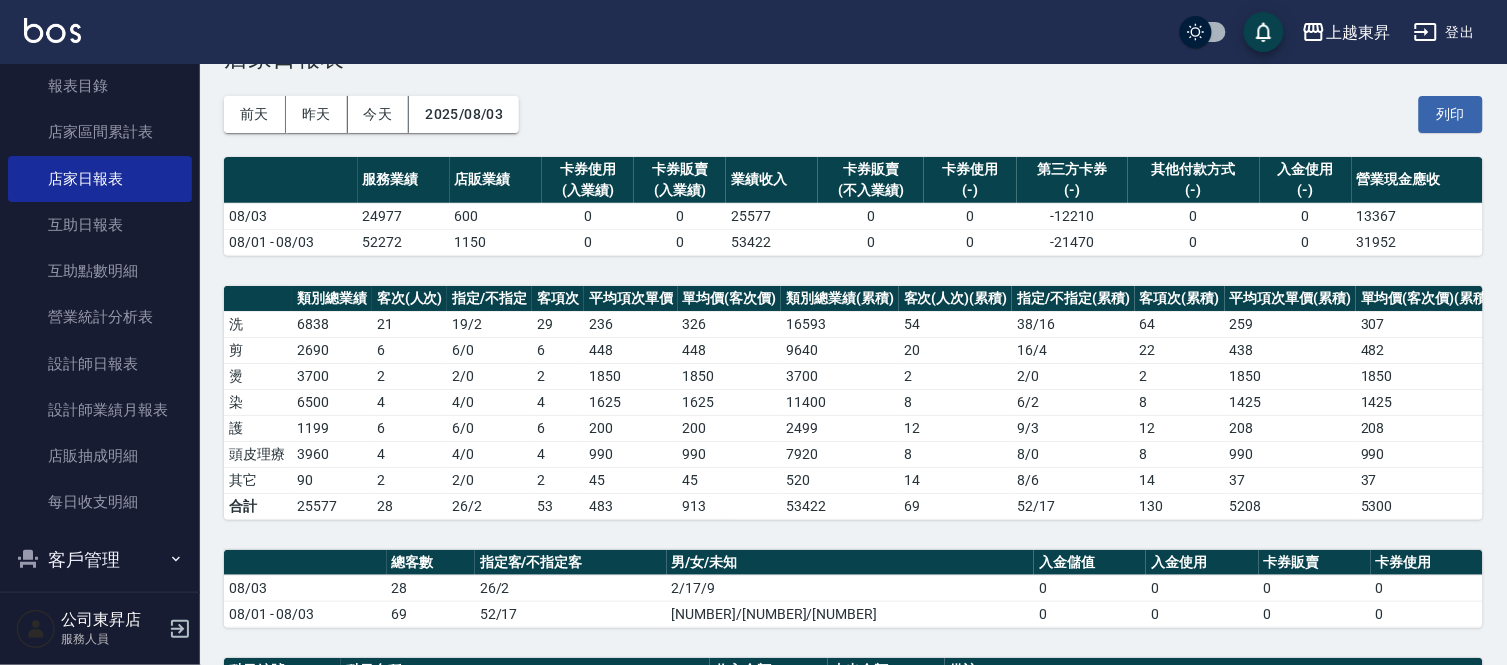 scroll, scrollTop: 555, scrollLeft: 0, axis: vertical 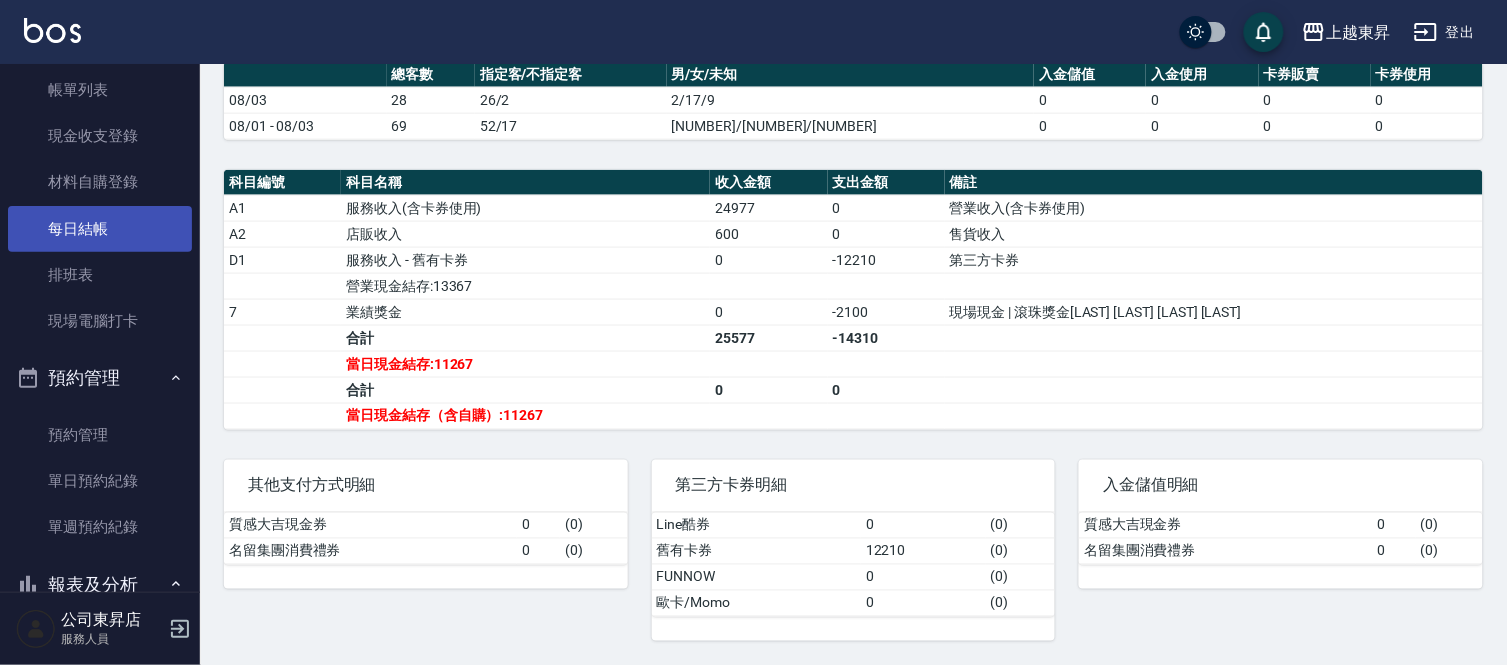 click on "每日結帳" at bounding box center [100, 229] 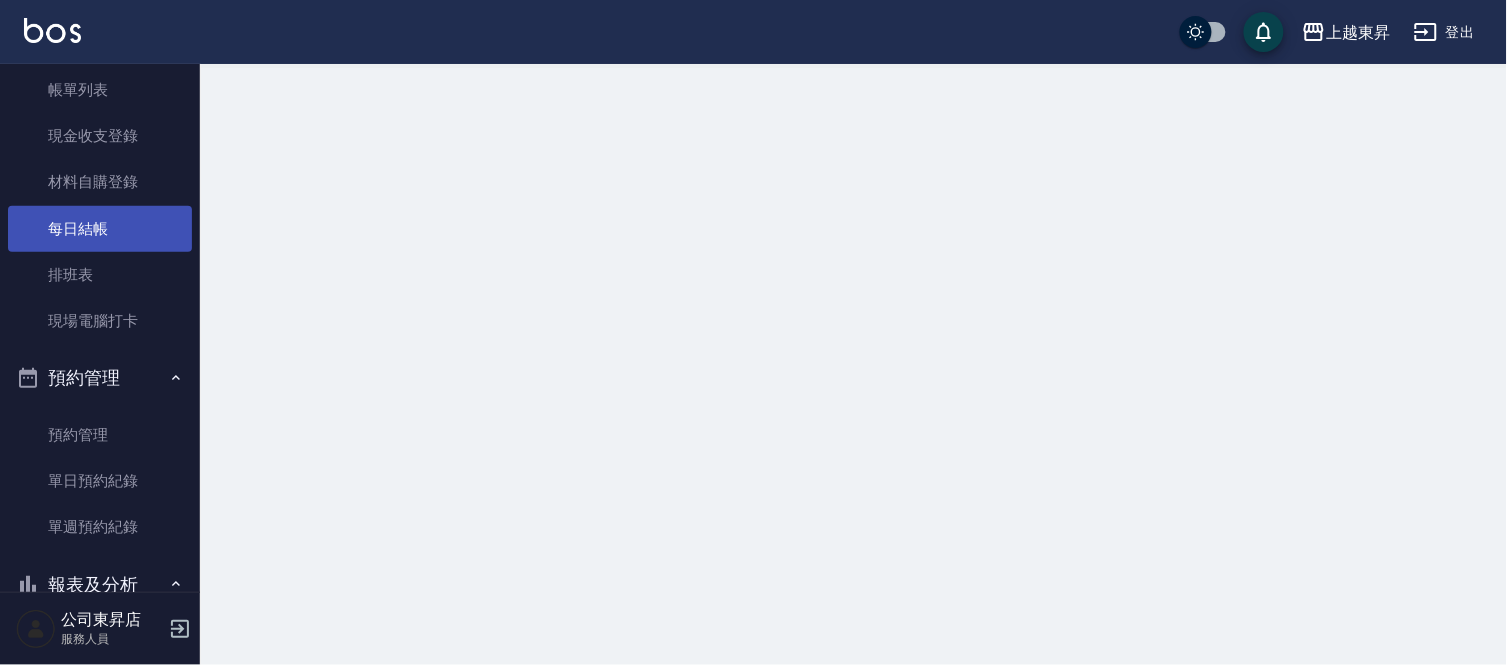 scroll, scrollTop: 0, scrollLeft: 0, axis: both 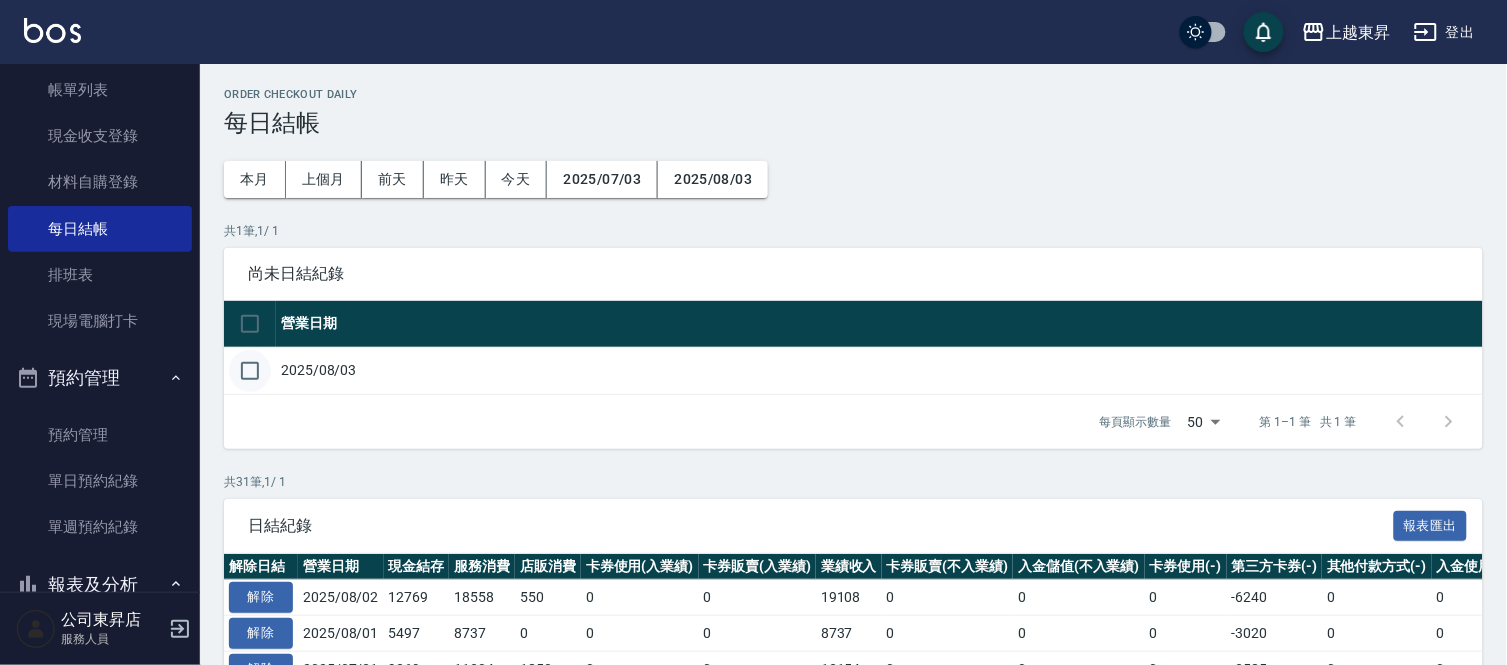 click at bounding box center (250, 371) 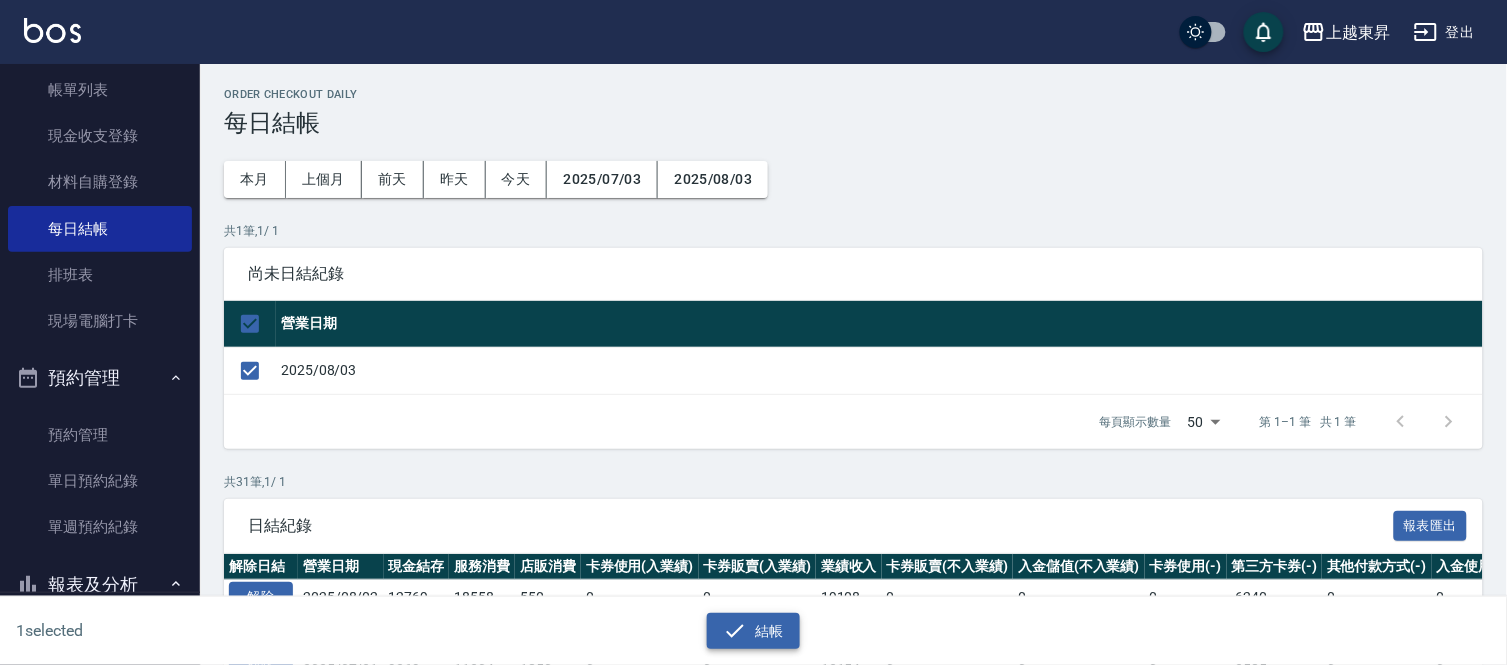 click 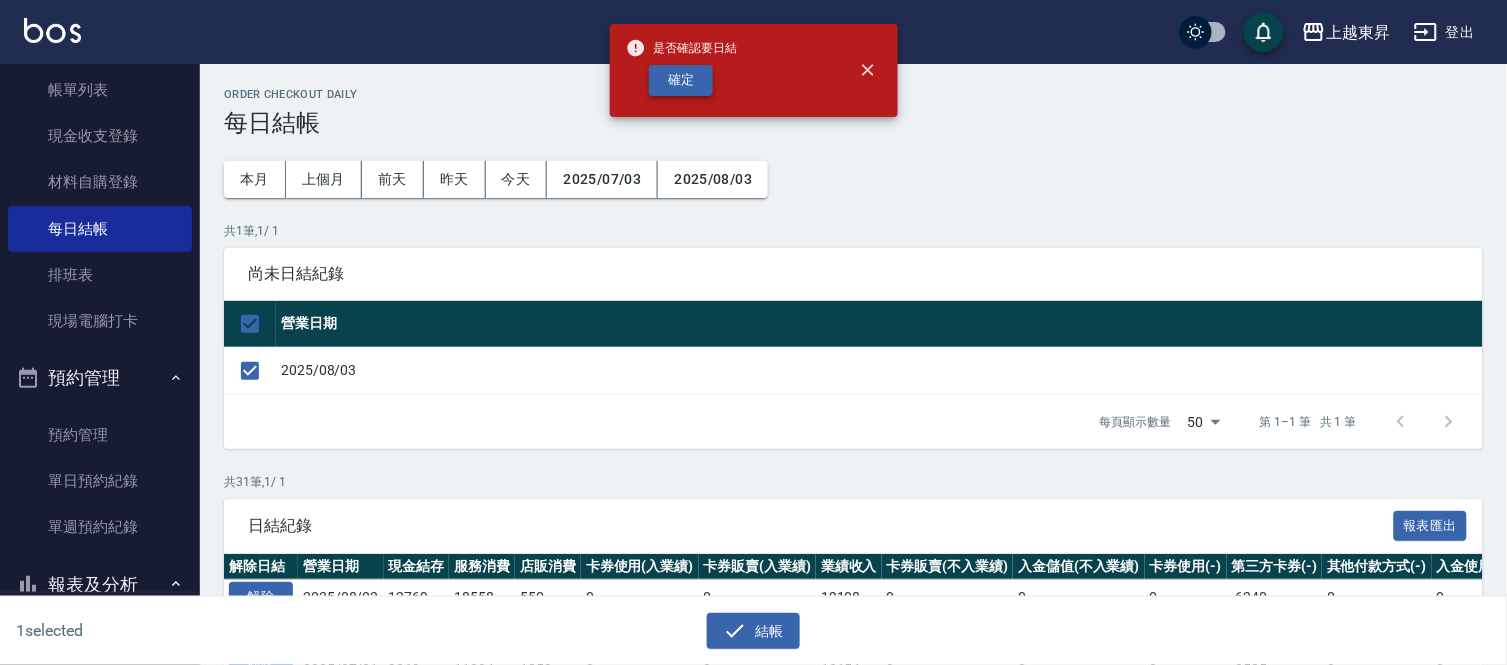 click on "確定" at bounding box center [681, 80] 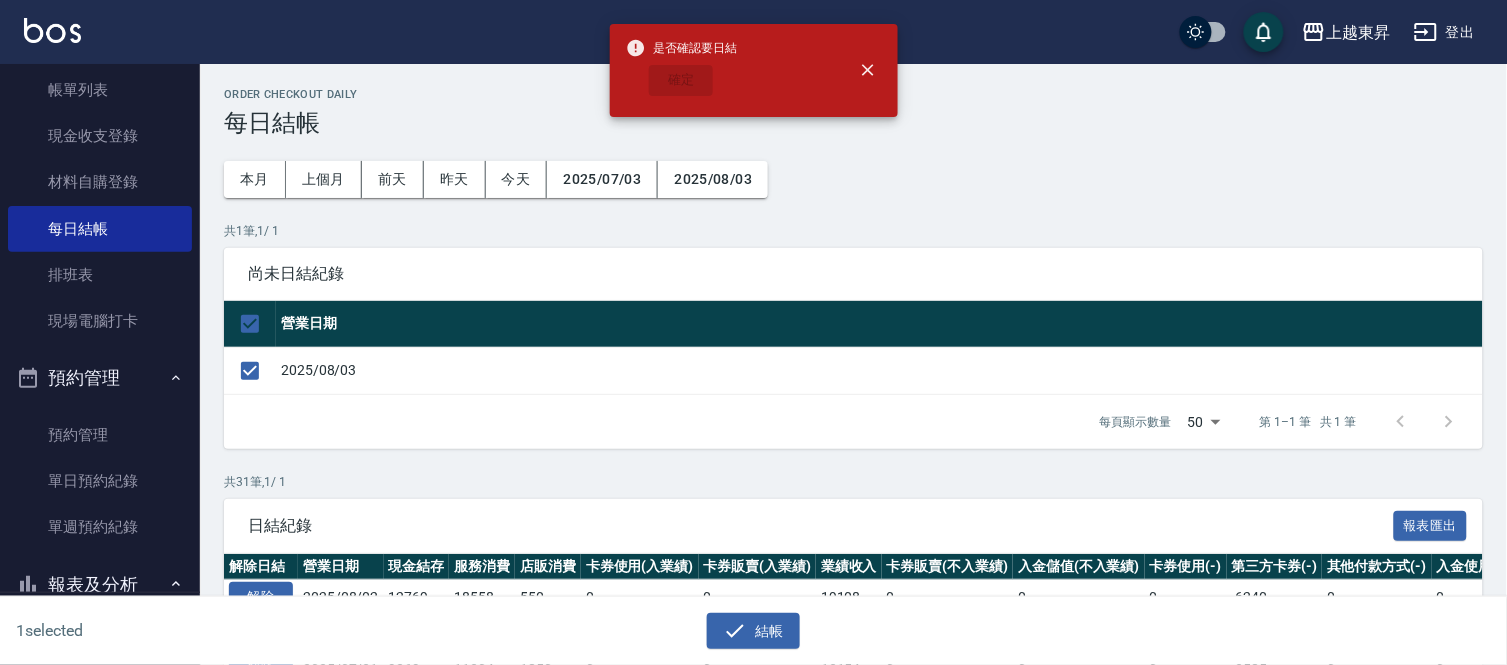 checkbox on "false" 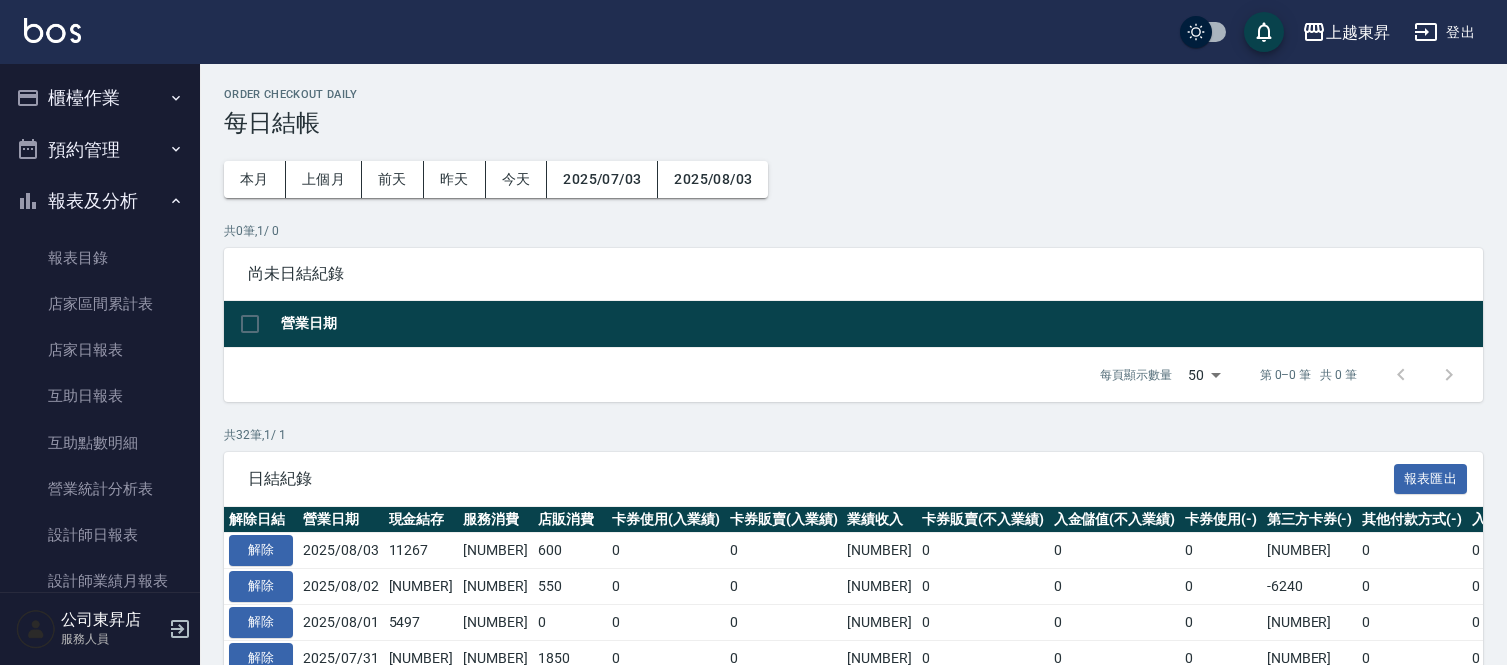 scroll, scrollTop: 0, scrollLeft: 0, axis: both 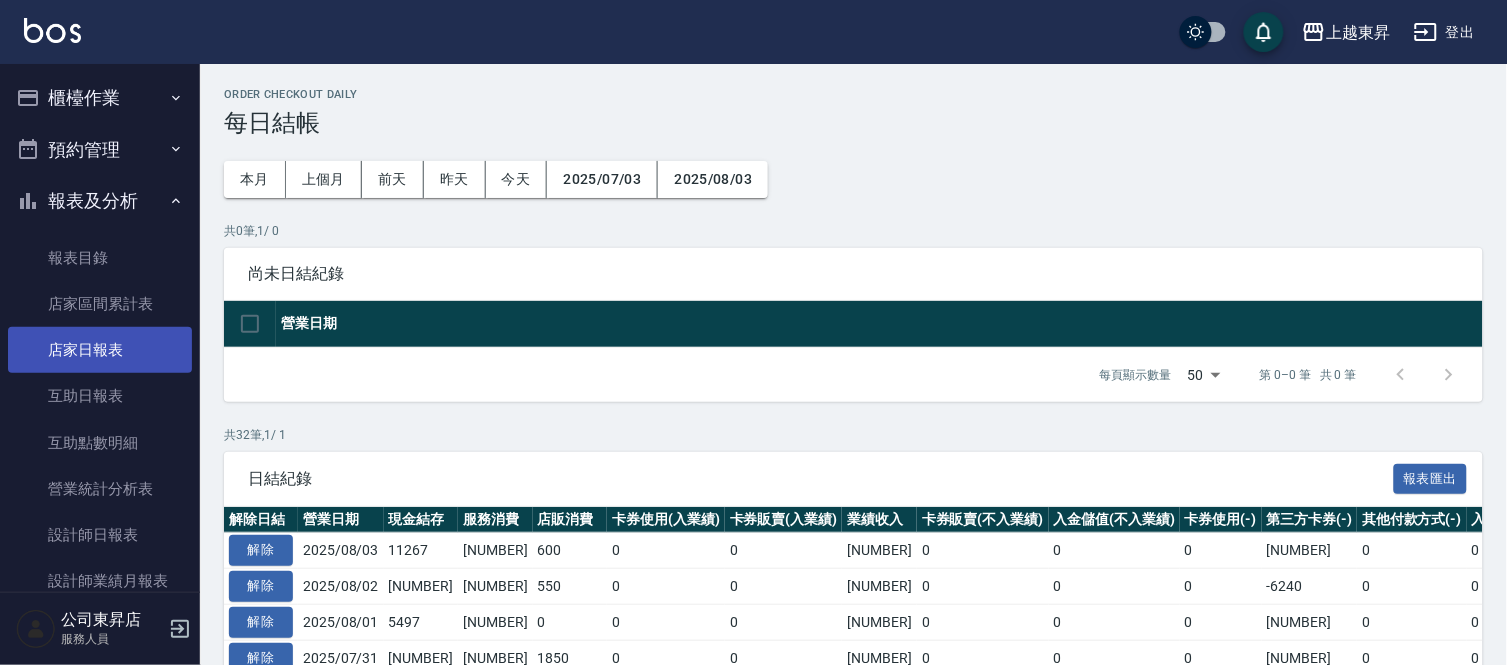 click on "店家日報表" at bounding box center [100, 350] 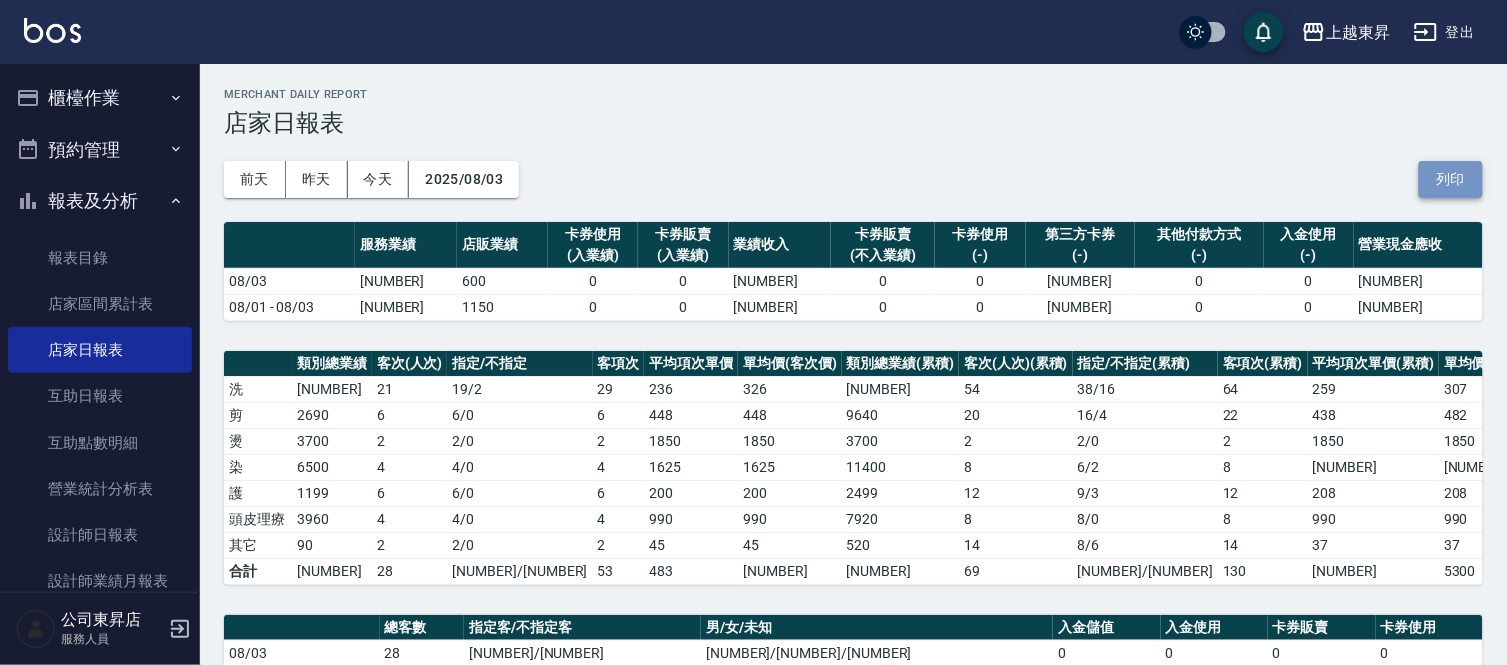 click on "列印" at bounding box center [1451, 179] 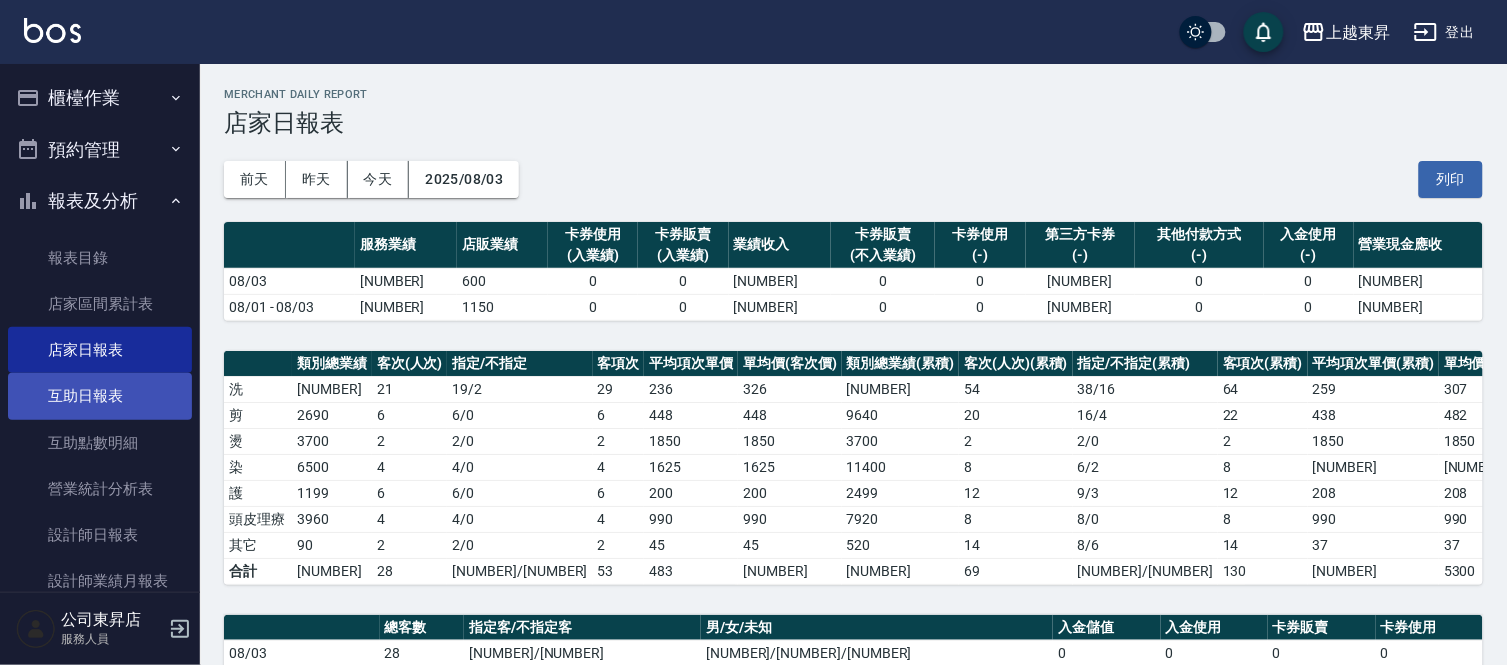 click on "互助日報表" at bounding box center (100, 396) 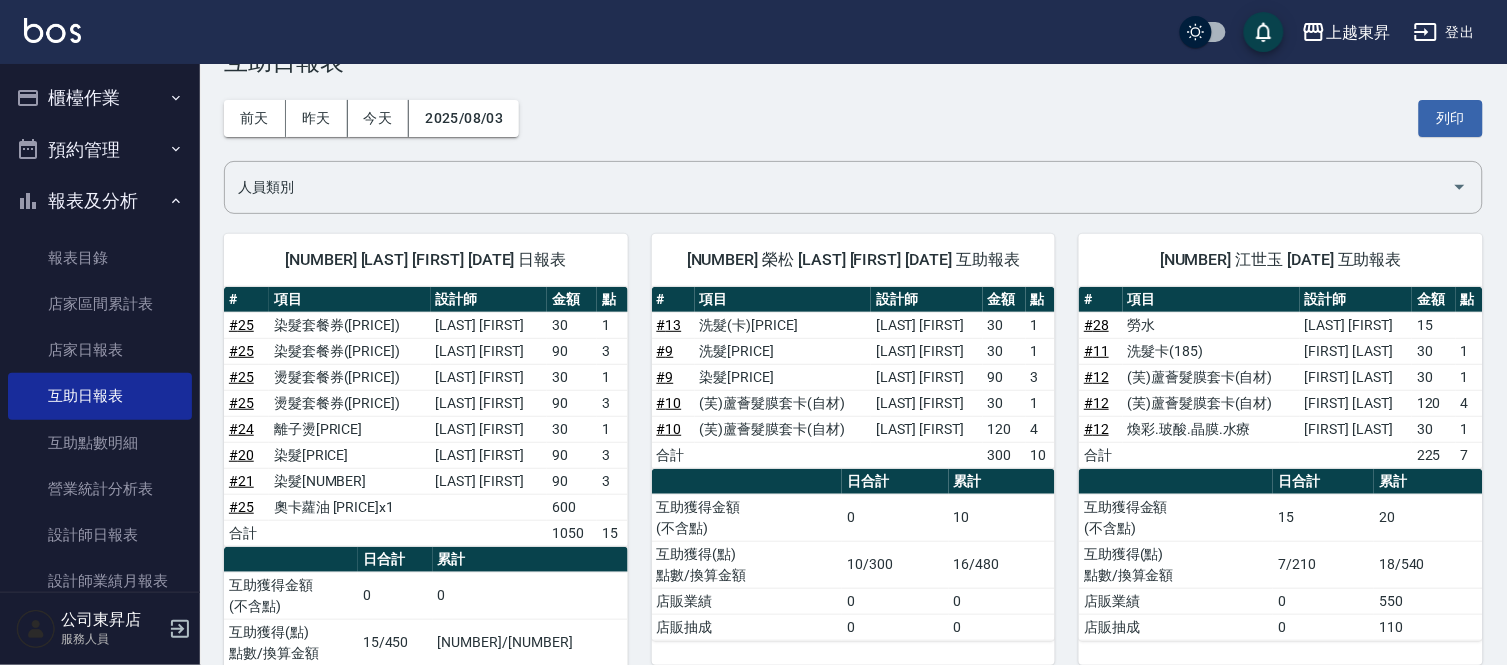 scroll, scrollTop: 0, scrollLeft: 0, axis: both 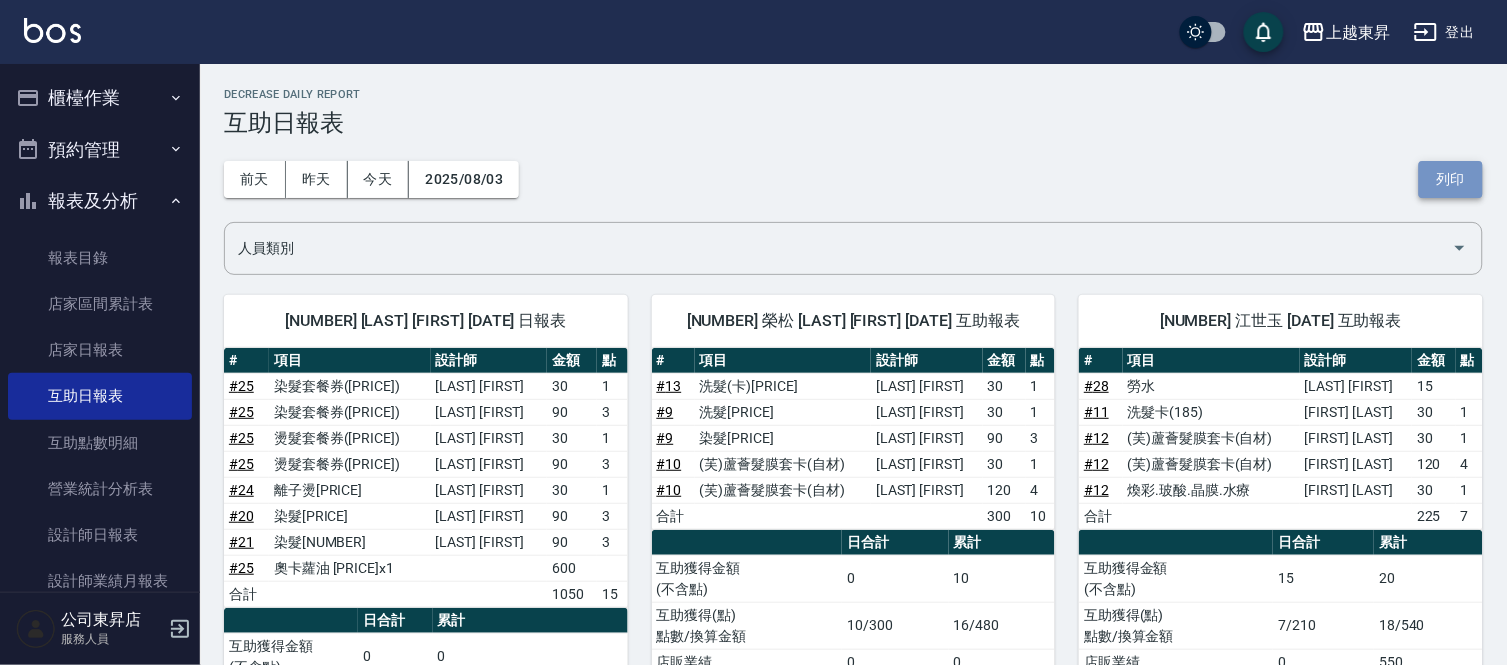 click on "列印" at bounding box center [1451, 179] 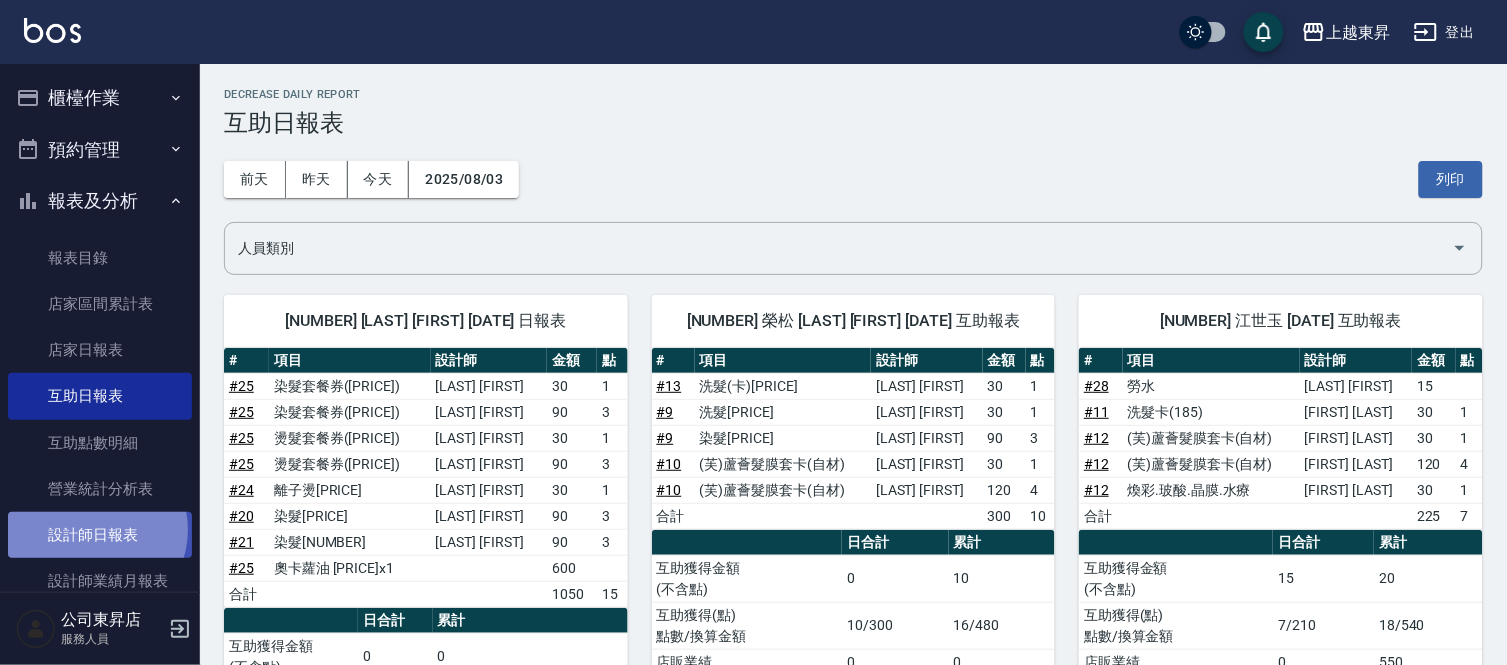 click on "設計師日報表" at bounding box center (100, 535) 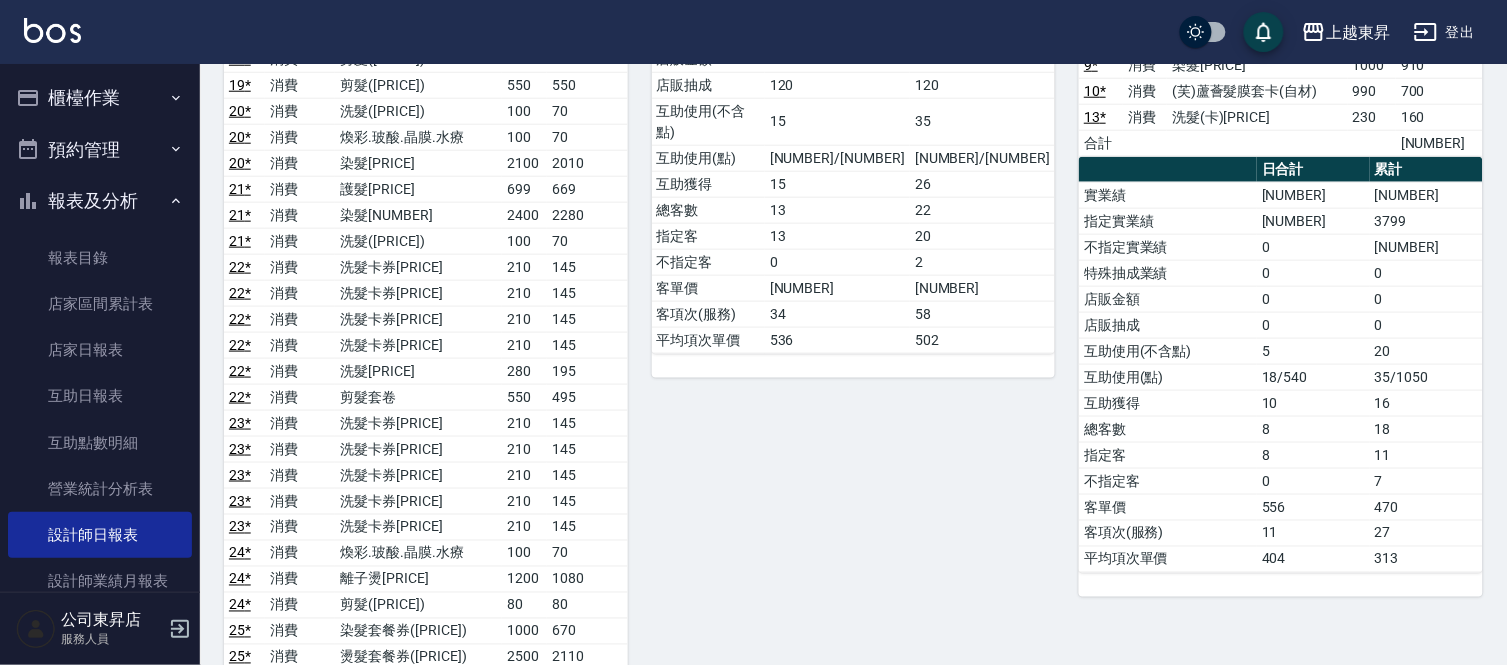 scroll, scrollTop: 0, scrollLeft: 0, axis: both 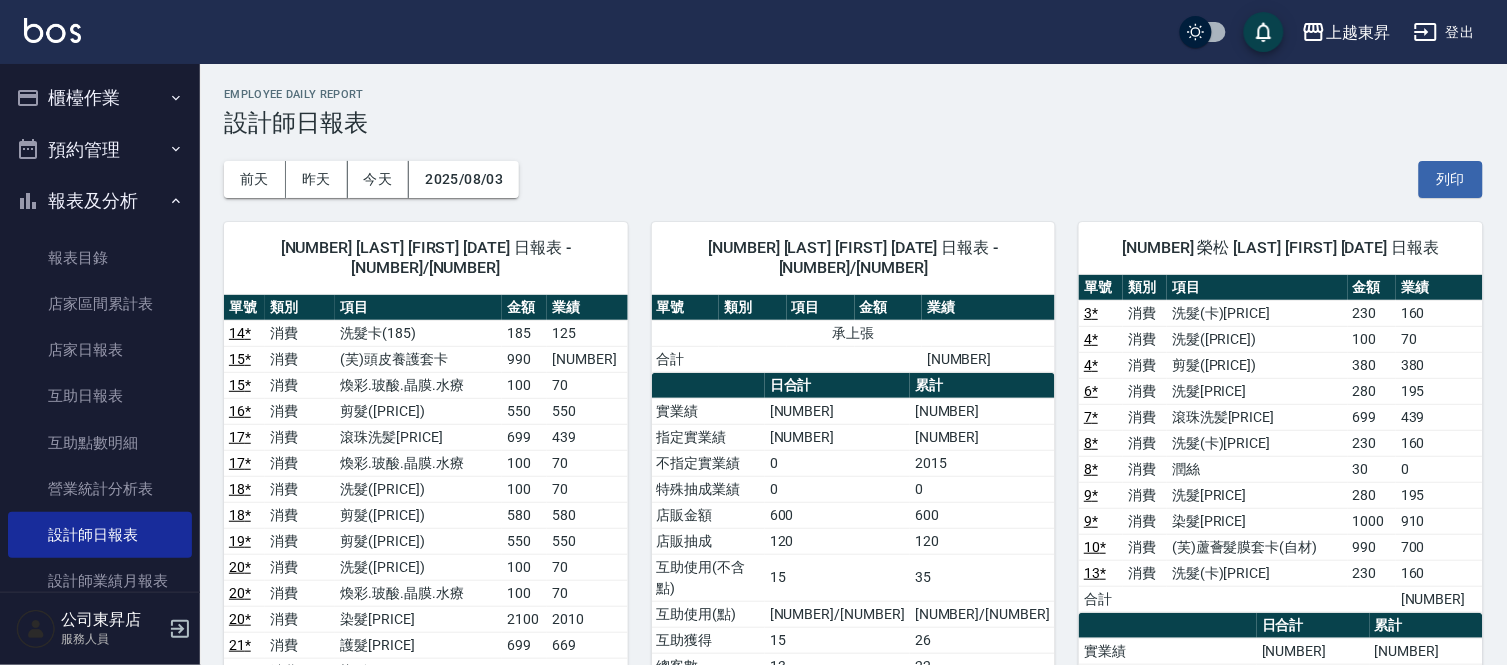 drag, startPoint x: 1444, startPoint y: 176, endPoint x: 1143, endPoint y: 595, distance: 515.90894 